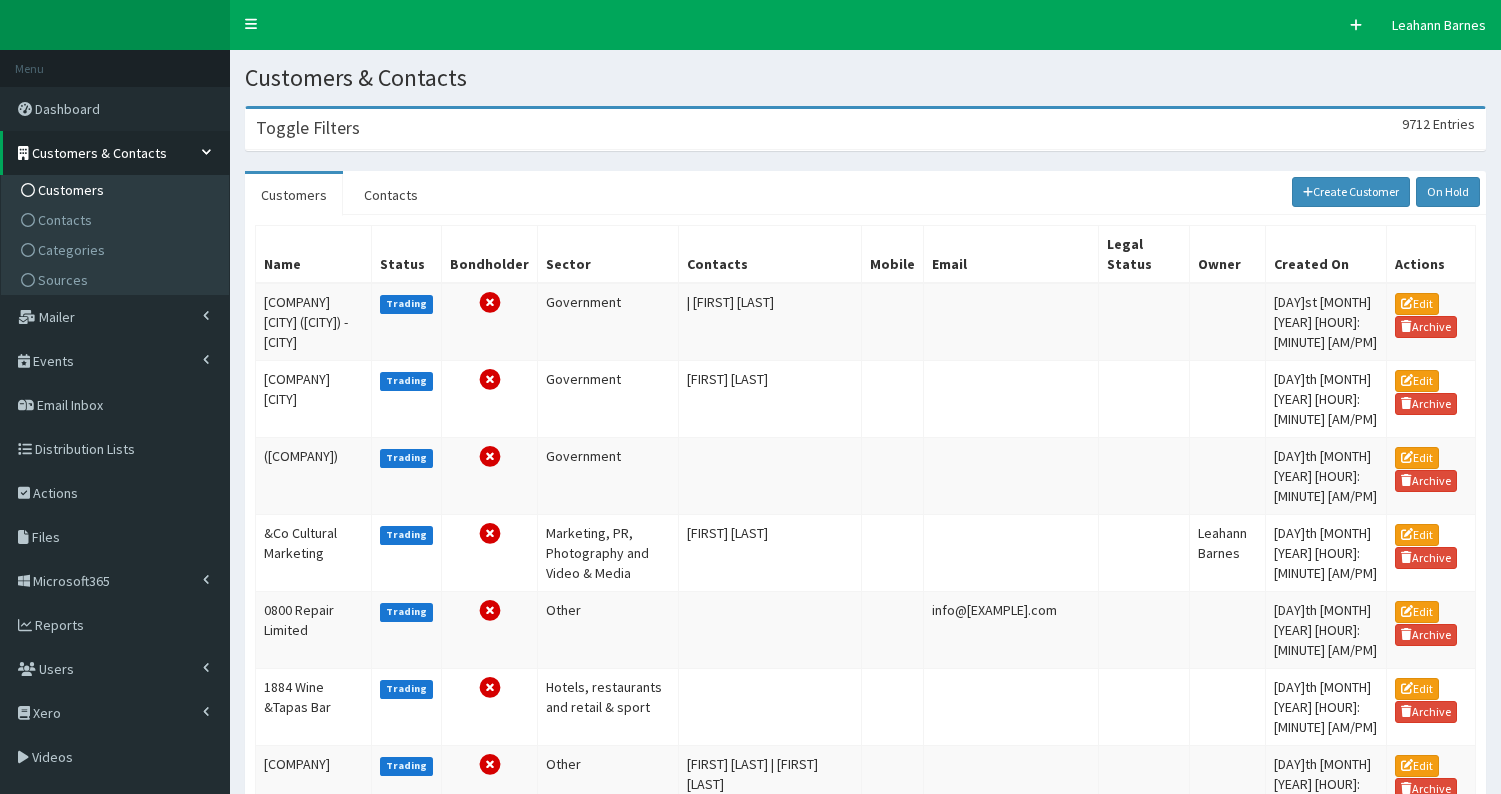 scroll, scrollTop: 0, scrollLeft: 0, axis: both 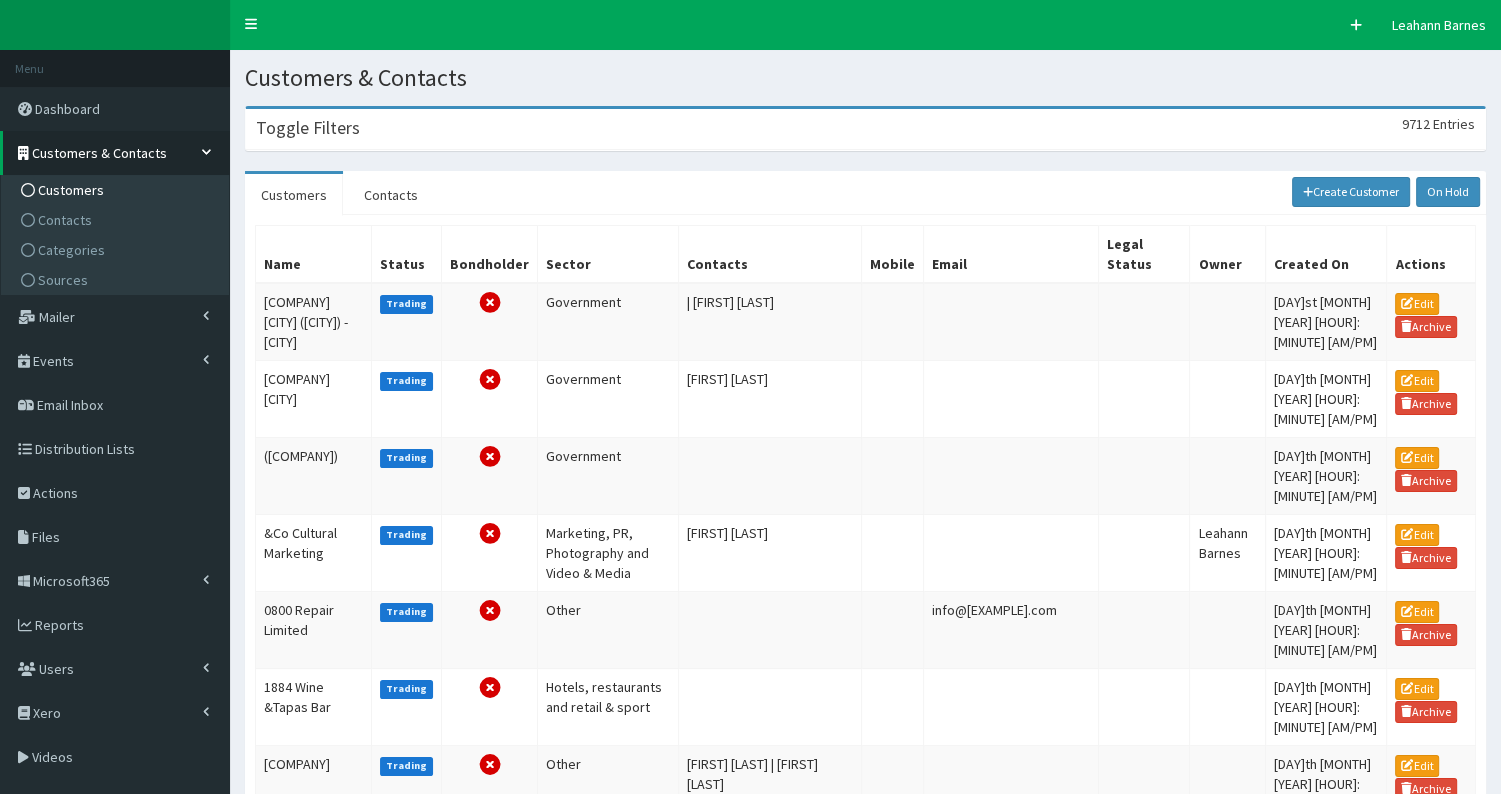 click on "Toggle Filters
9712   Entries" at bounding box center (865, 129) 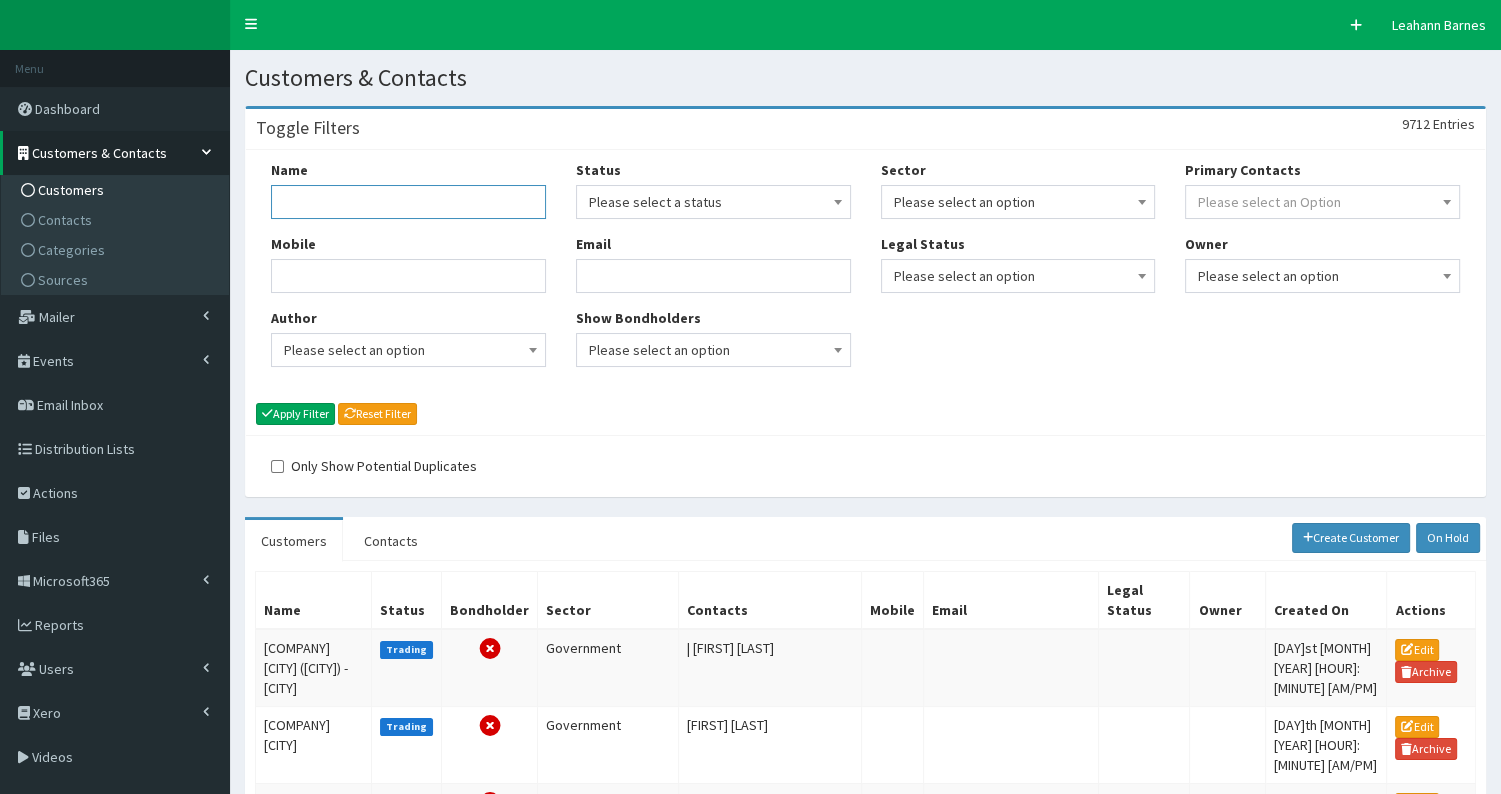 click on "Name" at bounding box center (408, 202) 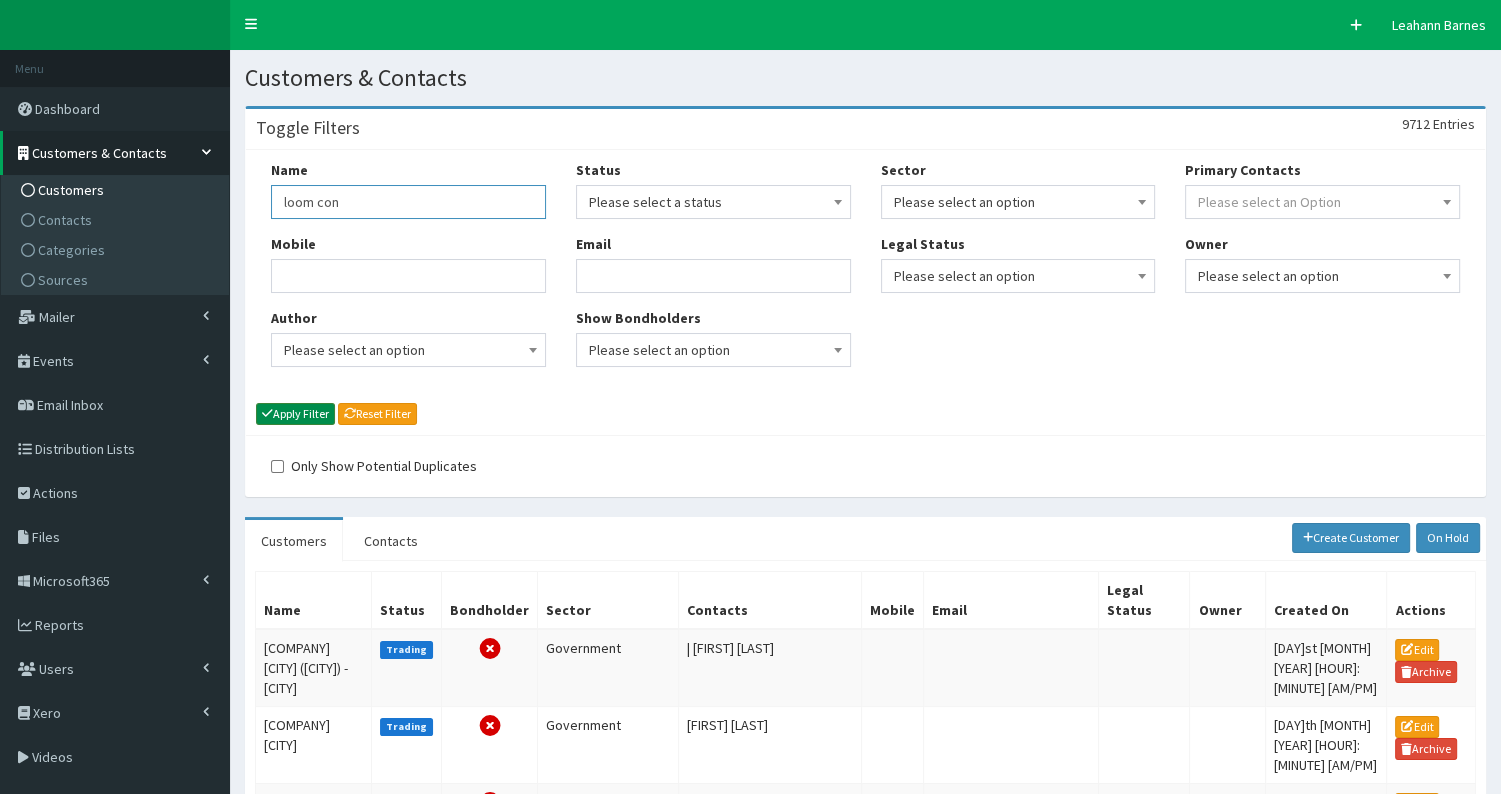 type on "loom con" 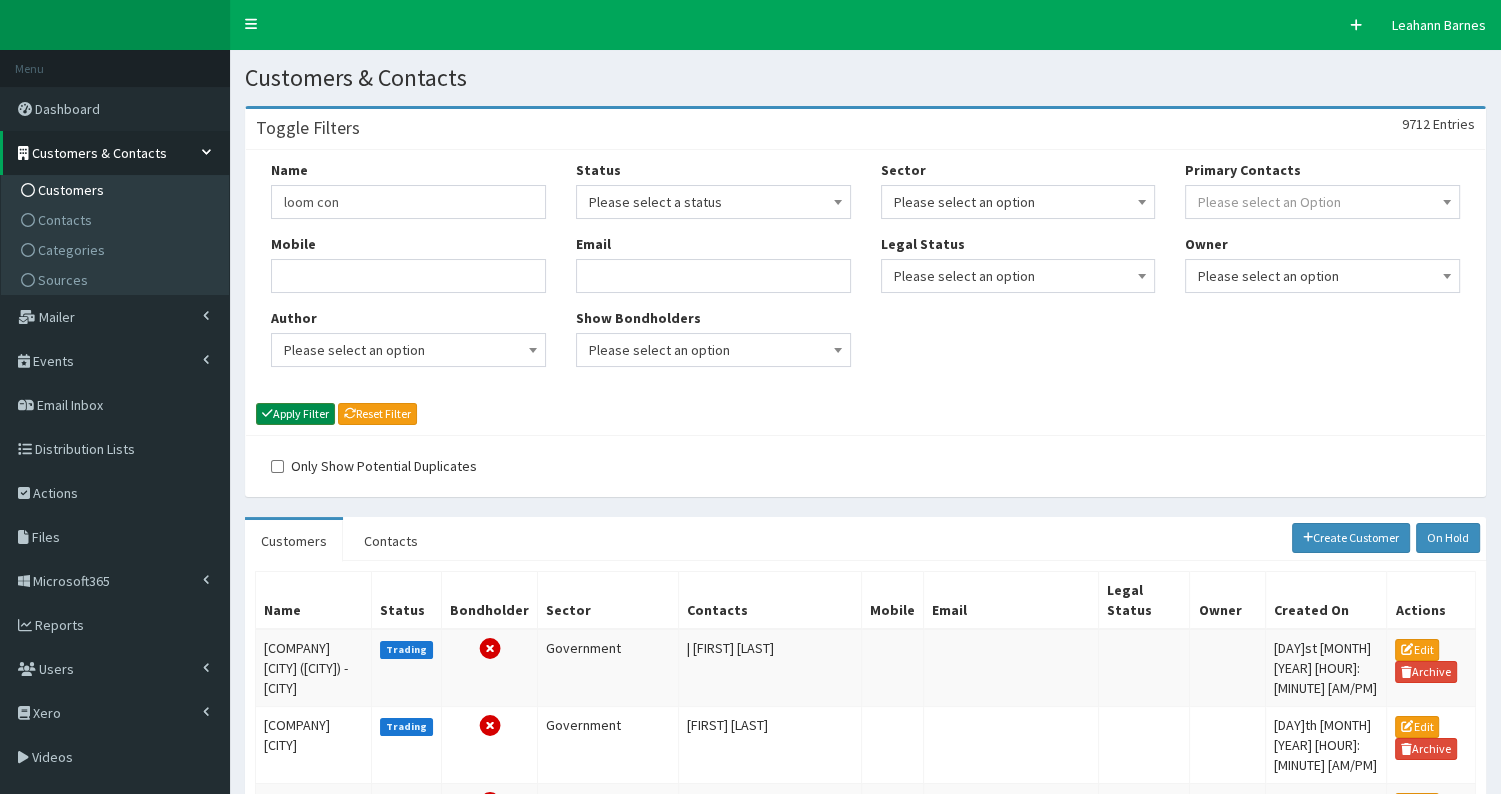 click on "Apply Filter" at bounding box center [295, 414] 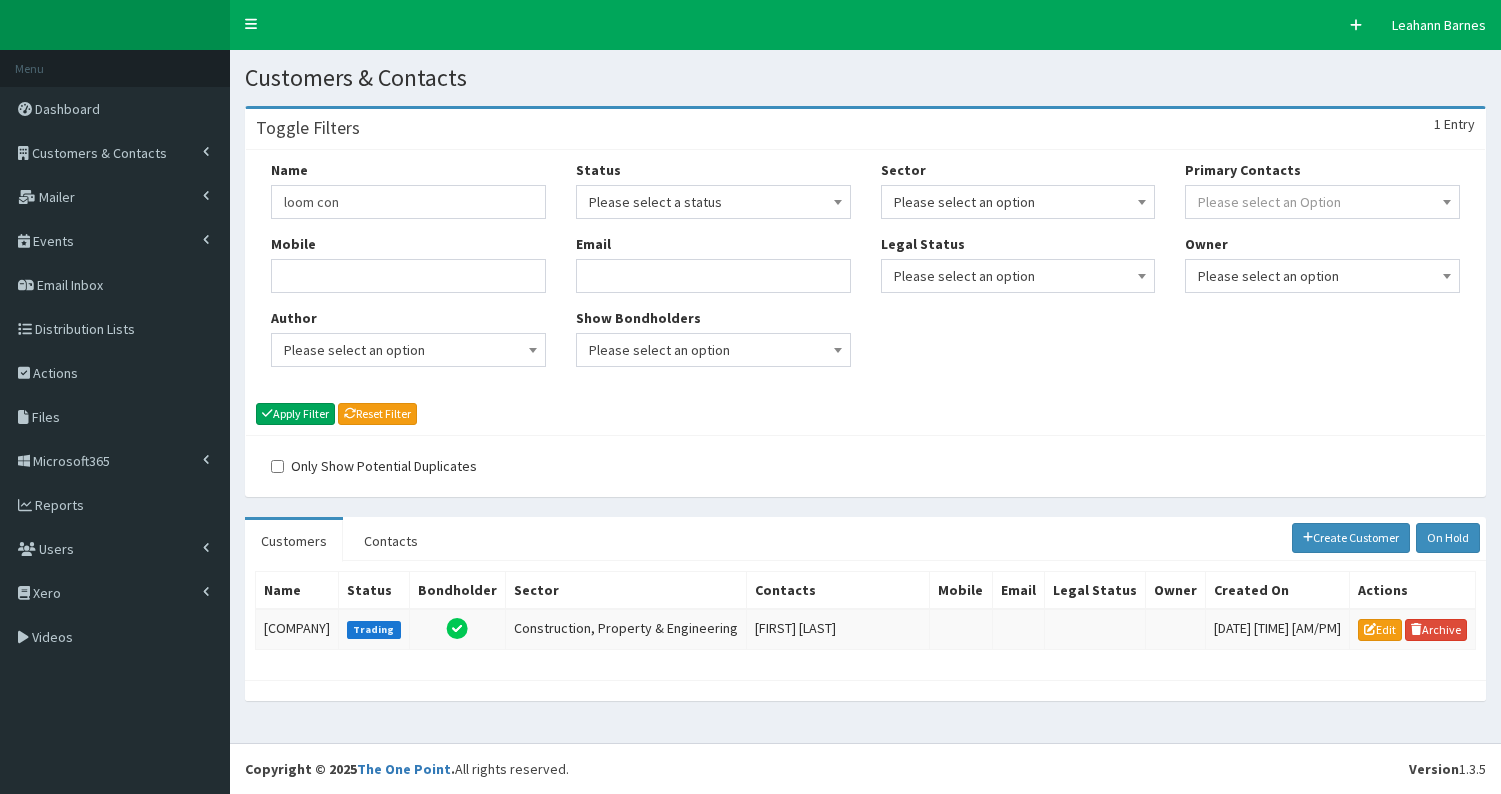scroll, scrollTop: 0, scrollLeft: 0, axis: both 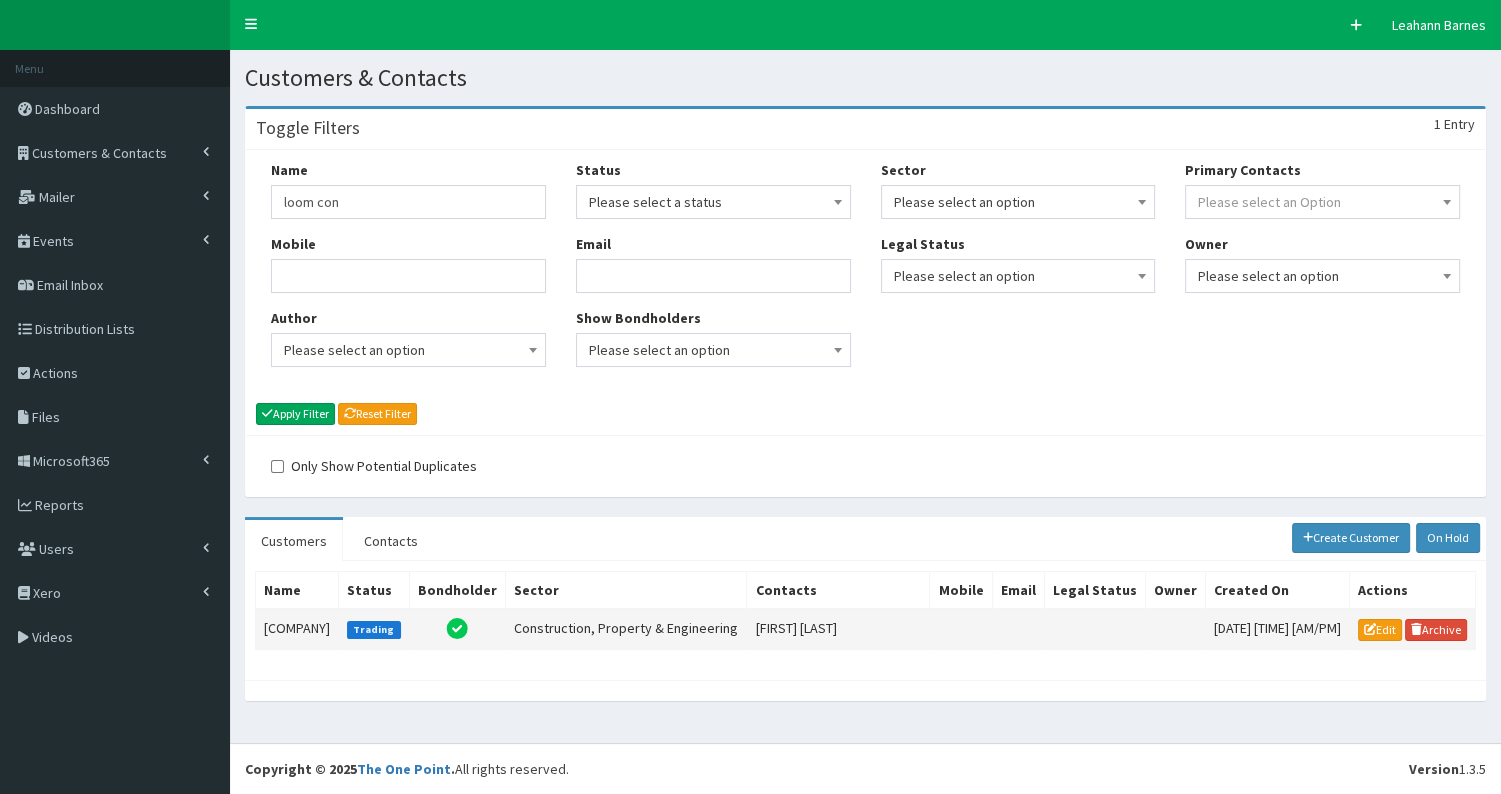 click on "Loom Consultancy Limited" at bounding box center (297, 629) 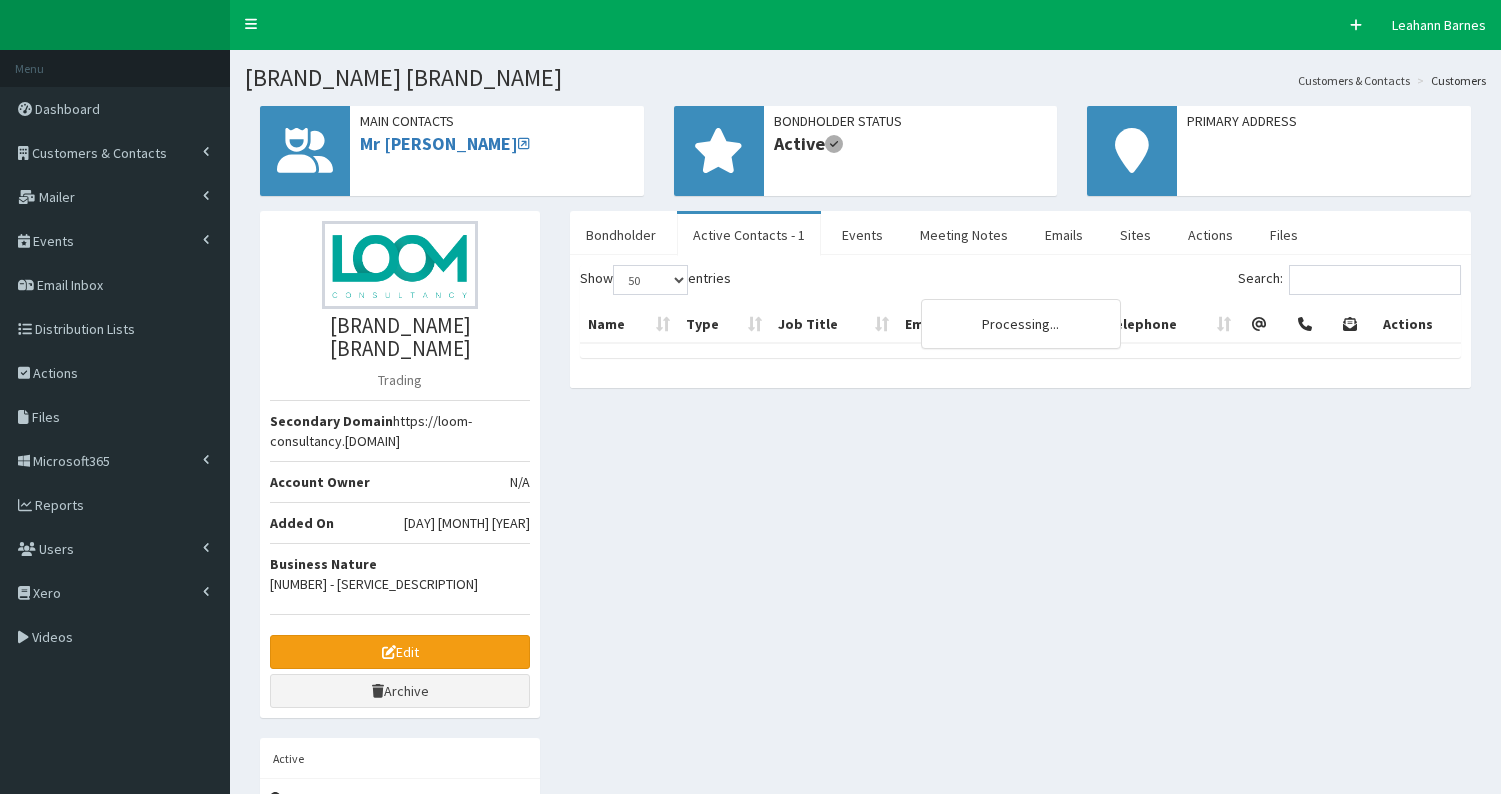 select on "50" 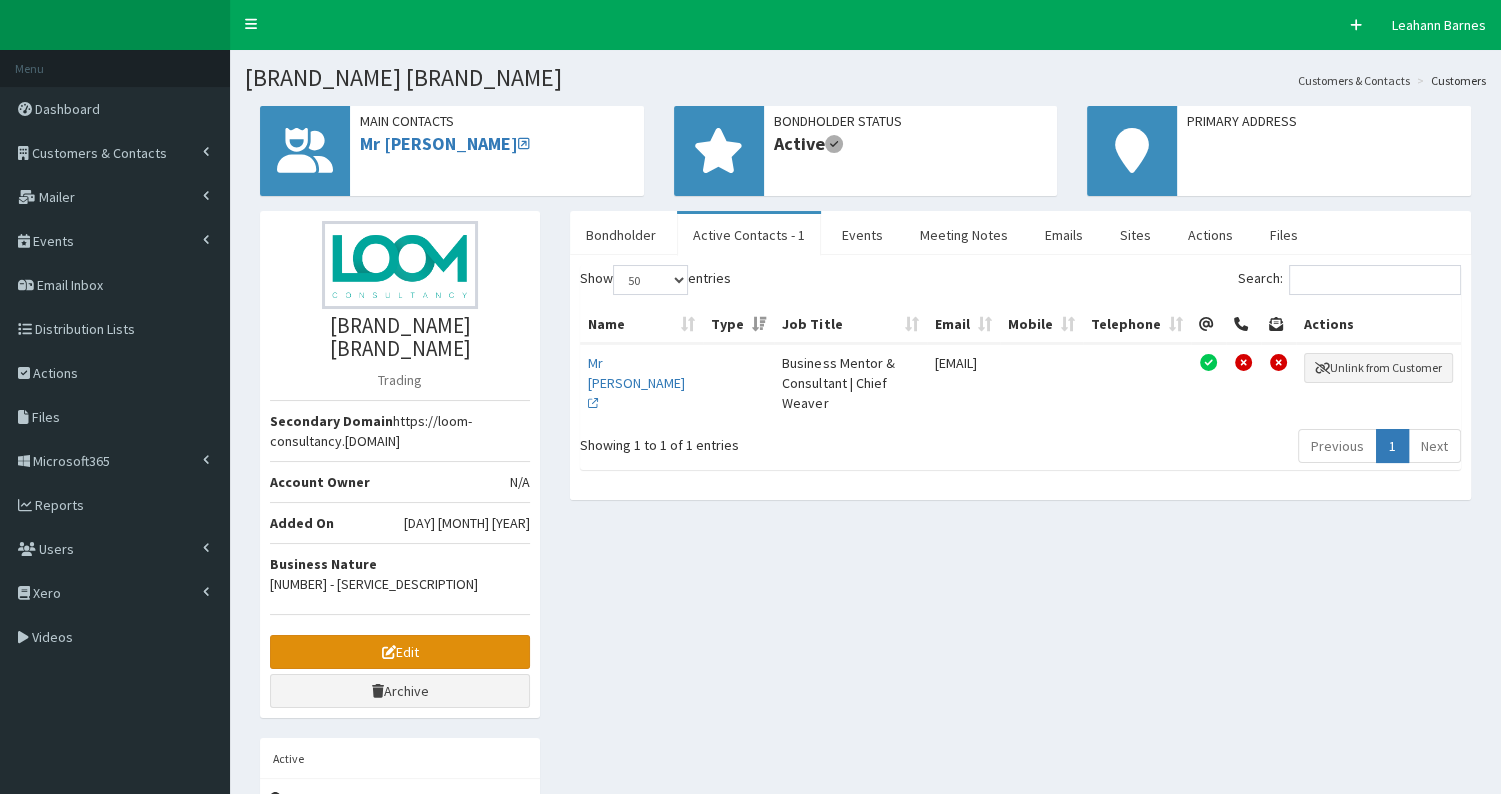 click on "Edit" at bounding box center (400, 652) 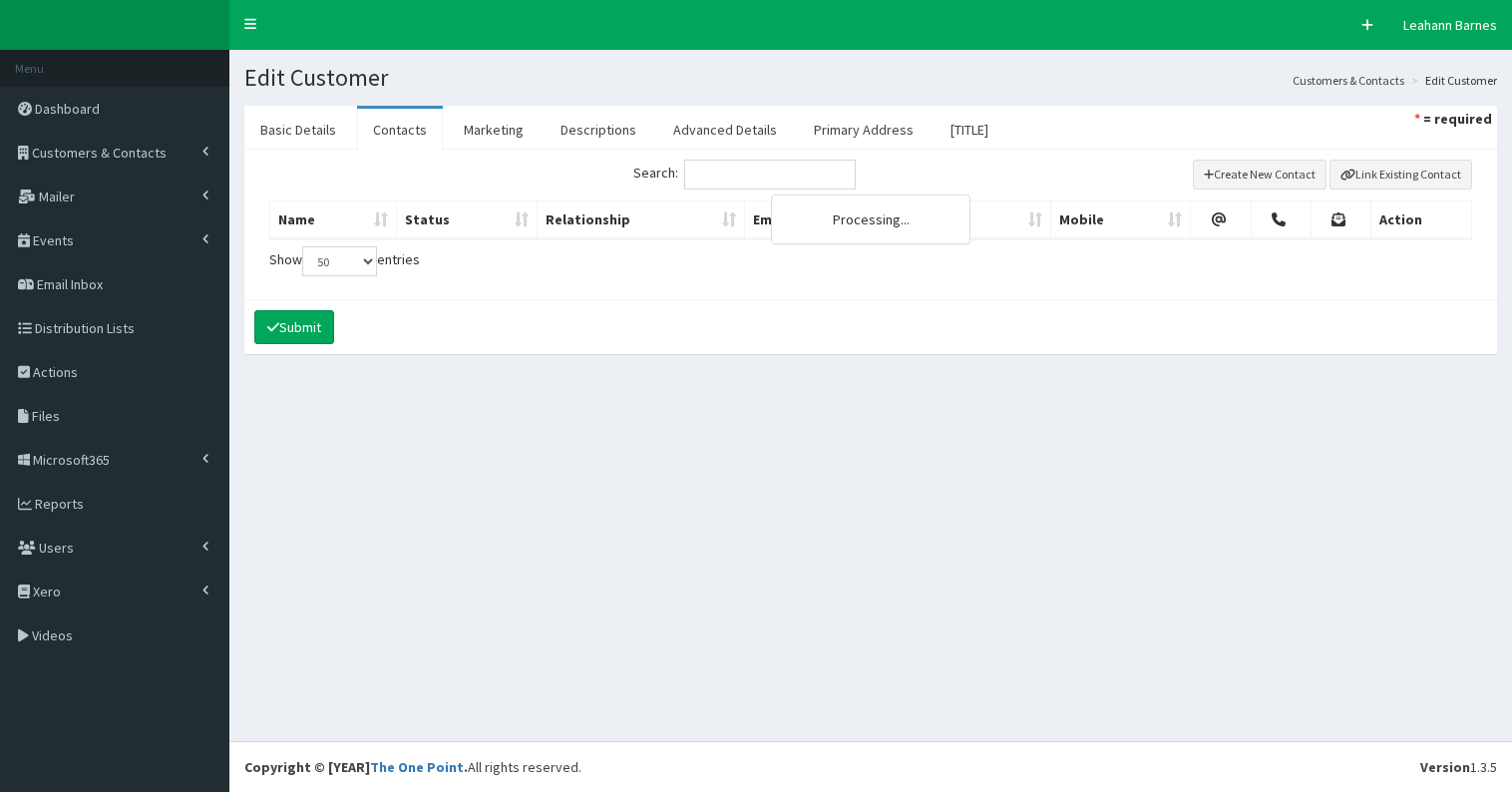 select on "50" 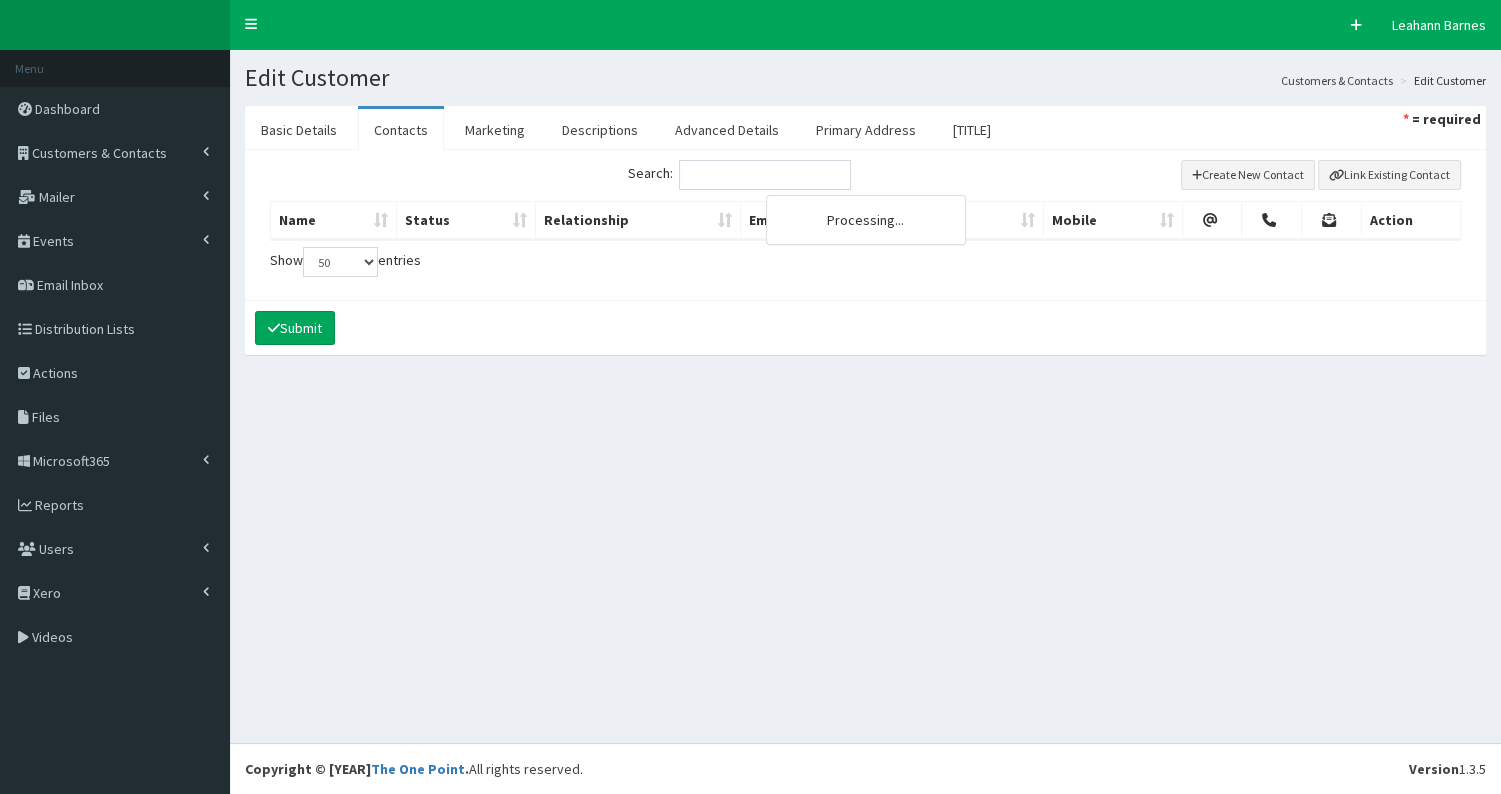 scroll, scrollTop: 0, scrollLeft: 0, axis: both 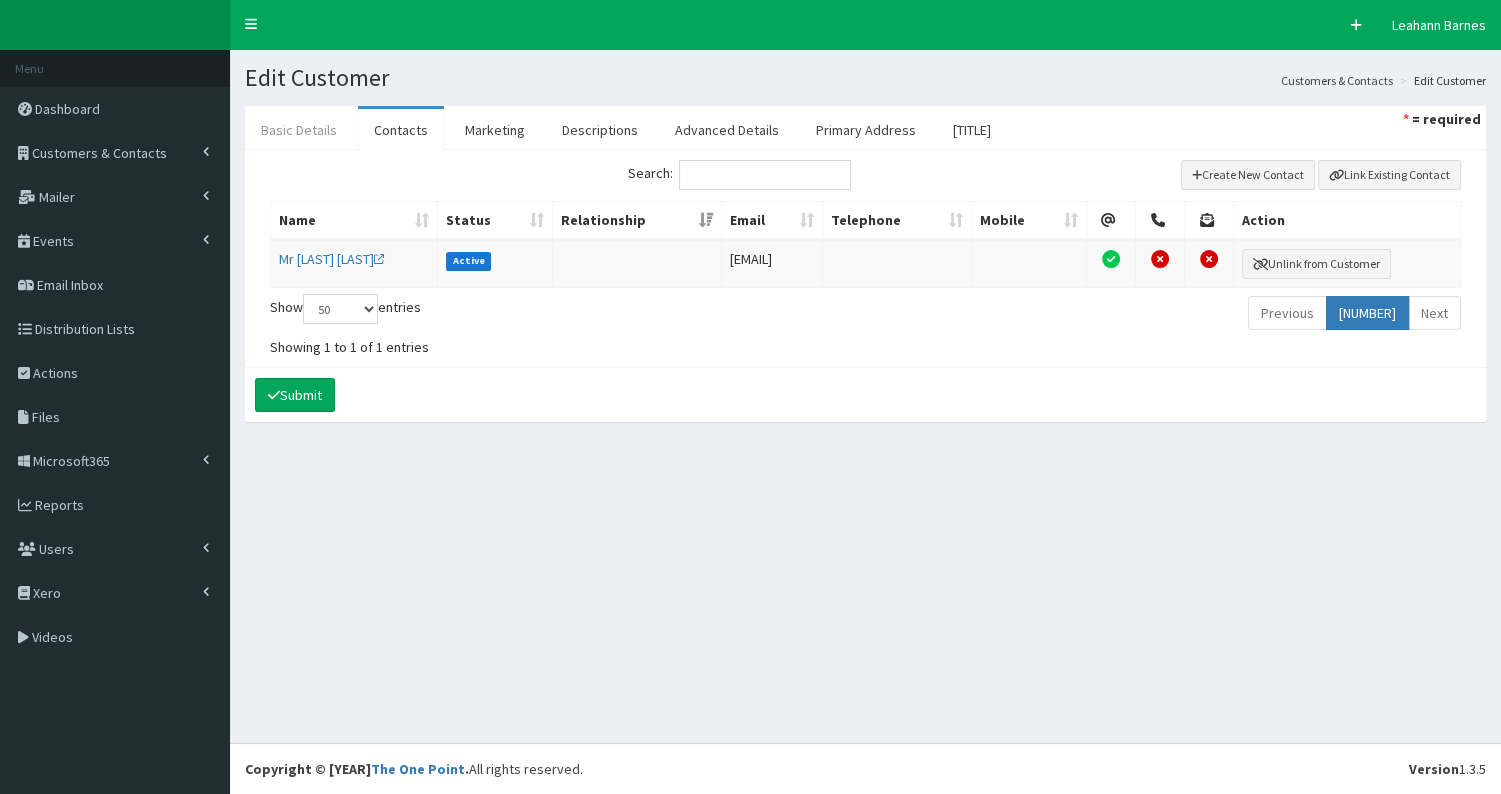 click on "Basic Details" at bounding box center [299, 130] 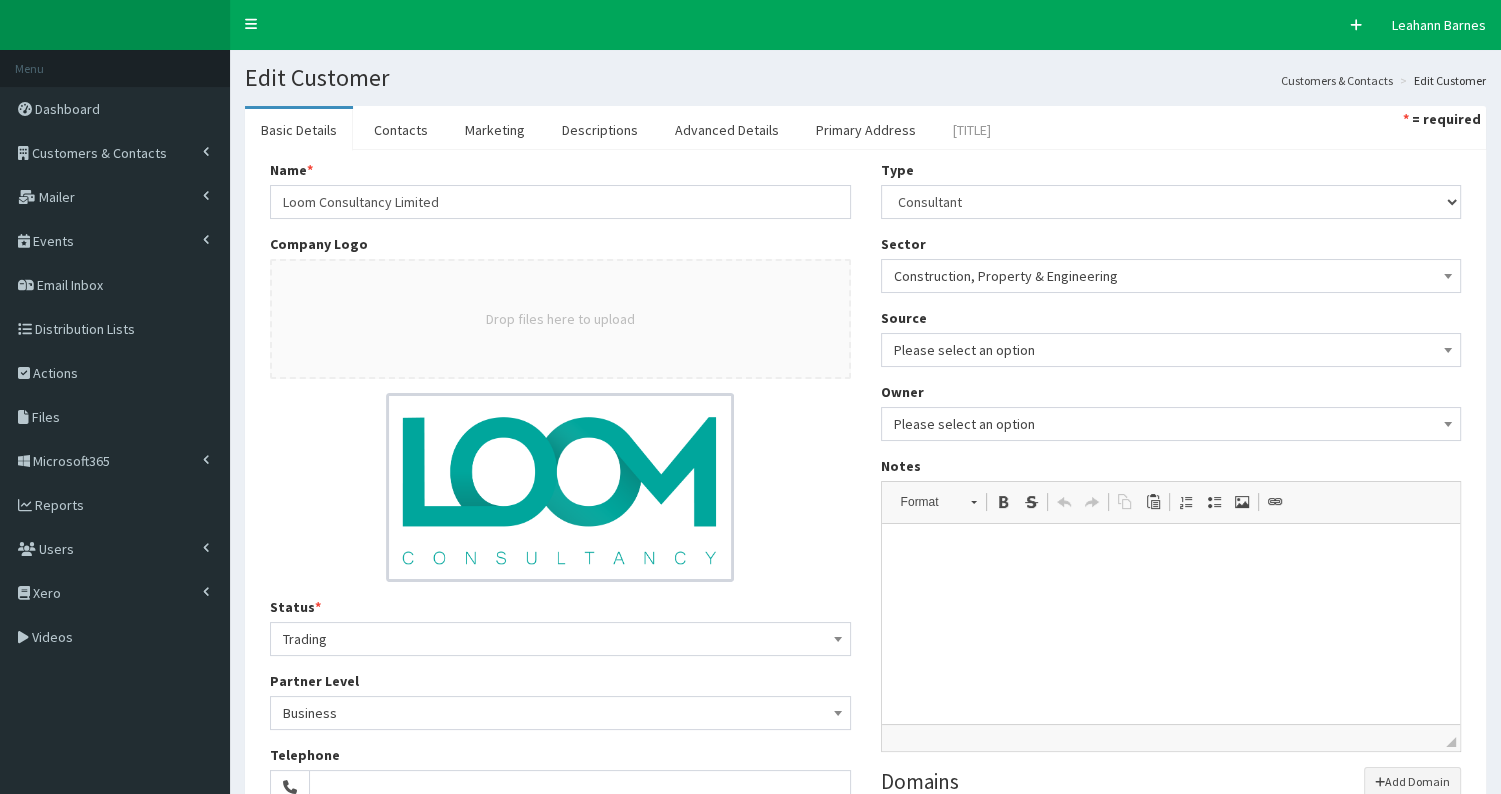 click on "Bondholder" at bounding box center (972, 130) 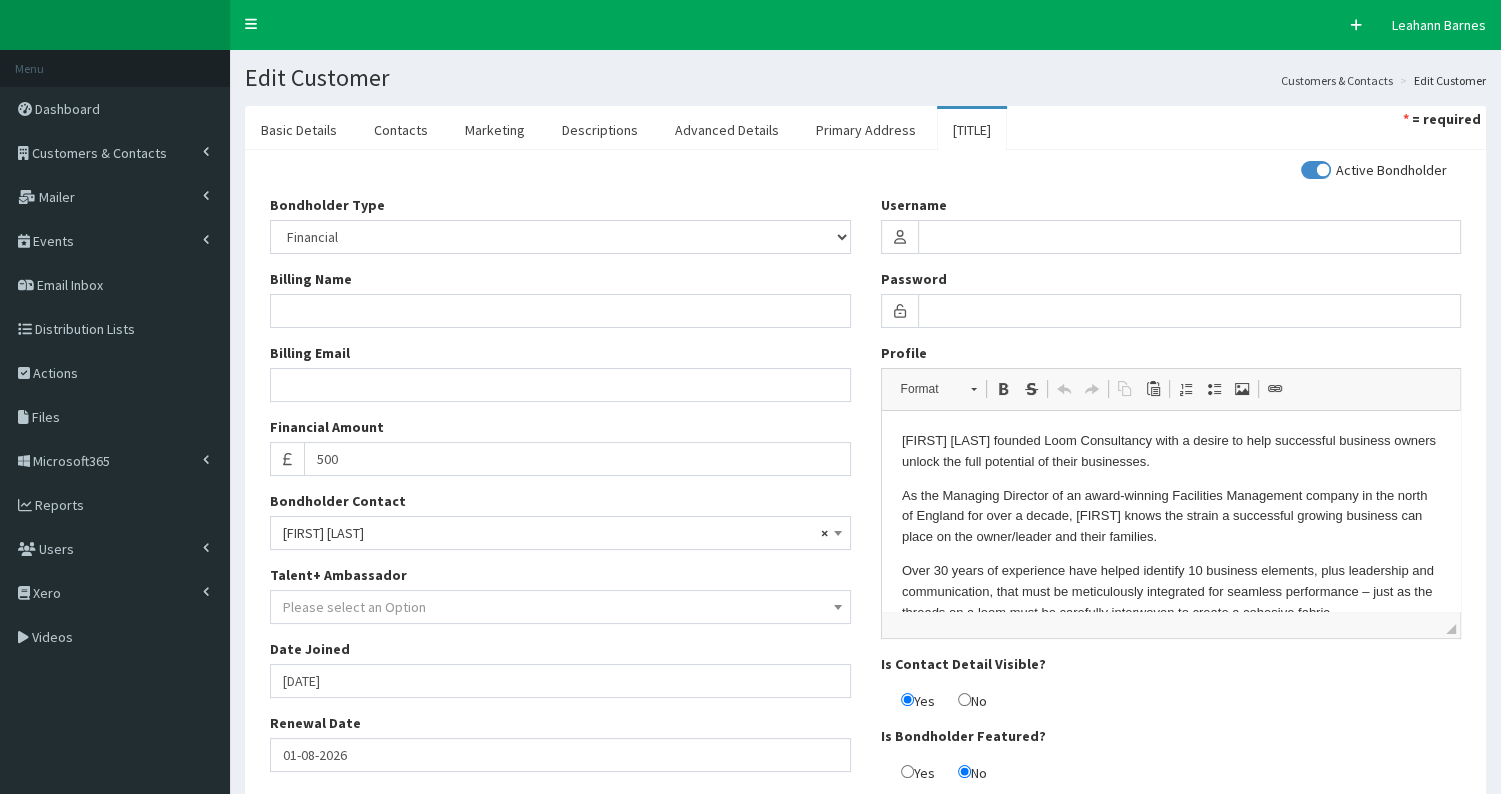 drag, startPoint x: 1324, startPoint y: 167, endPoint x: 1309, endPoint y: 167, distance: 15 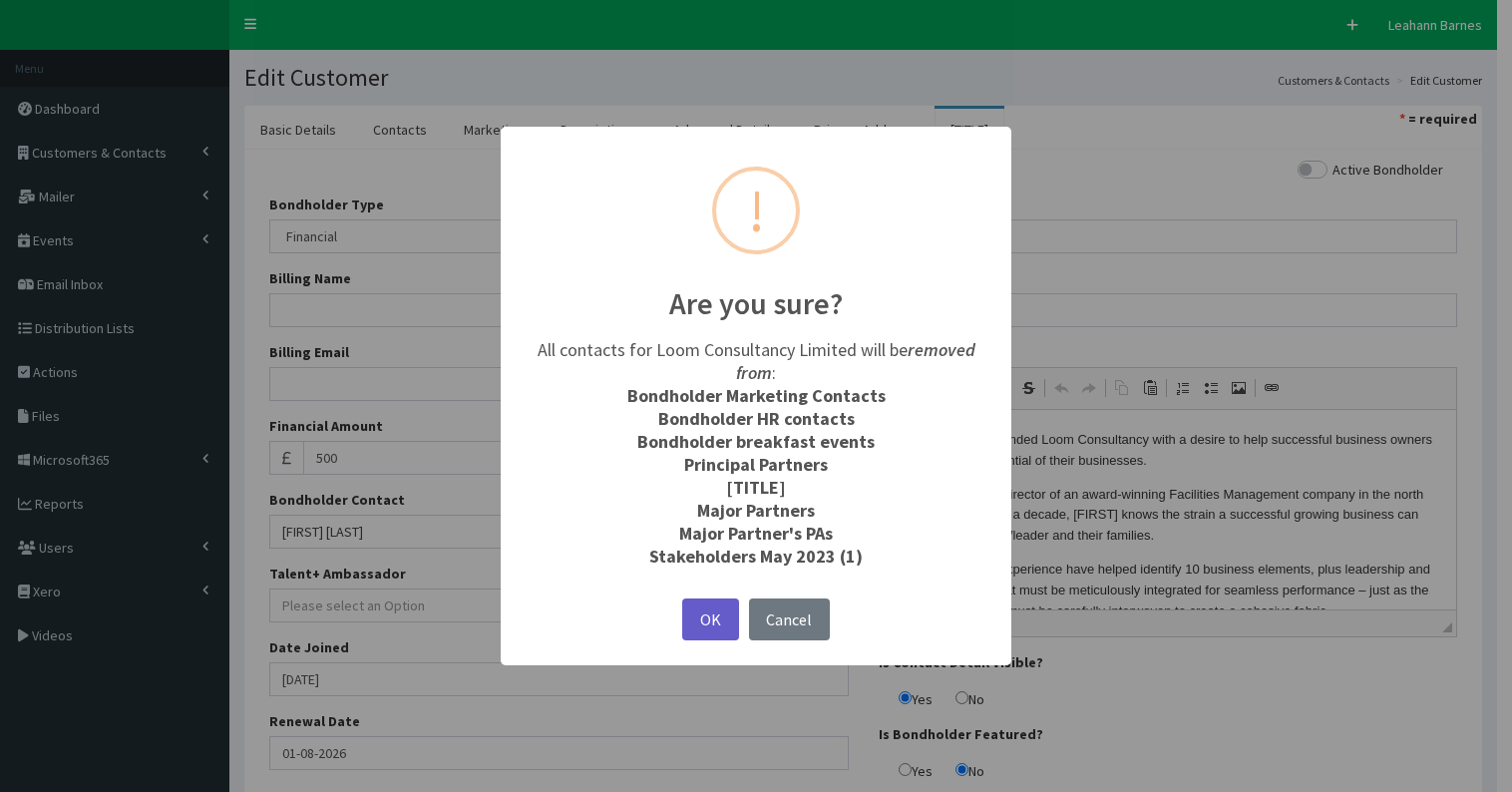 click on "OK" at bounding box center (710, 619) 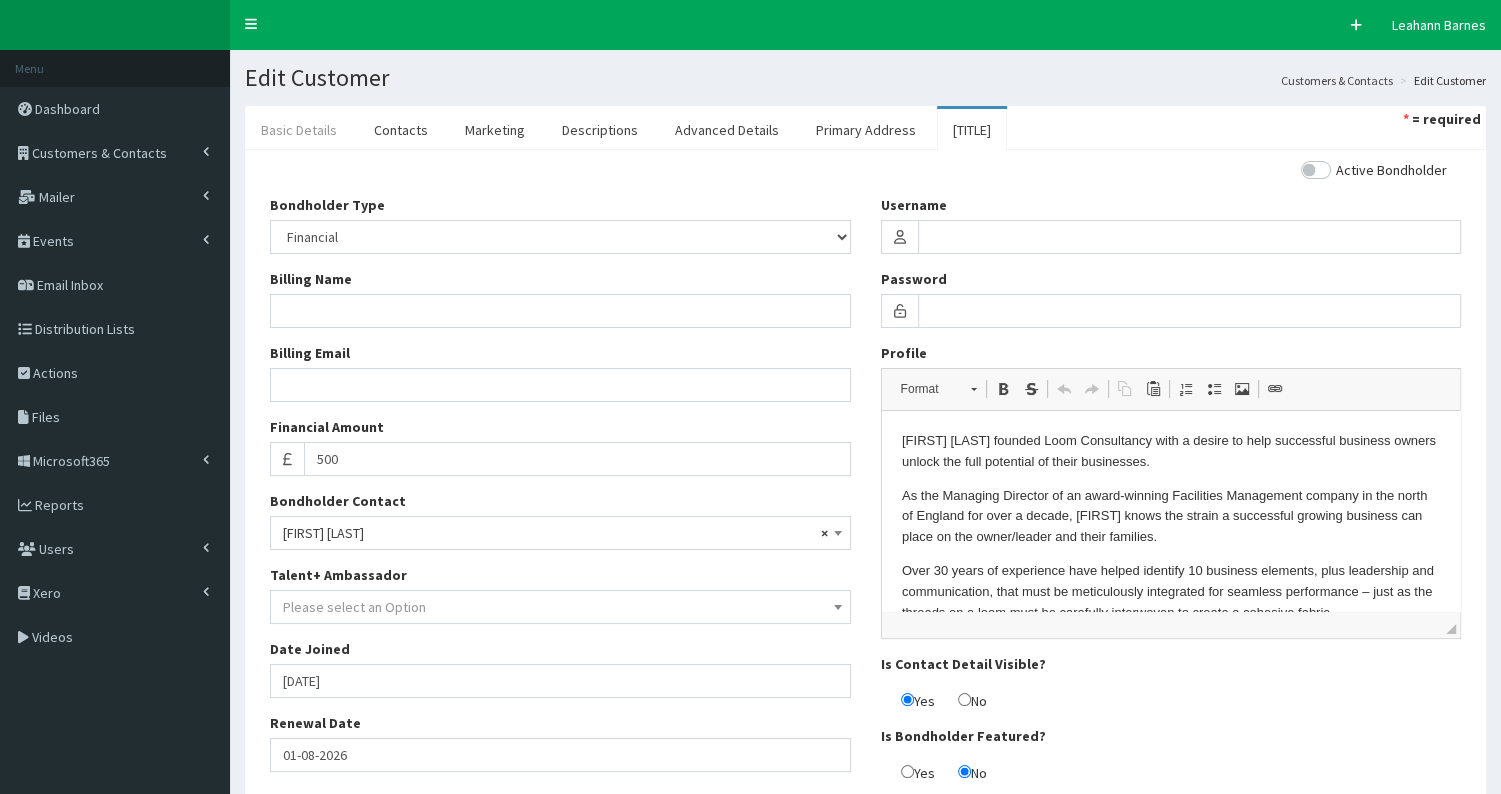 click on "Basic Details" at bounding box center (299, 130) 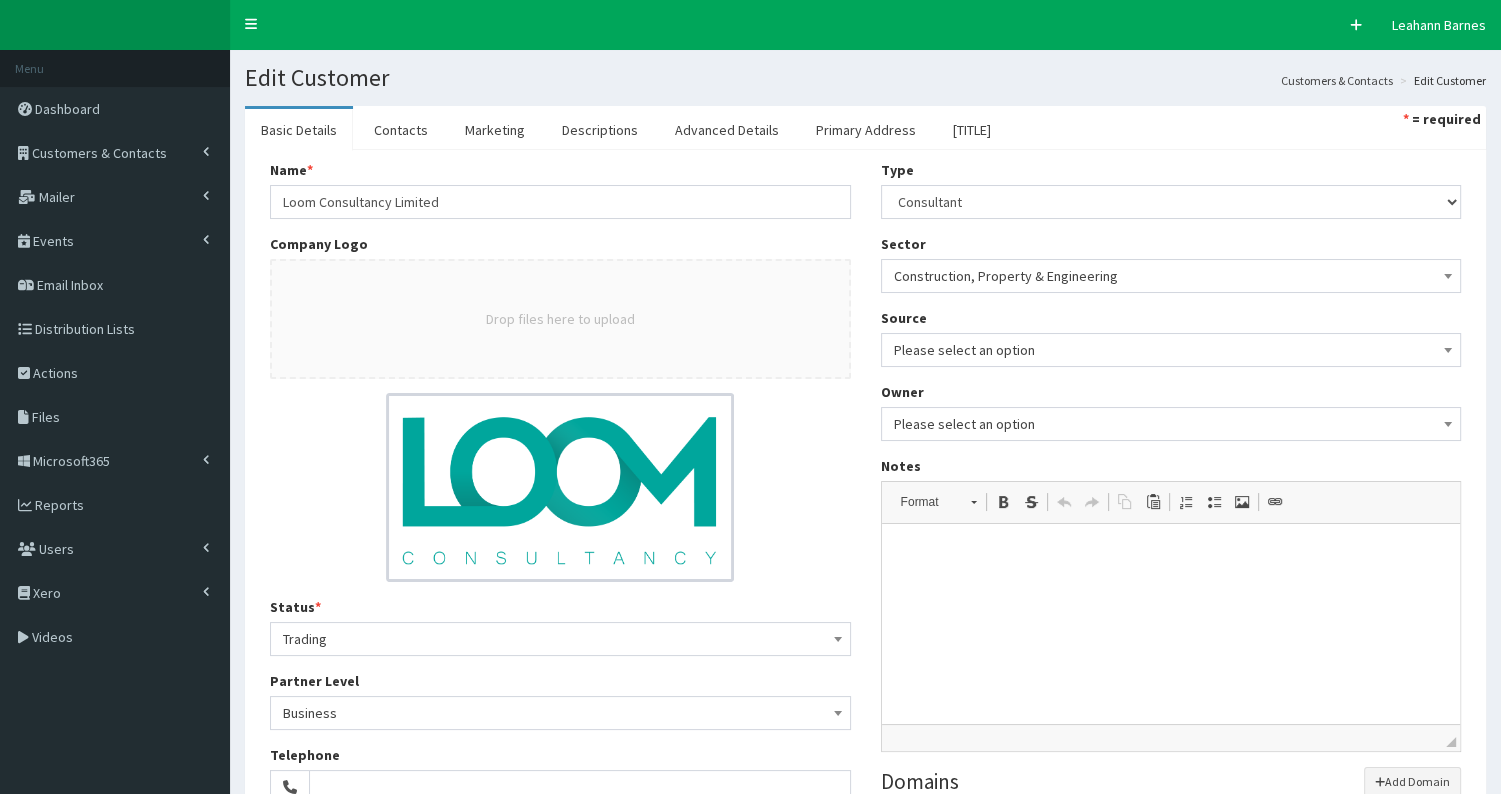 click at bounding box center (1170, 554) 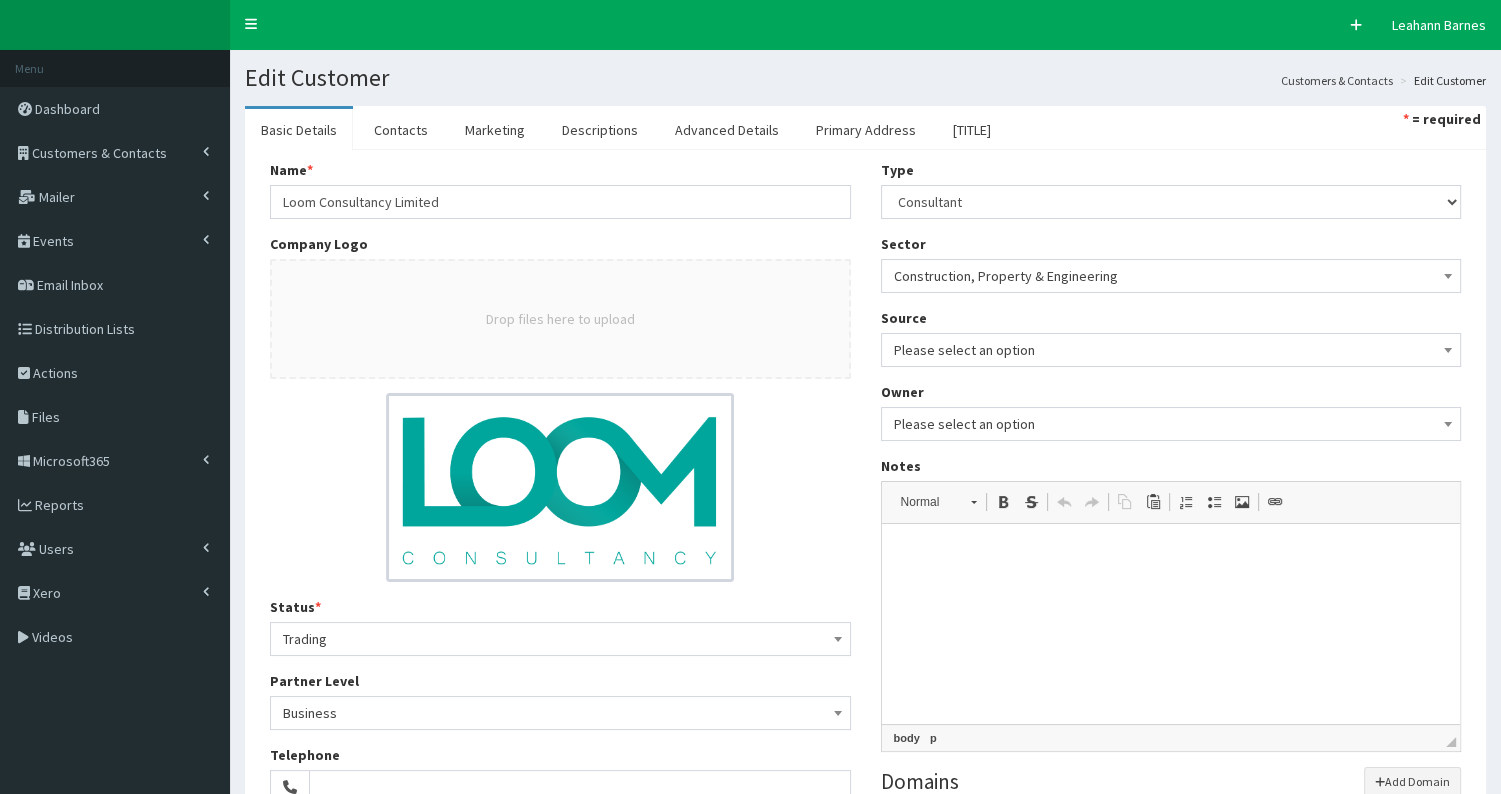 type 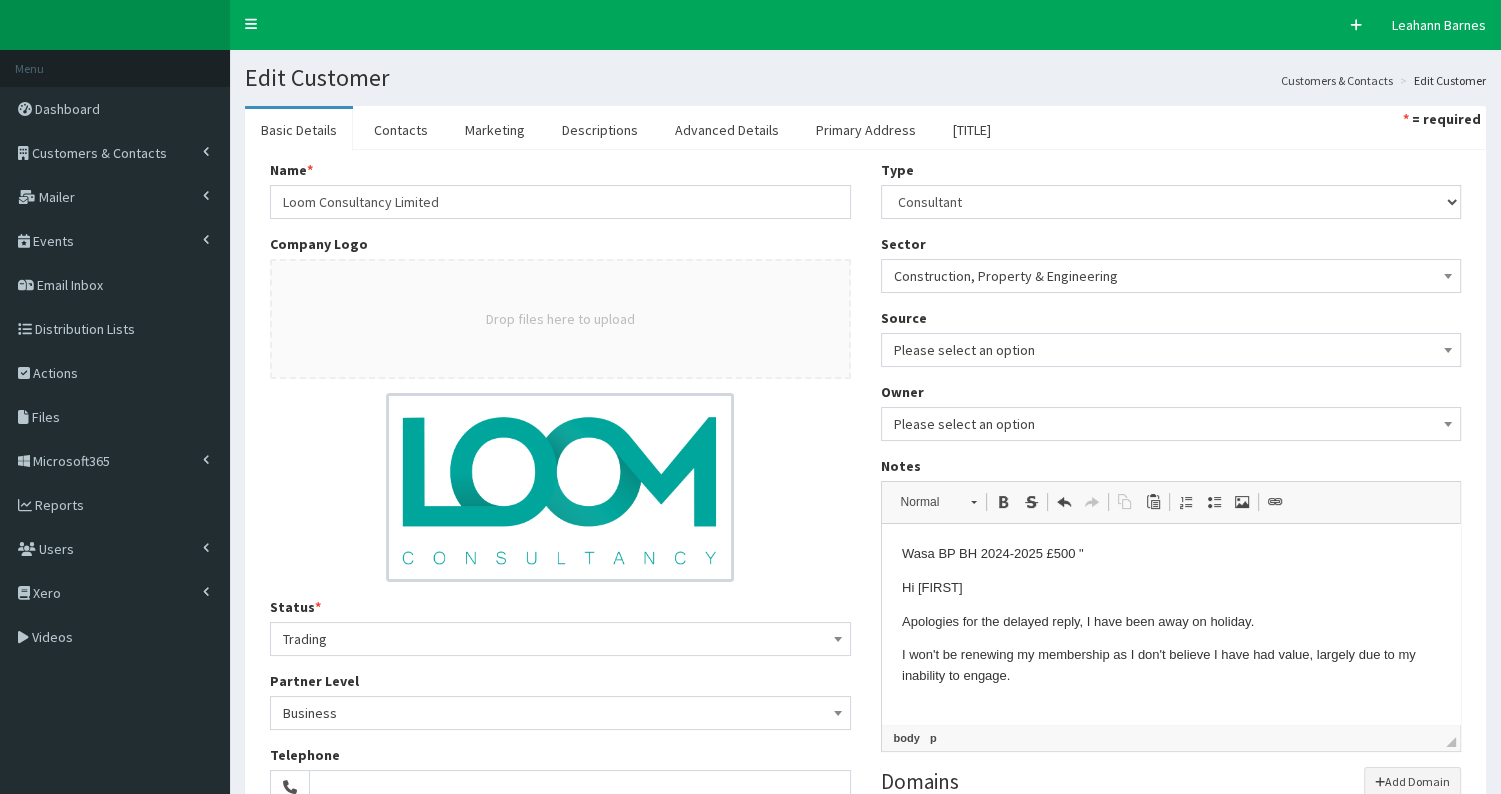 scroll, scrollTop: 27, scrollLeft: 0, axis: vertical 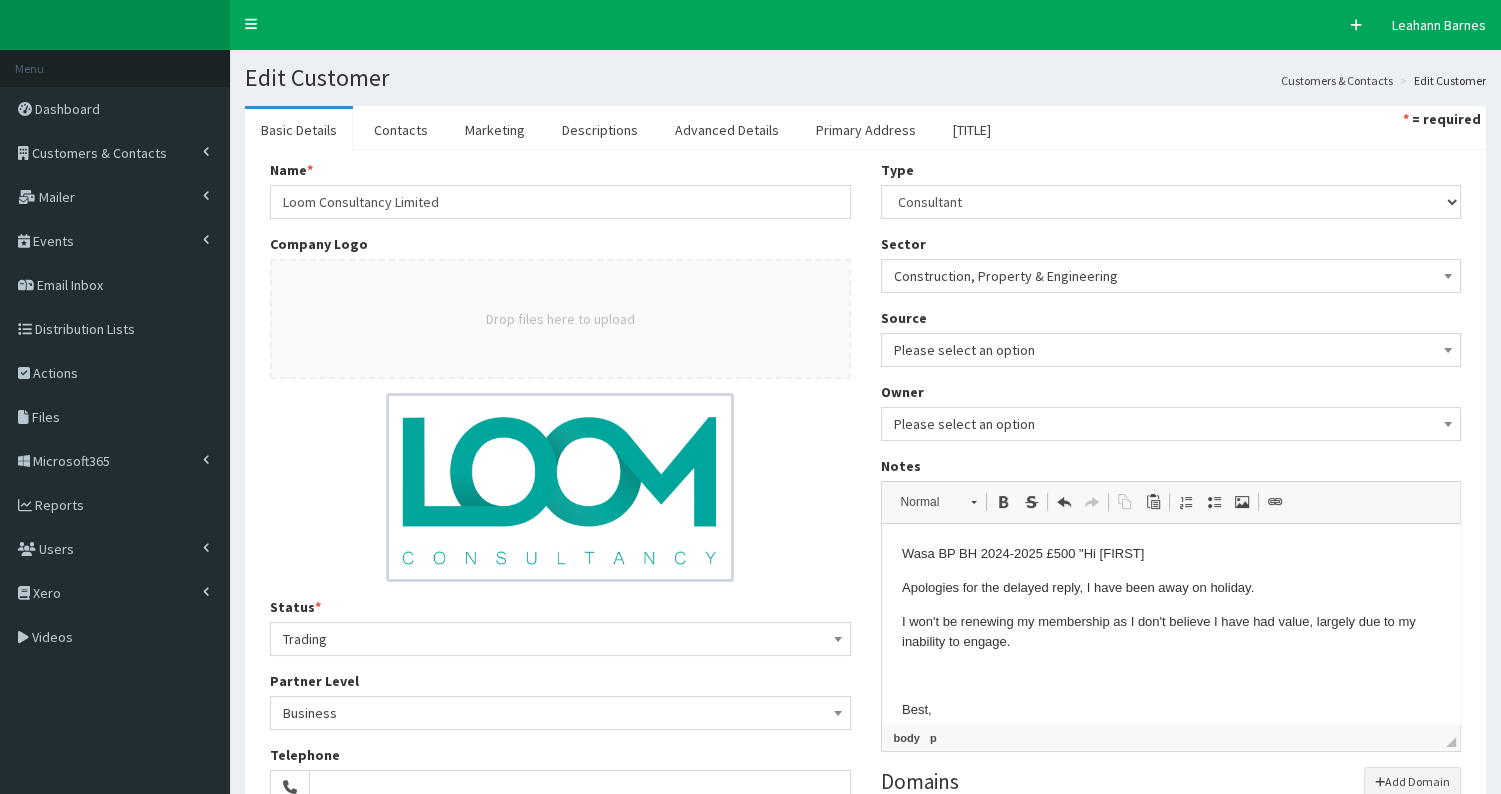 click on "Was  a BP BH 2024-2025 £500 " Hi Saffron" at bounding box center (1170, 554) 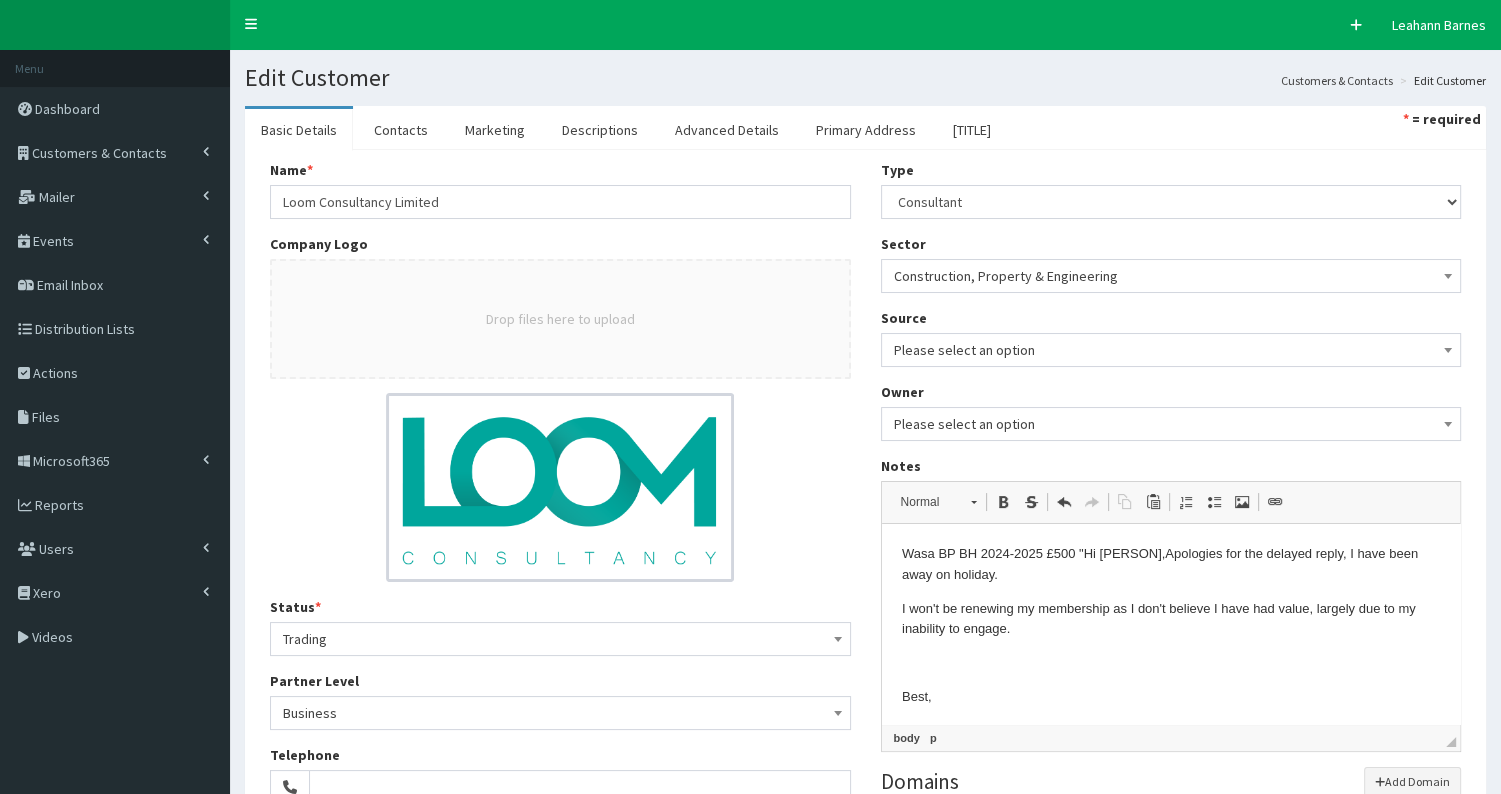 click on "Was  a BP BH 2024-2025 £500 " Hi Saffron,  Apologies for the delayed reply, I have been away on holiday." at bounding box center [1170, 565] 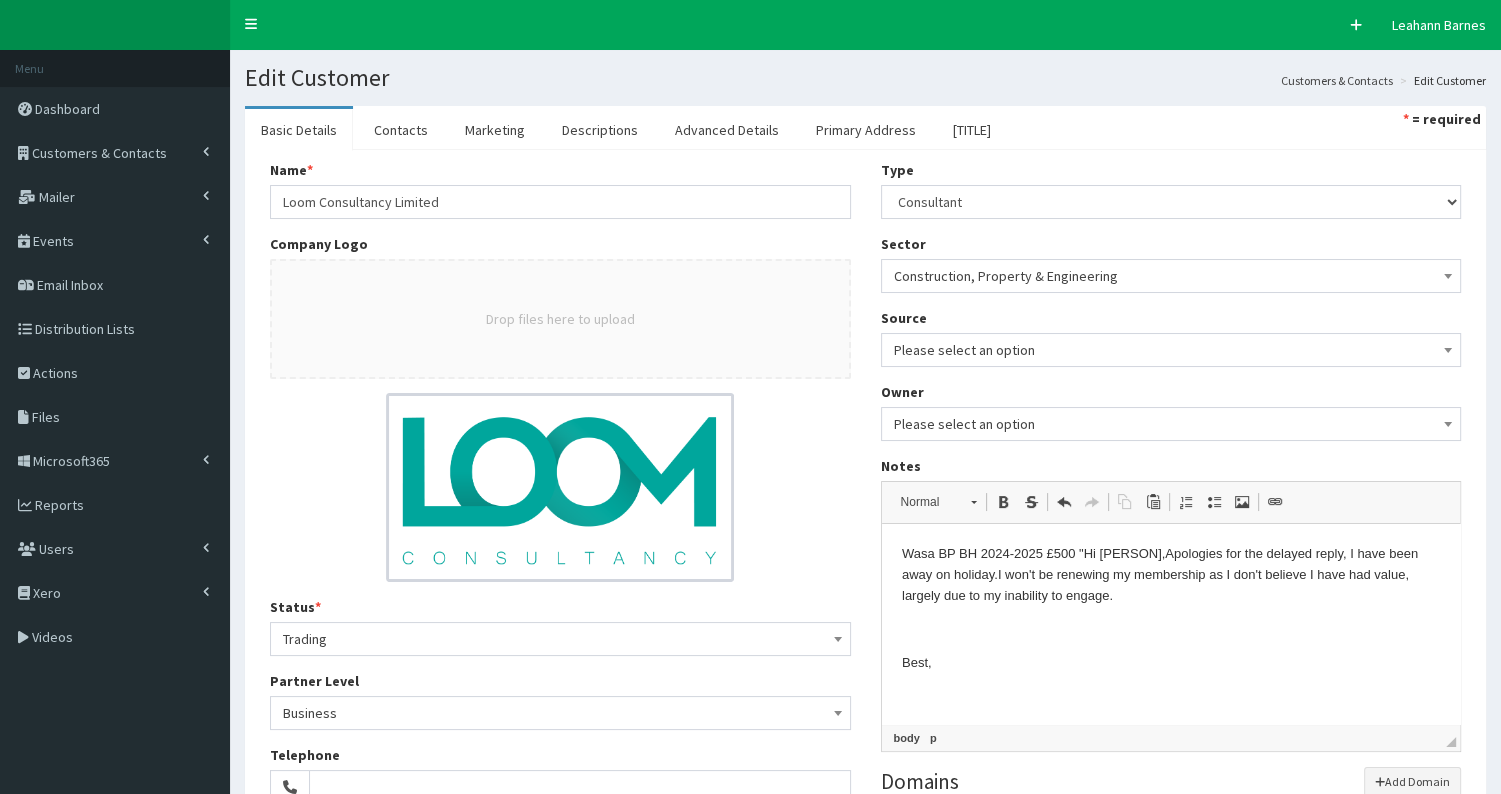 click on "Was  a BP BH 2024-2025 £500 " Hi Saffron,  Apologies for the delayed reply, I have been away on holiday.  I won't be renewing my membership as I don't believe I have had value, largely due to my inability to engage." at bounding box center [1170, 575] 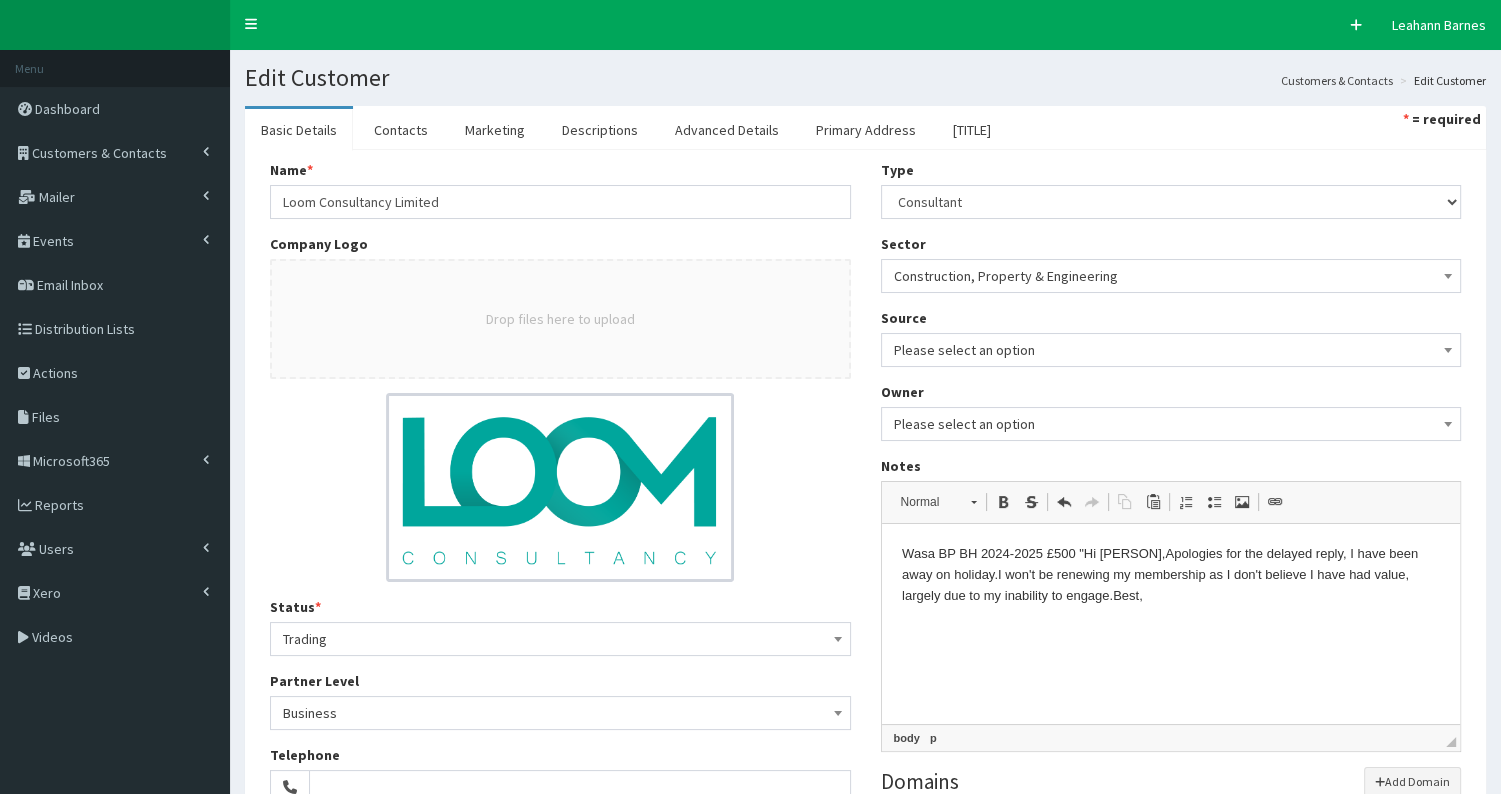 drag, startPoint x: 1100, startPoint y: 598, endPoint x: 1129, endPoint y: 595, distance: 29.15476 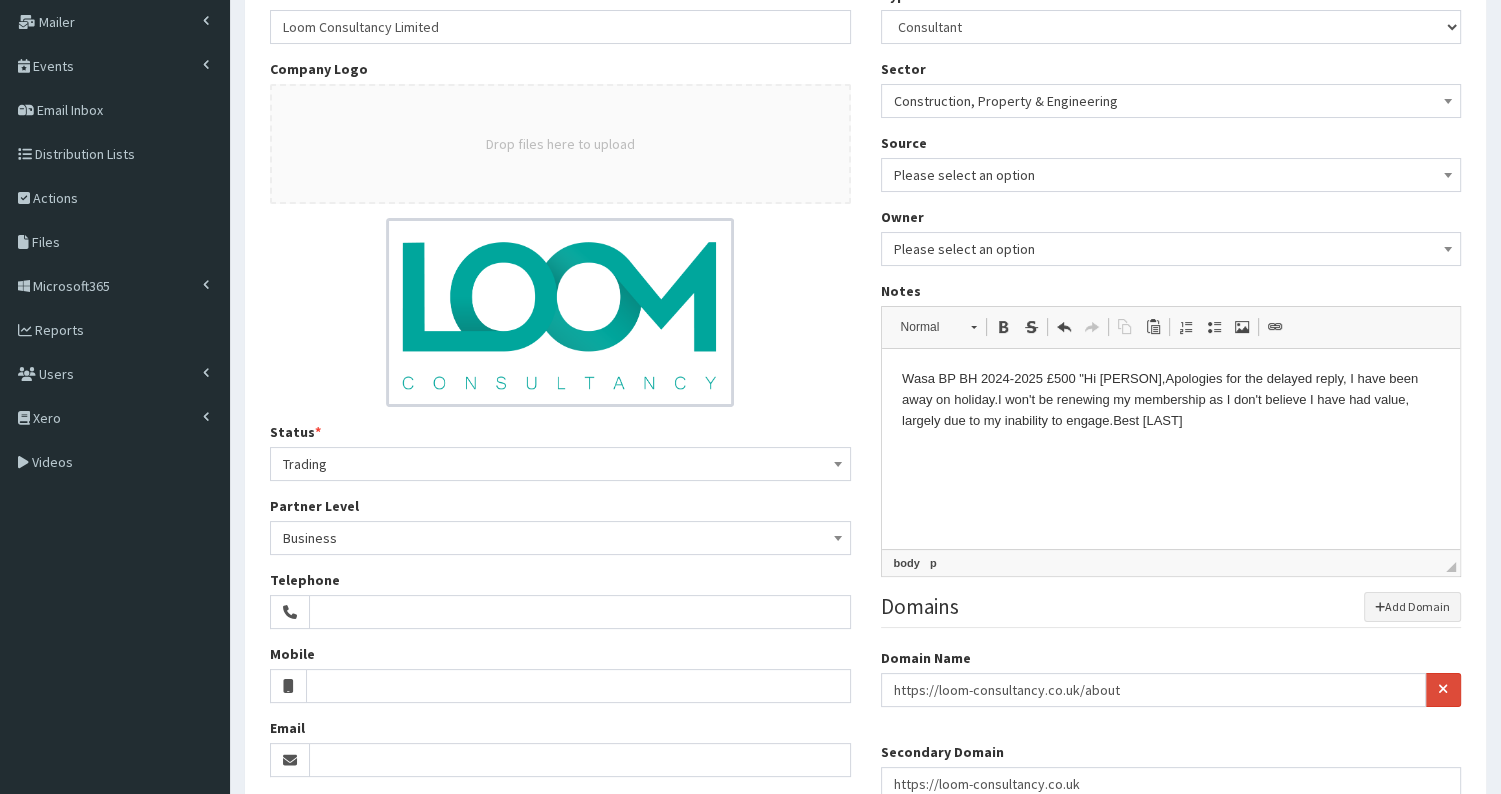 scroll, scrollTop: 346, scrollLeft: 0, axis: vertical 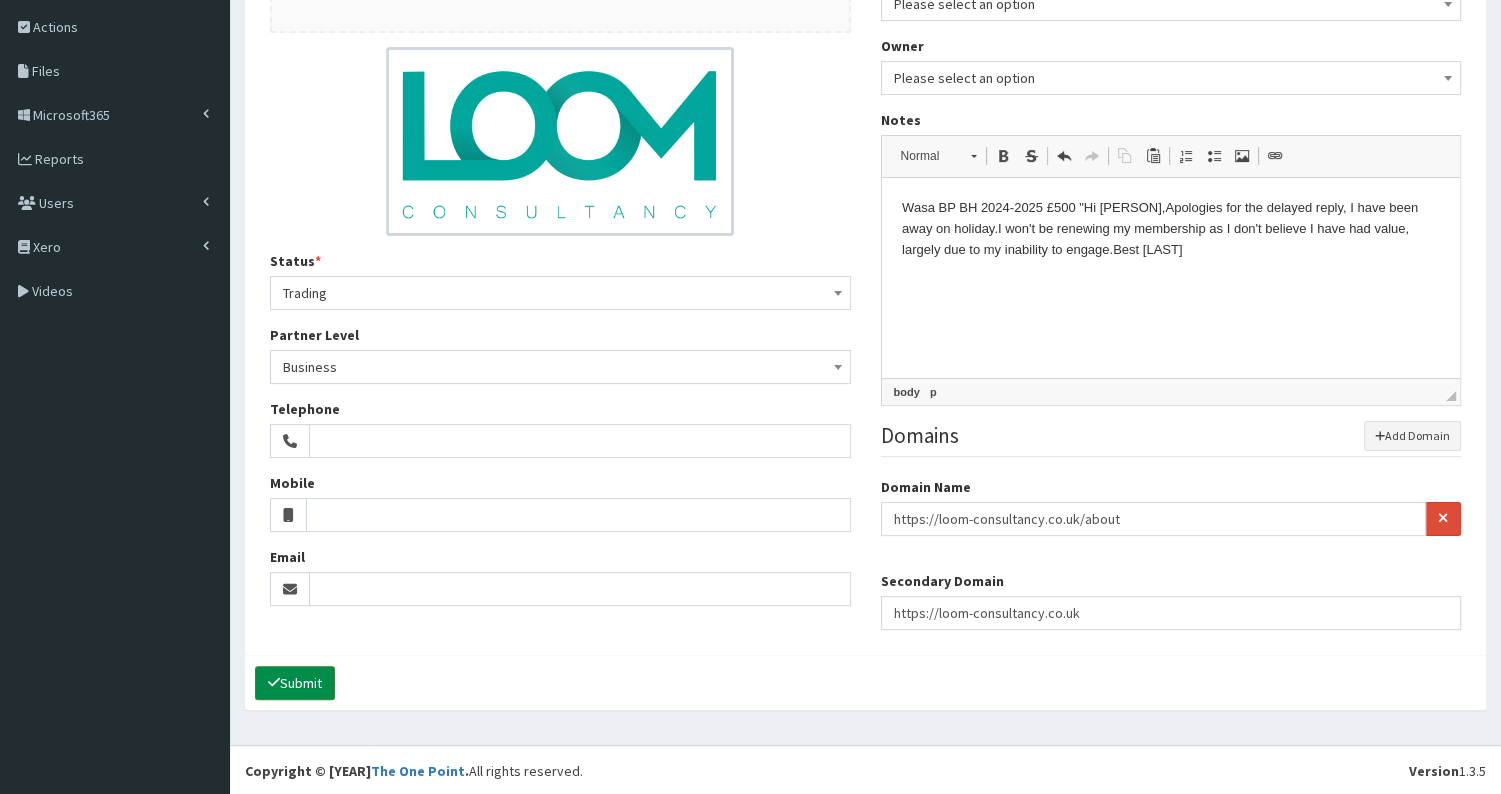 click on "Submit" at bounding box center [295, 683] 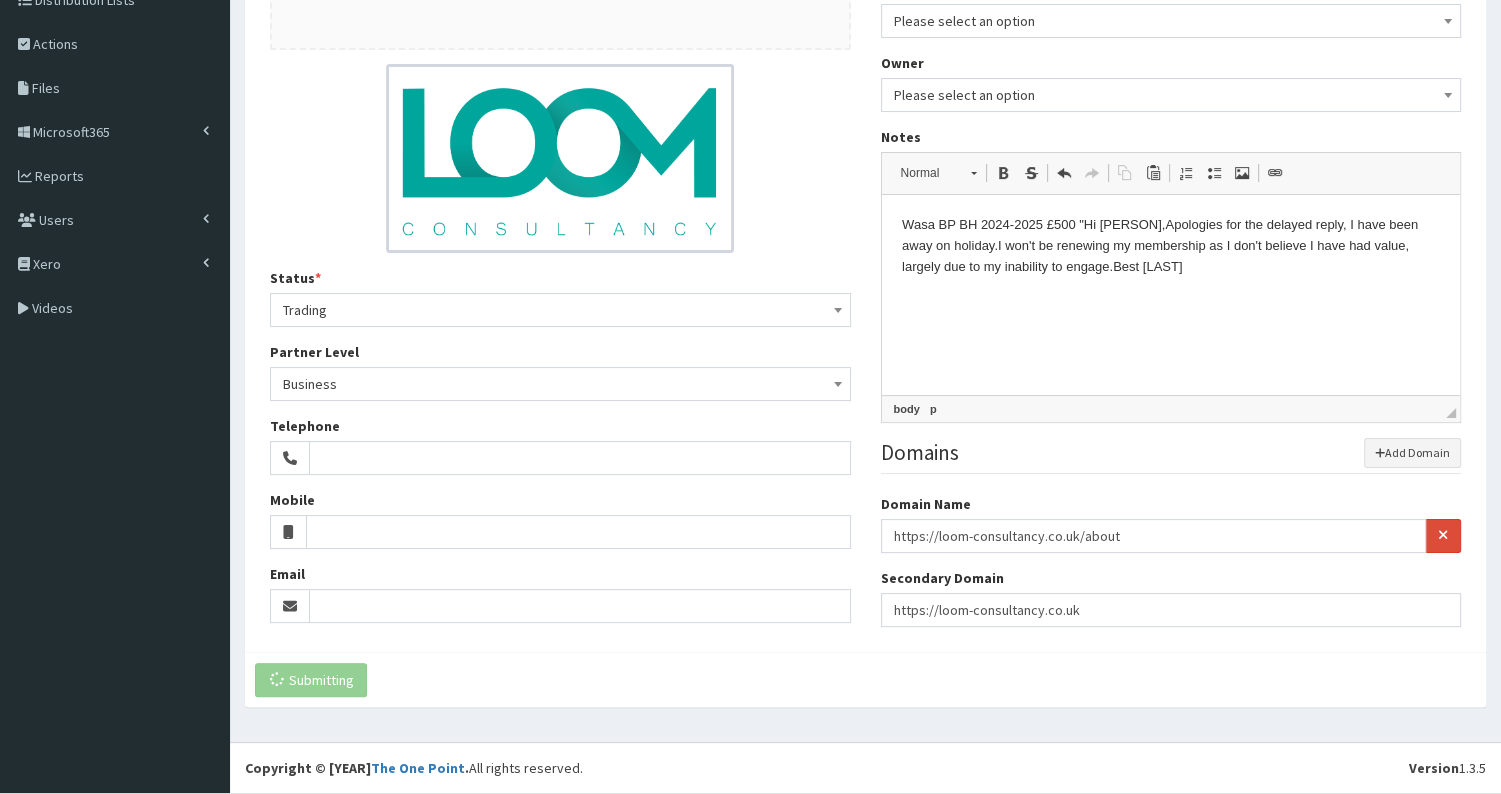 scroll, scrollTop: 326, scrollLeft: 0, axis: vertical 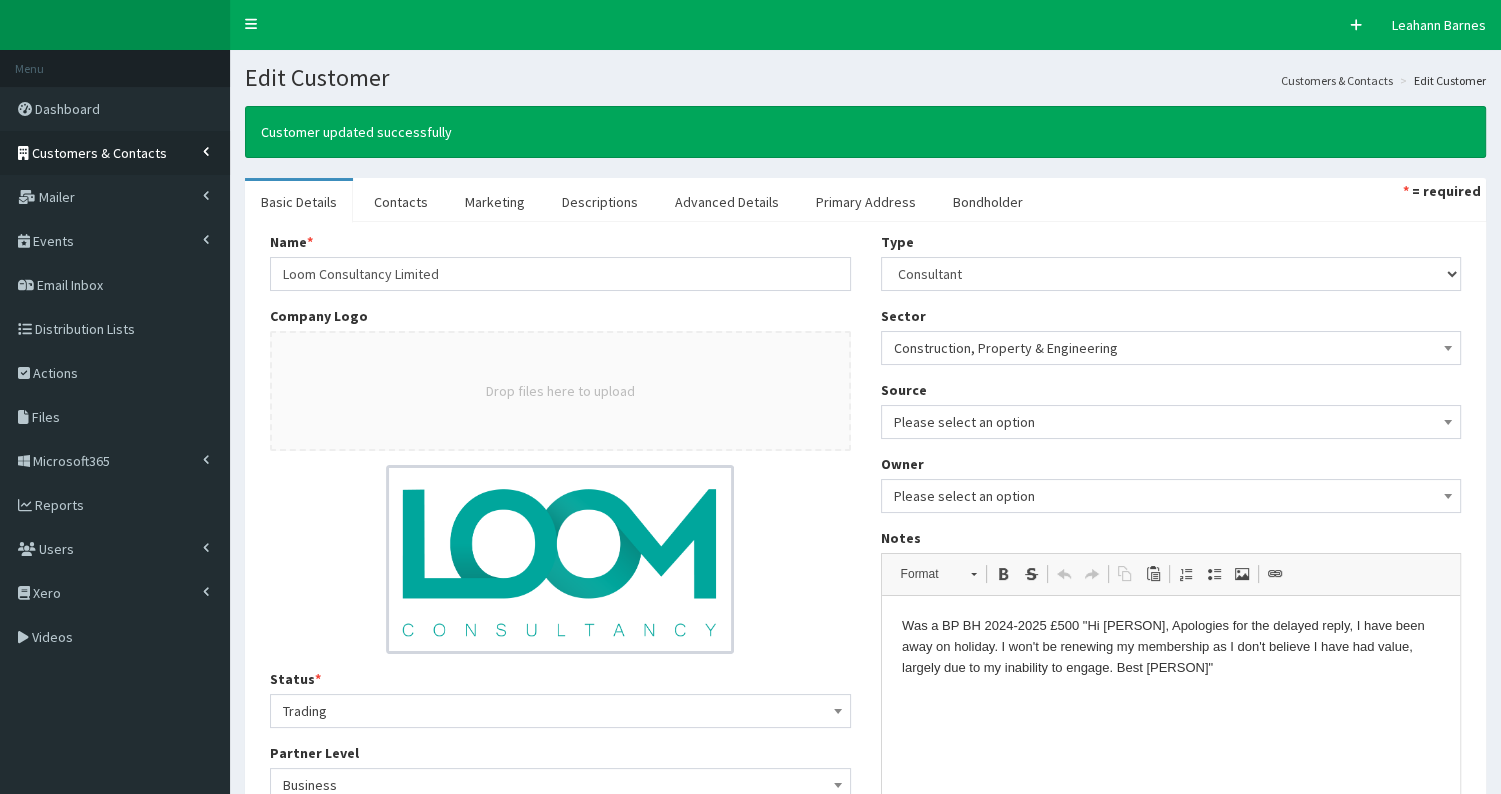 click on "Customers & Contacts" at bounding box center (99, 153) 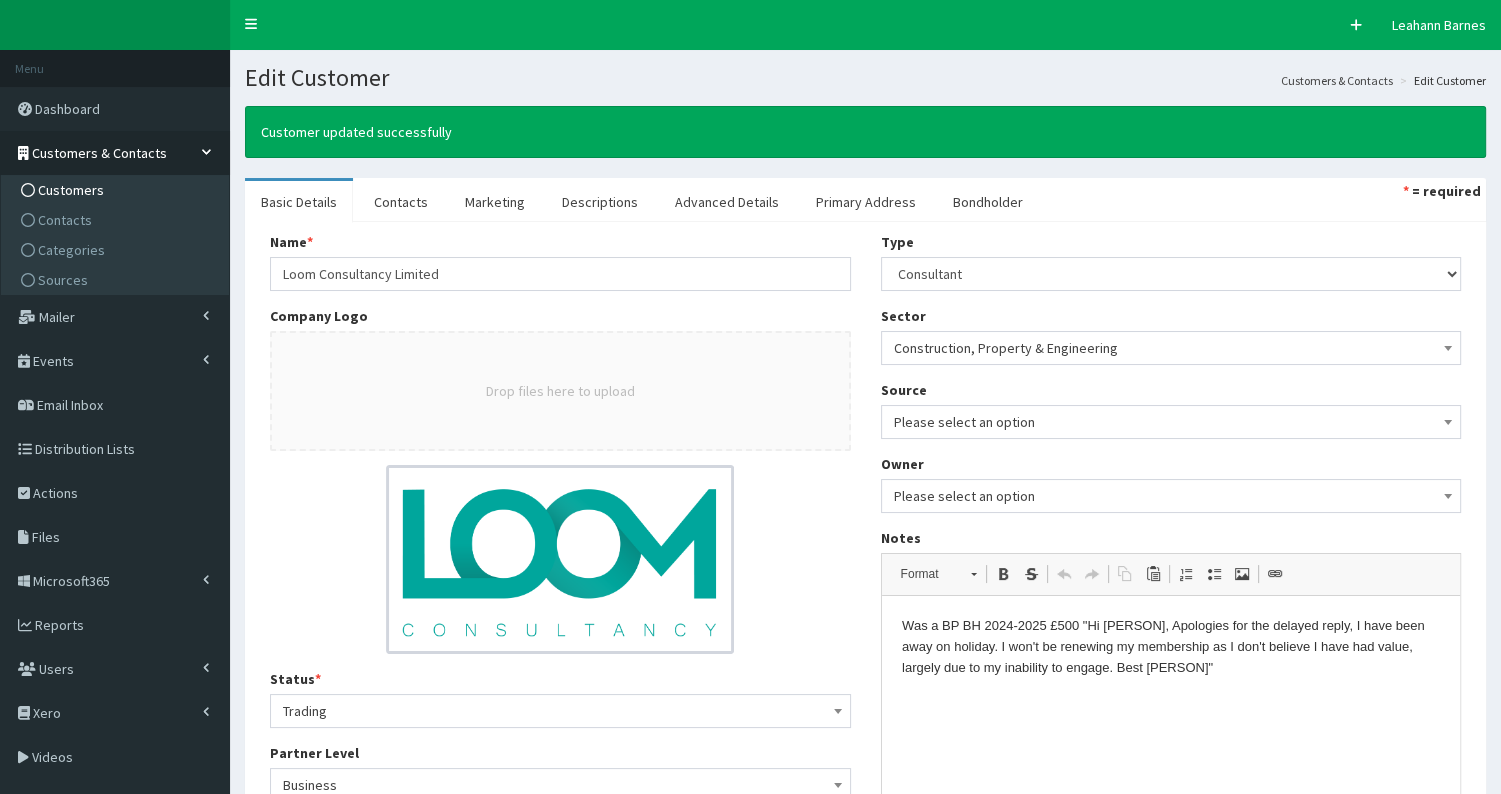 click on "Customers" at bounding box center [71, 190] 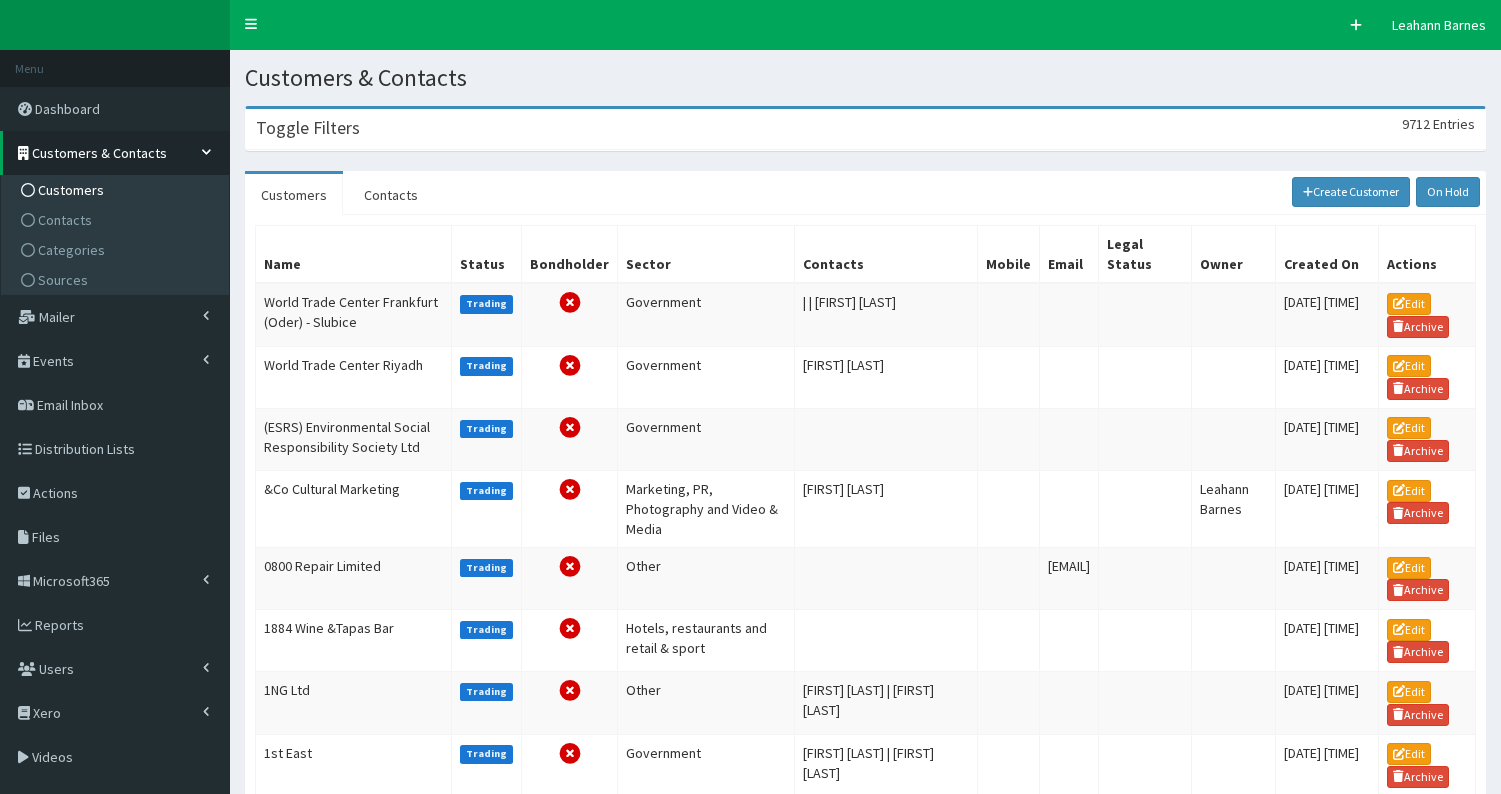 scroll, scrollTop: 0, scrollLeft: 0, axis: both 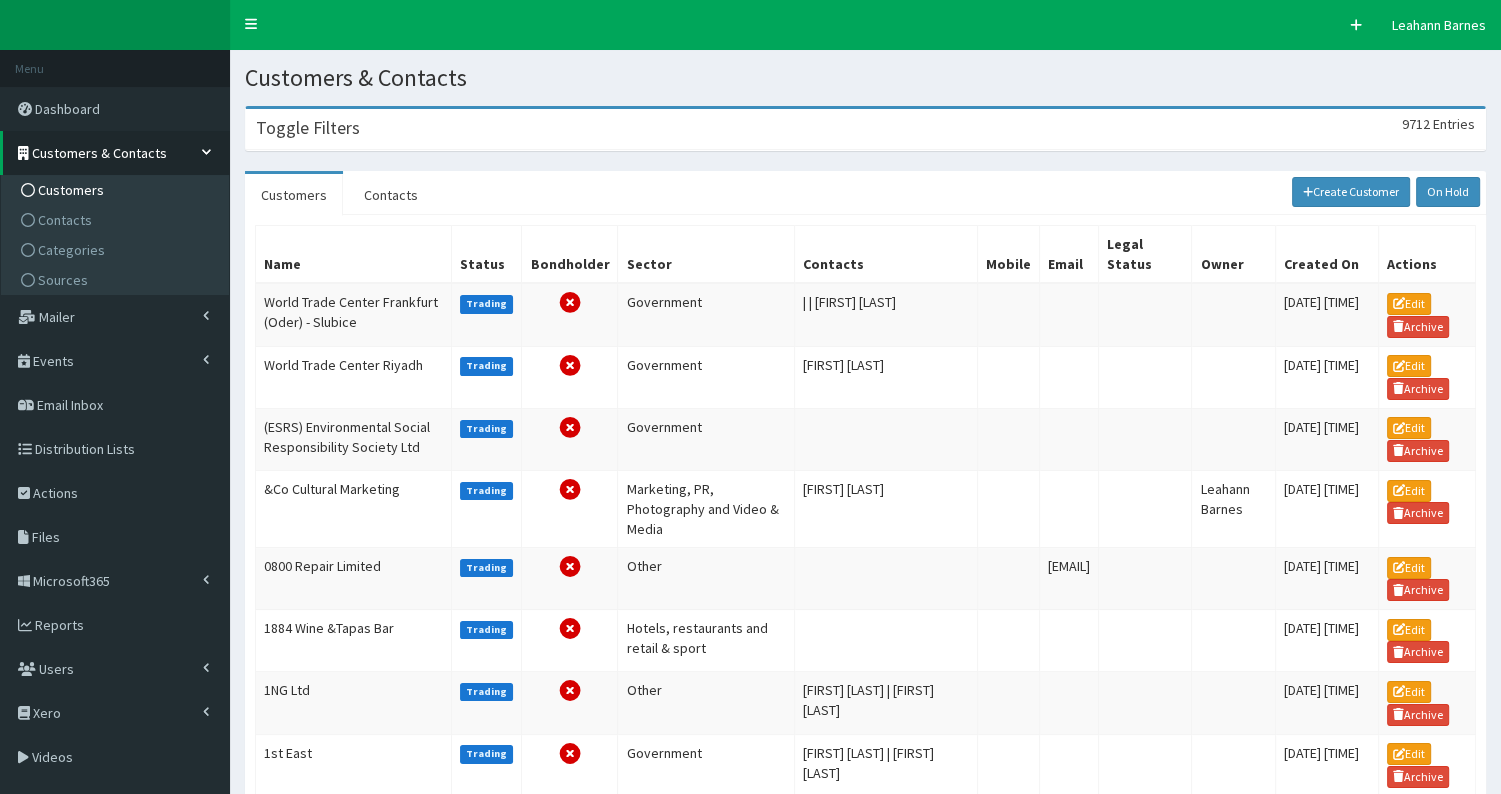click on "Toggle Filters" at bounding box center (308, 128) 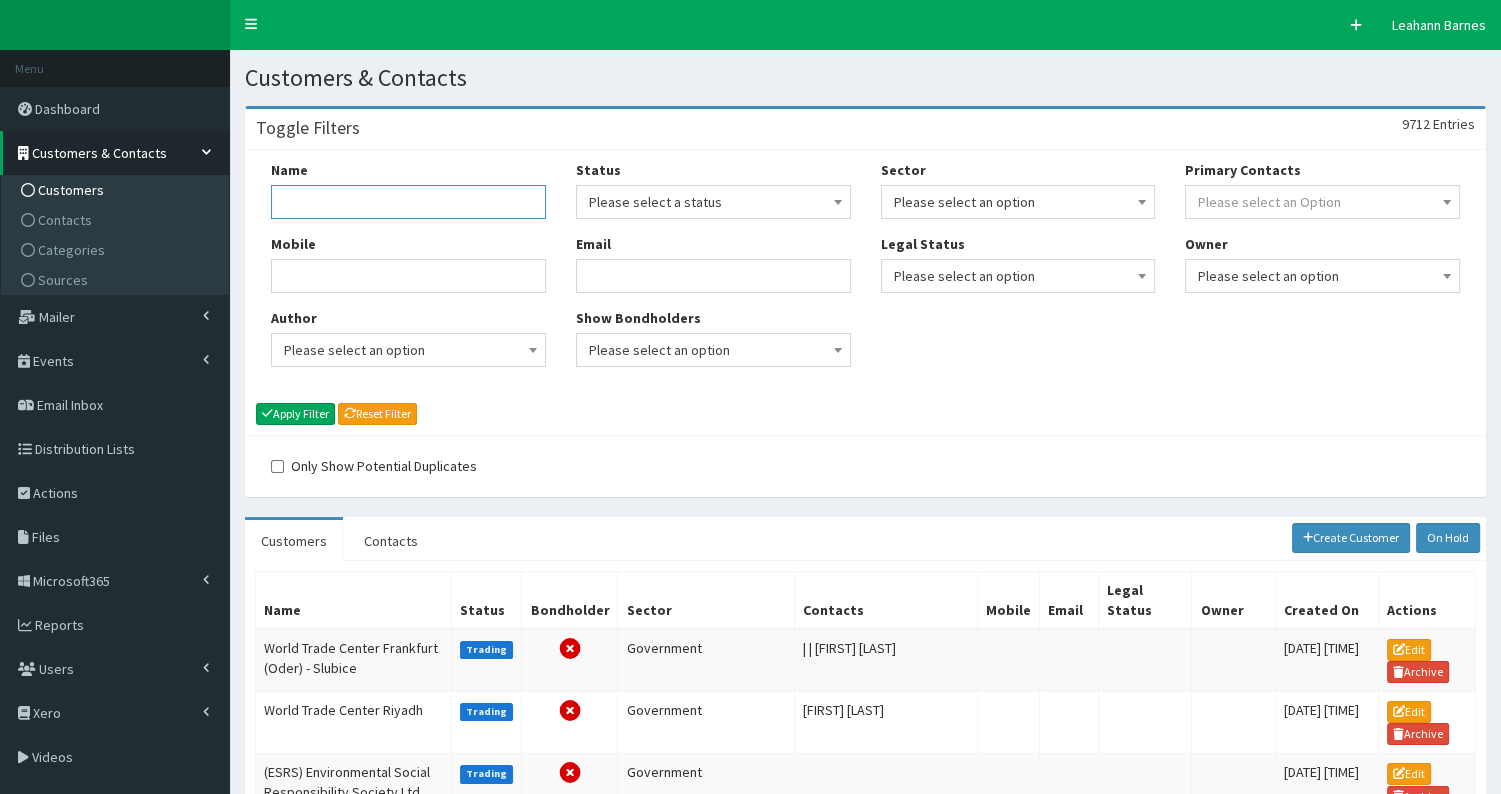 click on "Name" at bounding box center [408, 202] 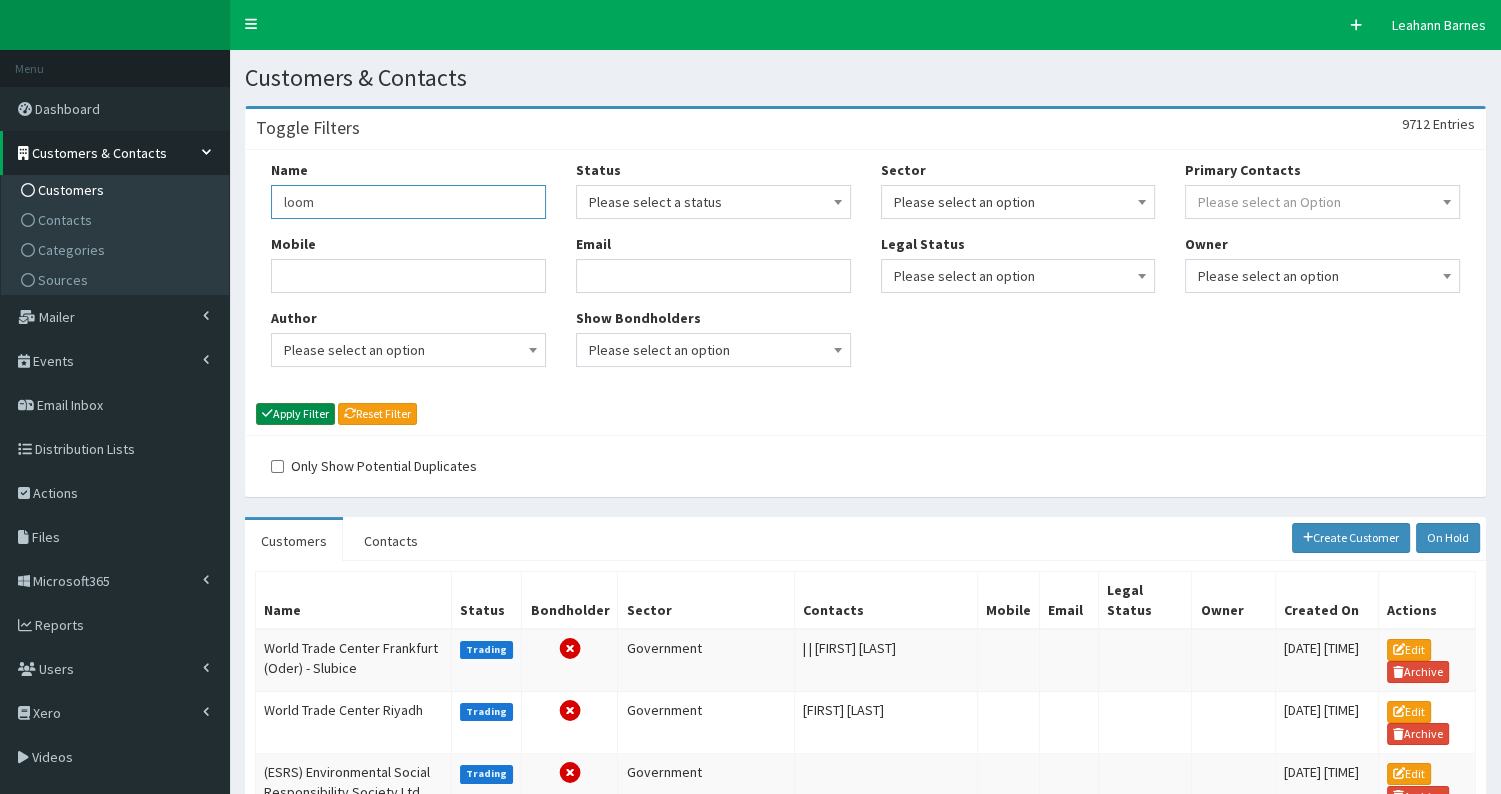 type on "loom" 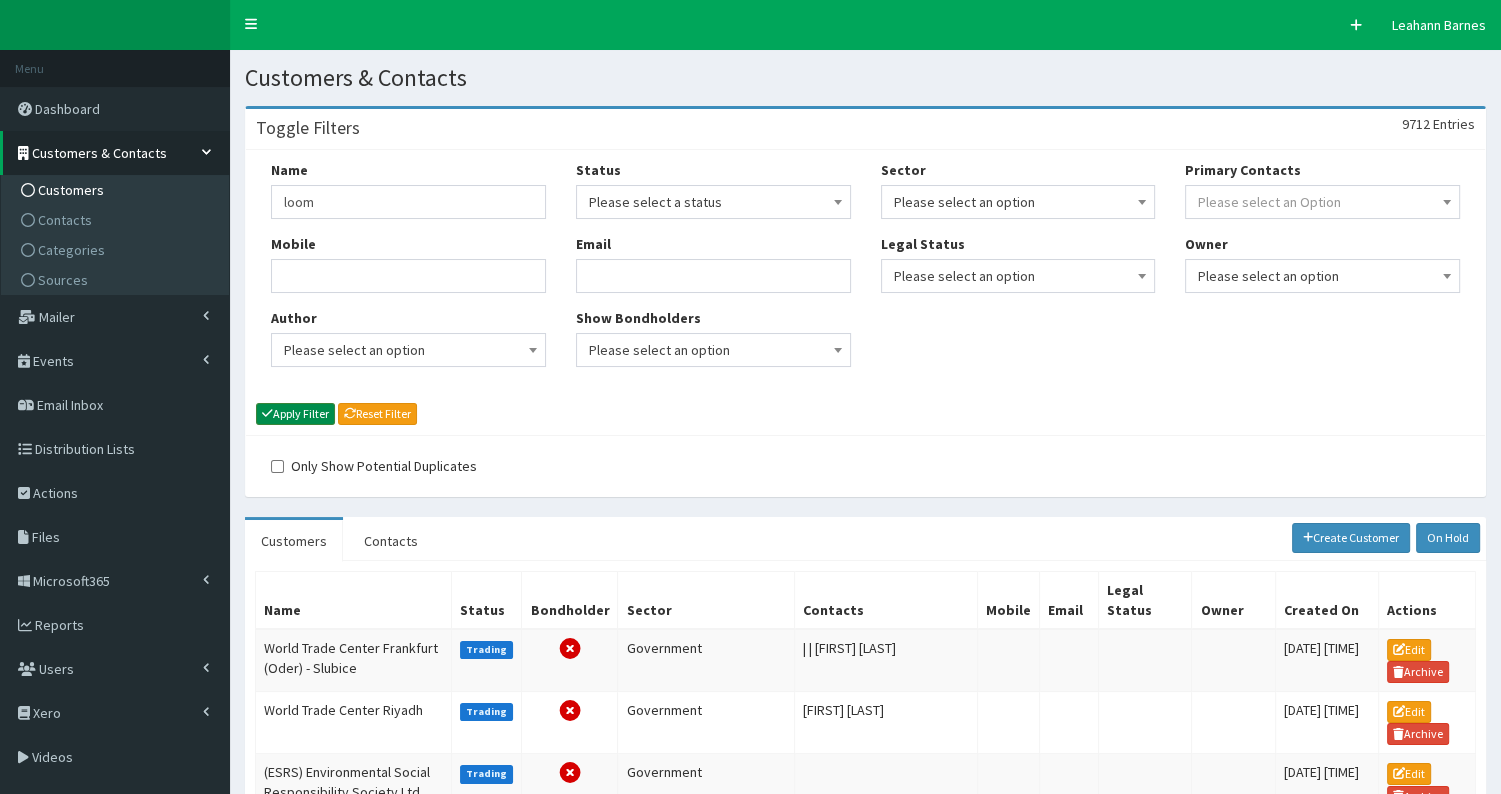 click on "Apply Filter" at bounding box center [295, 414] 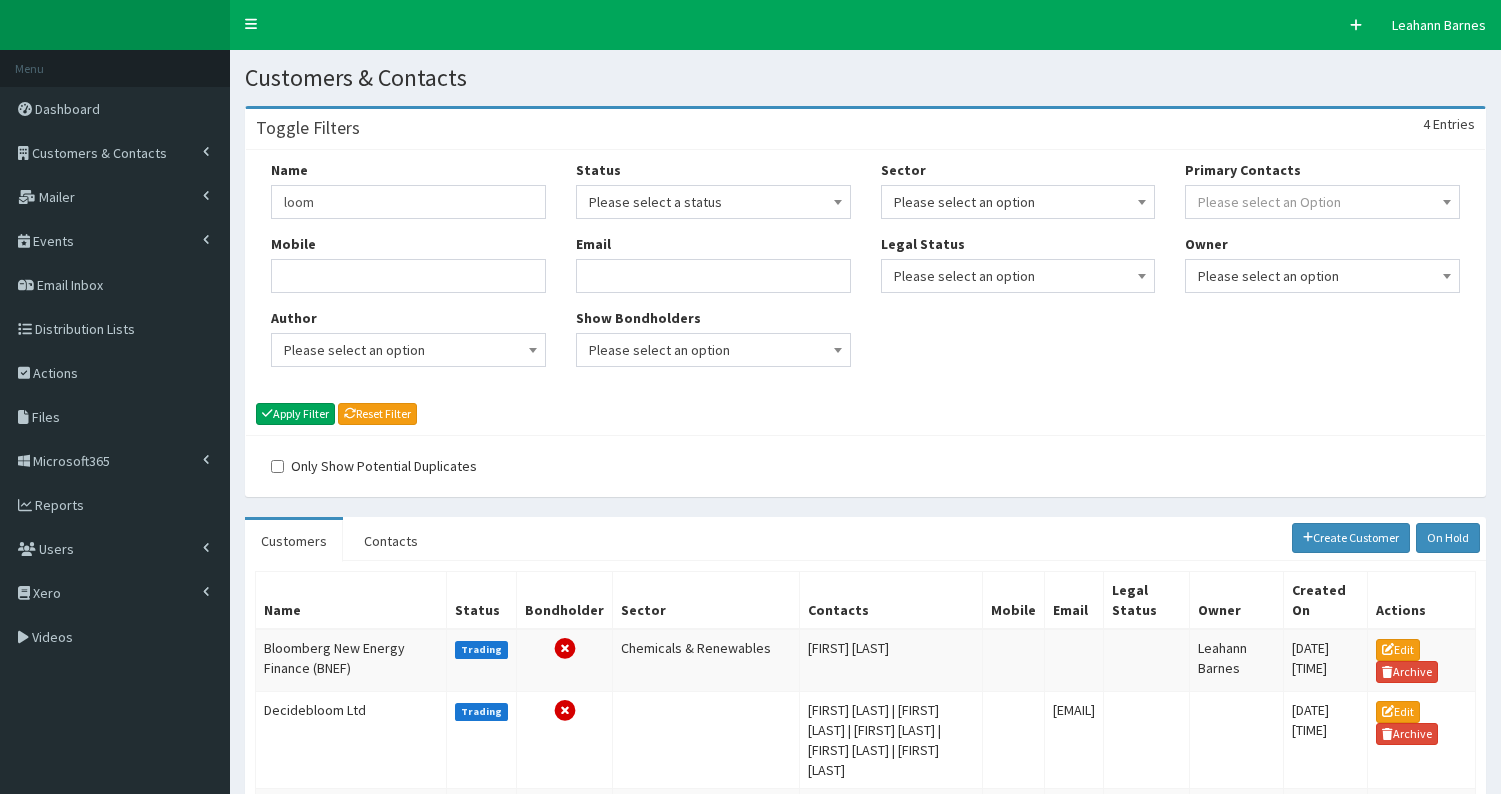 scroll, scrollTop: 0, scrollLeft: 0, axis: both 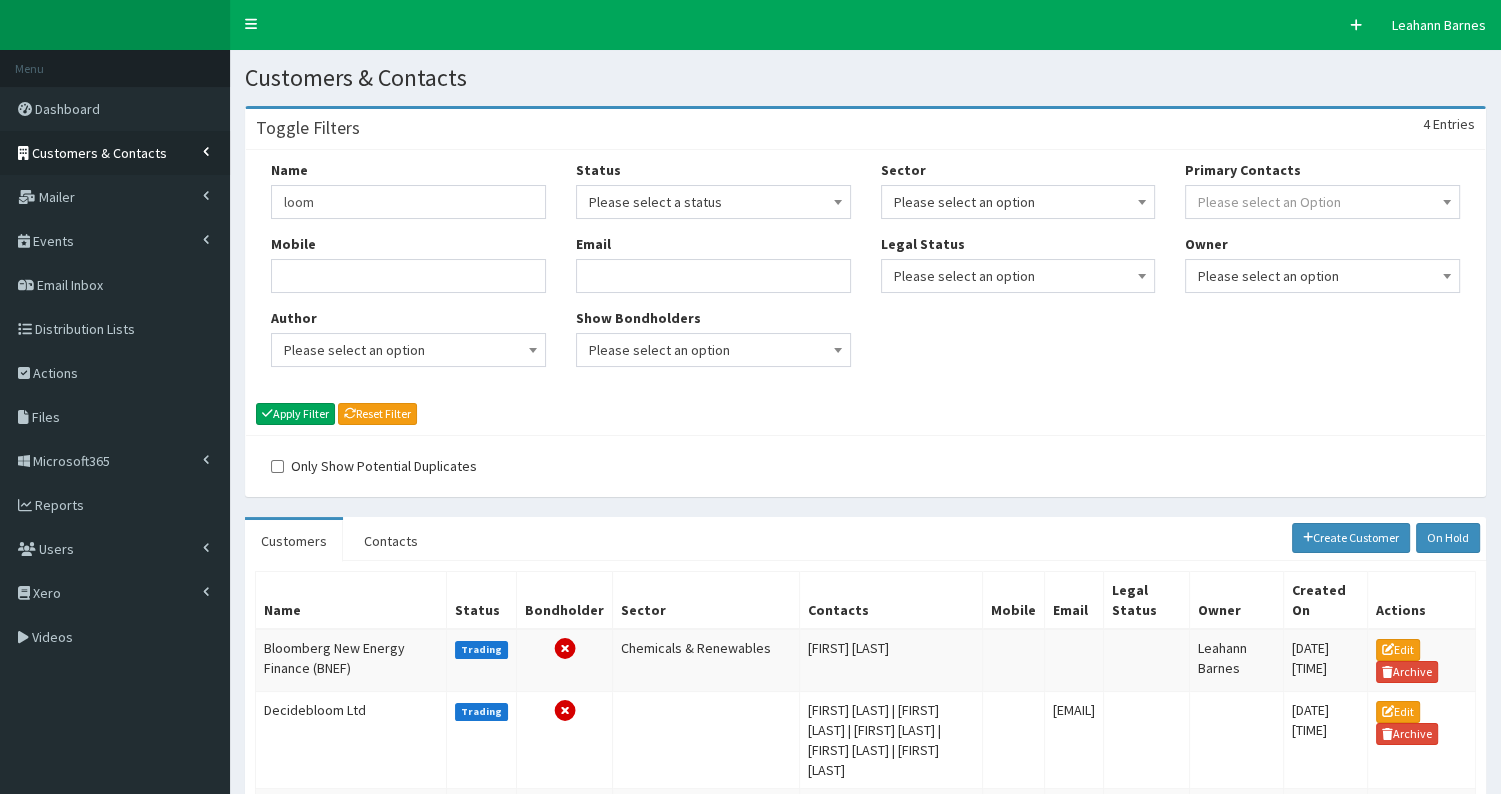 click on "Customers & Contacts" at bounding box center (99, 153) 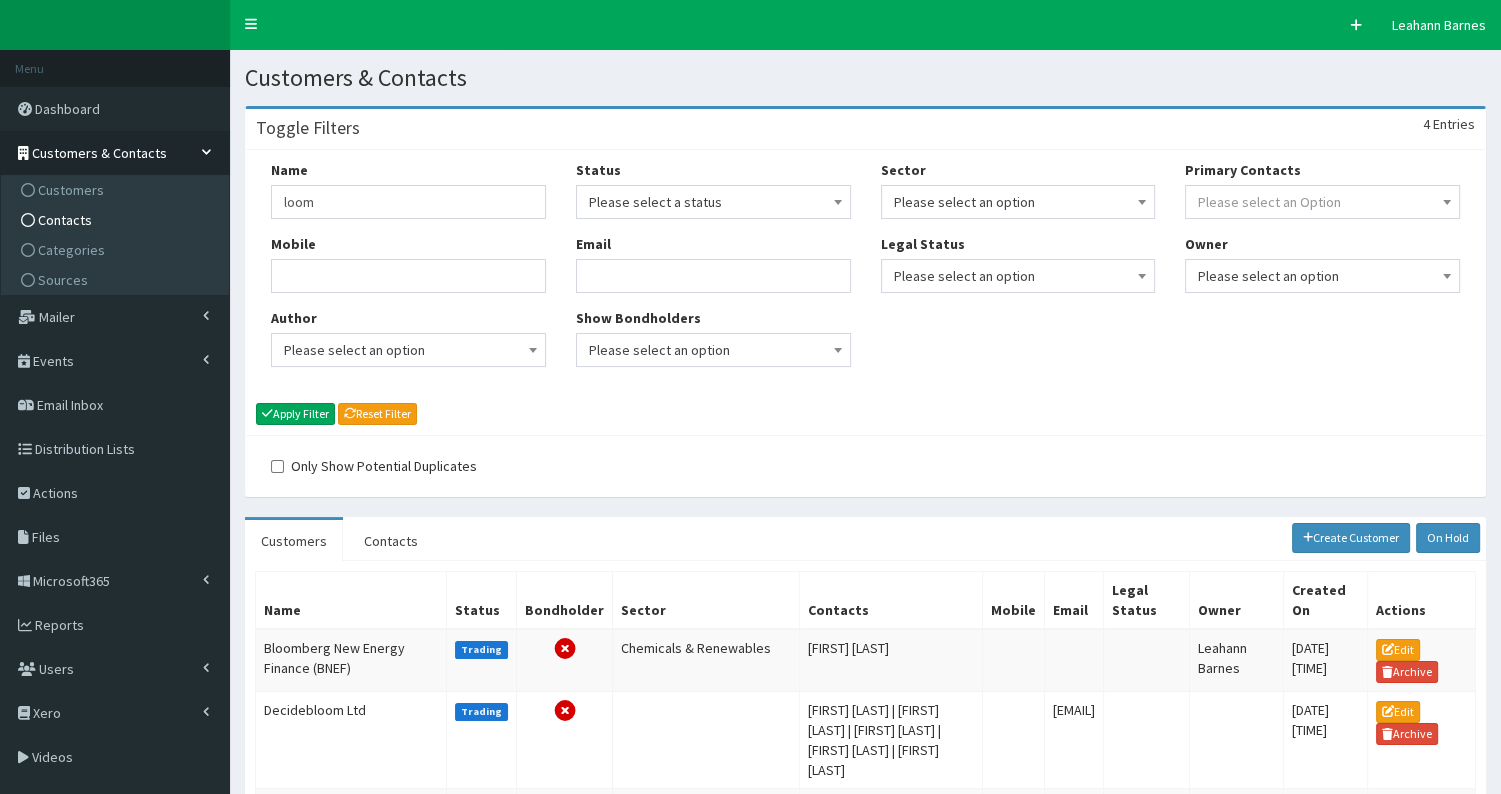 click on "Contacts" at bounding box center [117, 220] 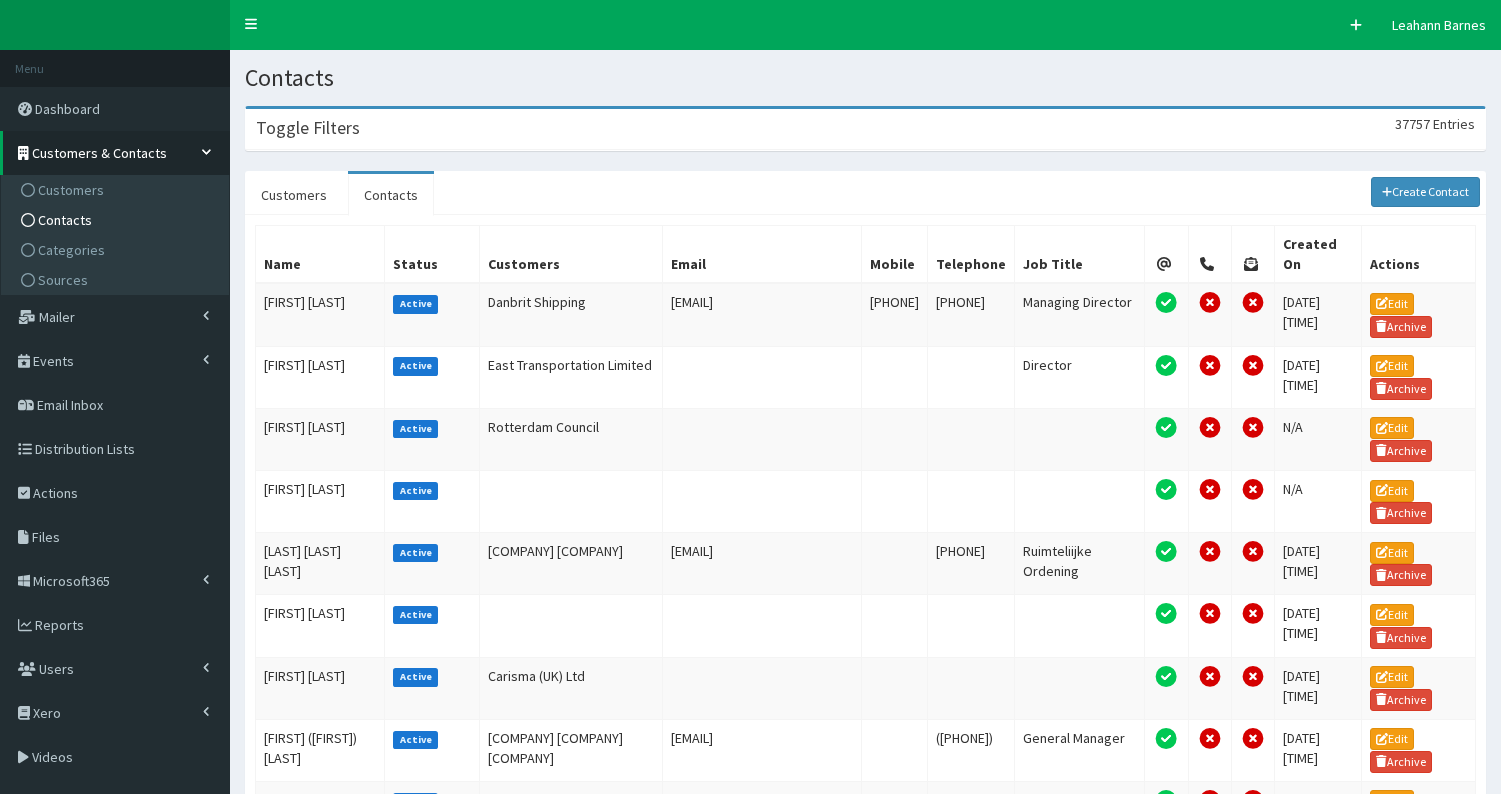 scroll, scrollTop: 0, scrollLeft: 0, axis: both 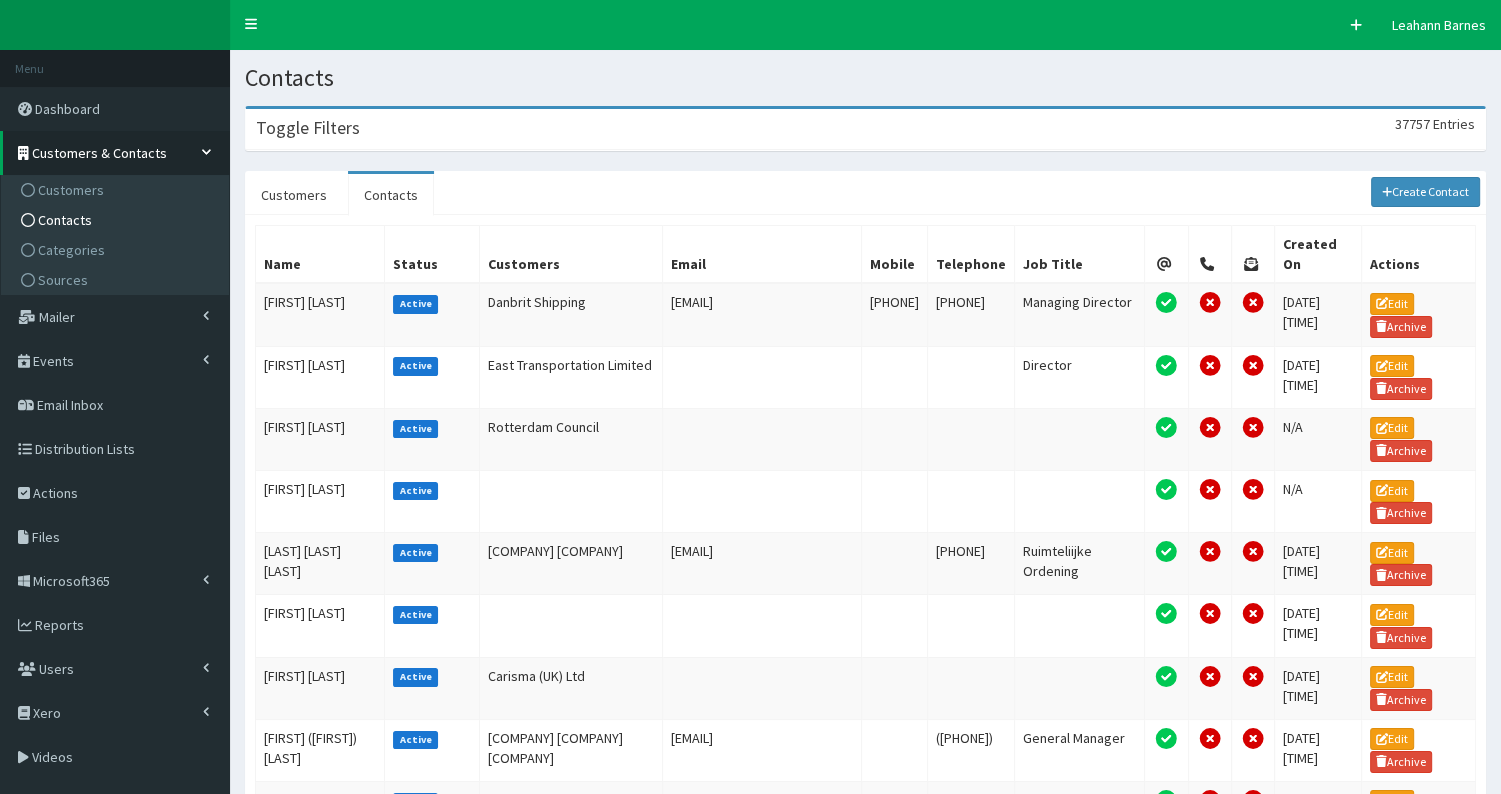click on "Toggle Filters
37757   Entries" at bounding box center [865, 129] 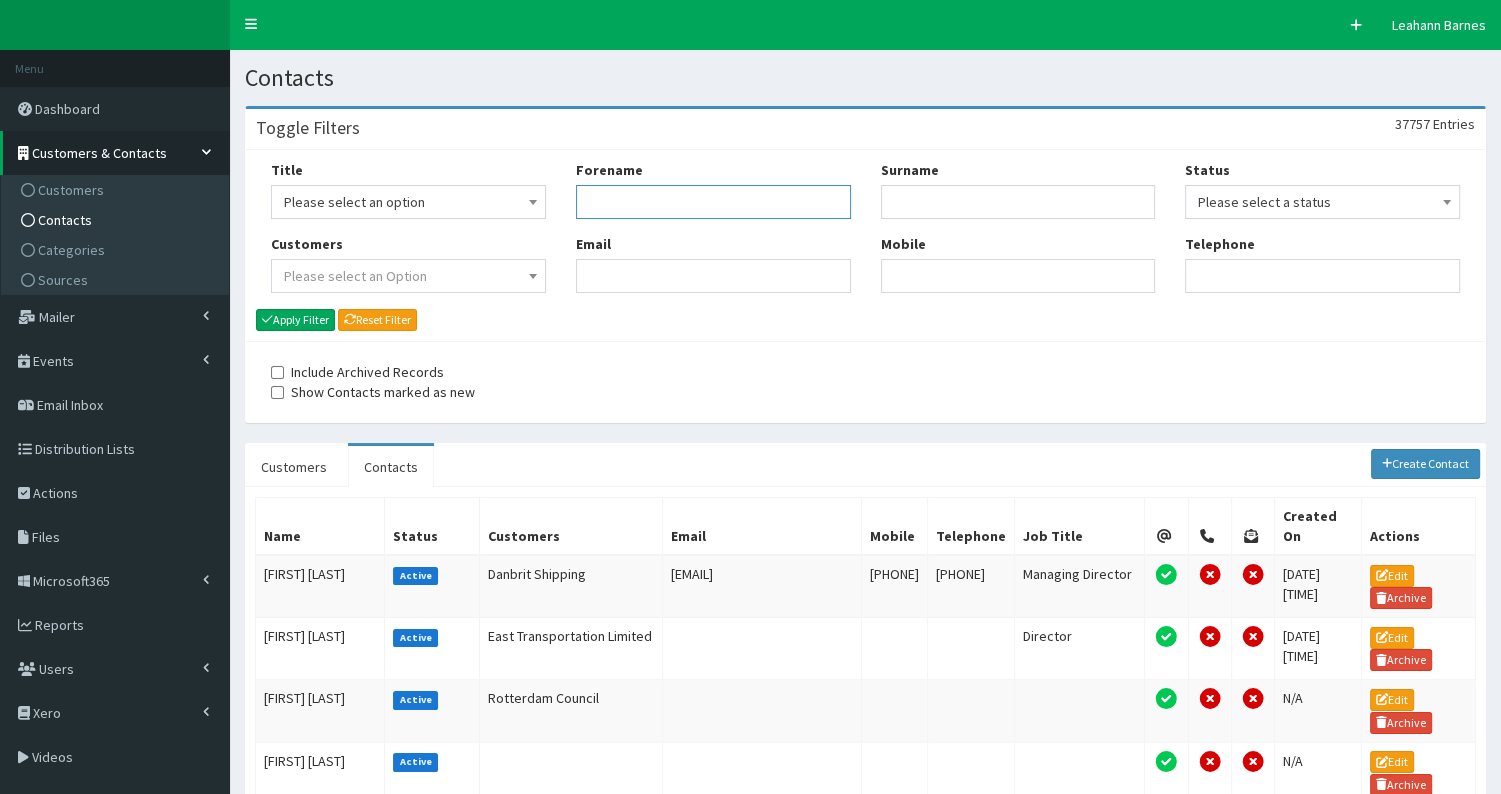 click on "Forename" at bounding box center (713, 202) 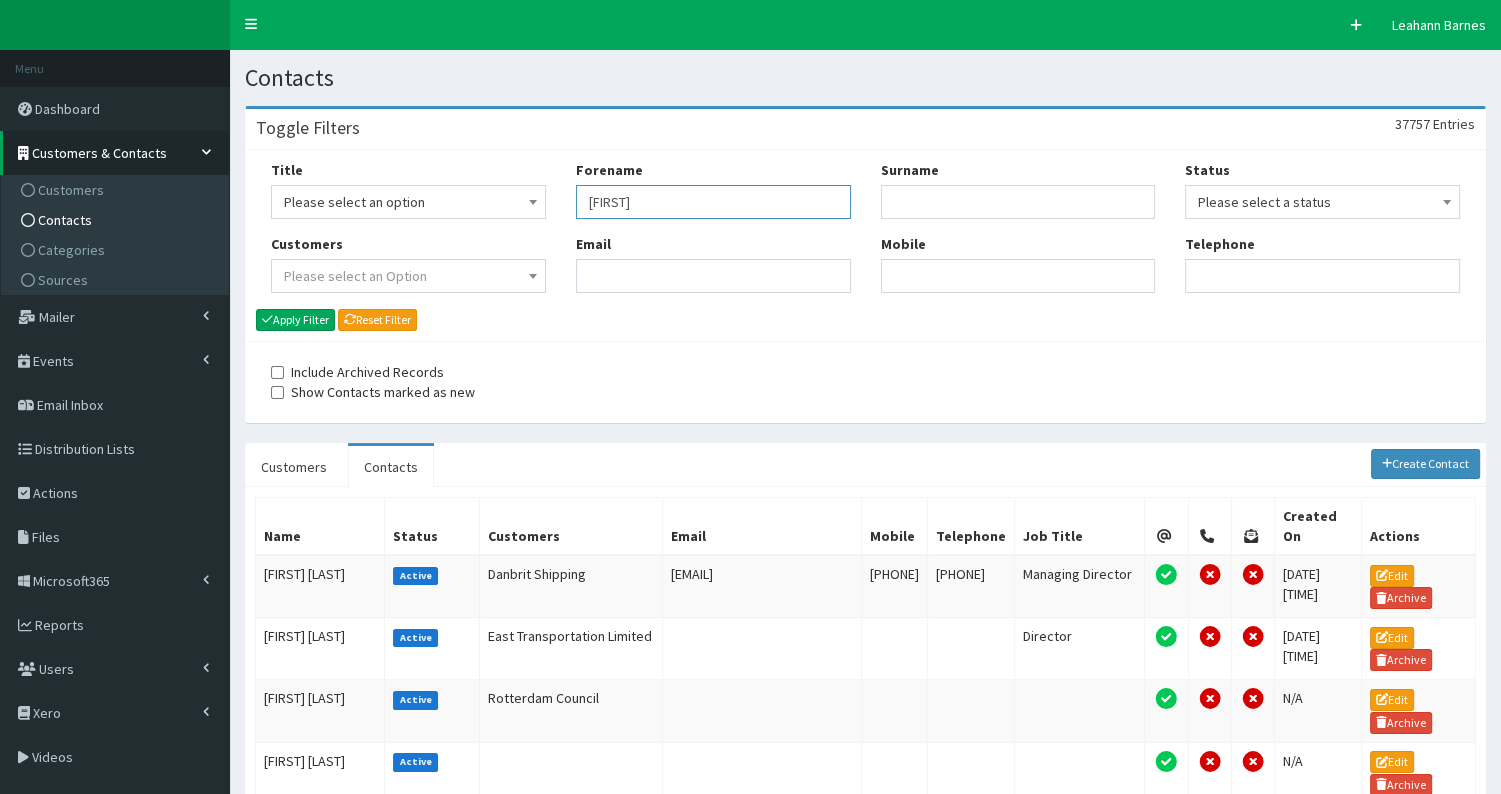 type on "[FIRST]" 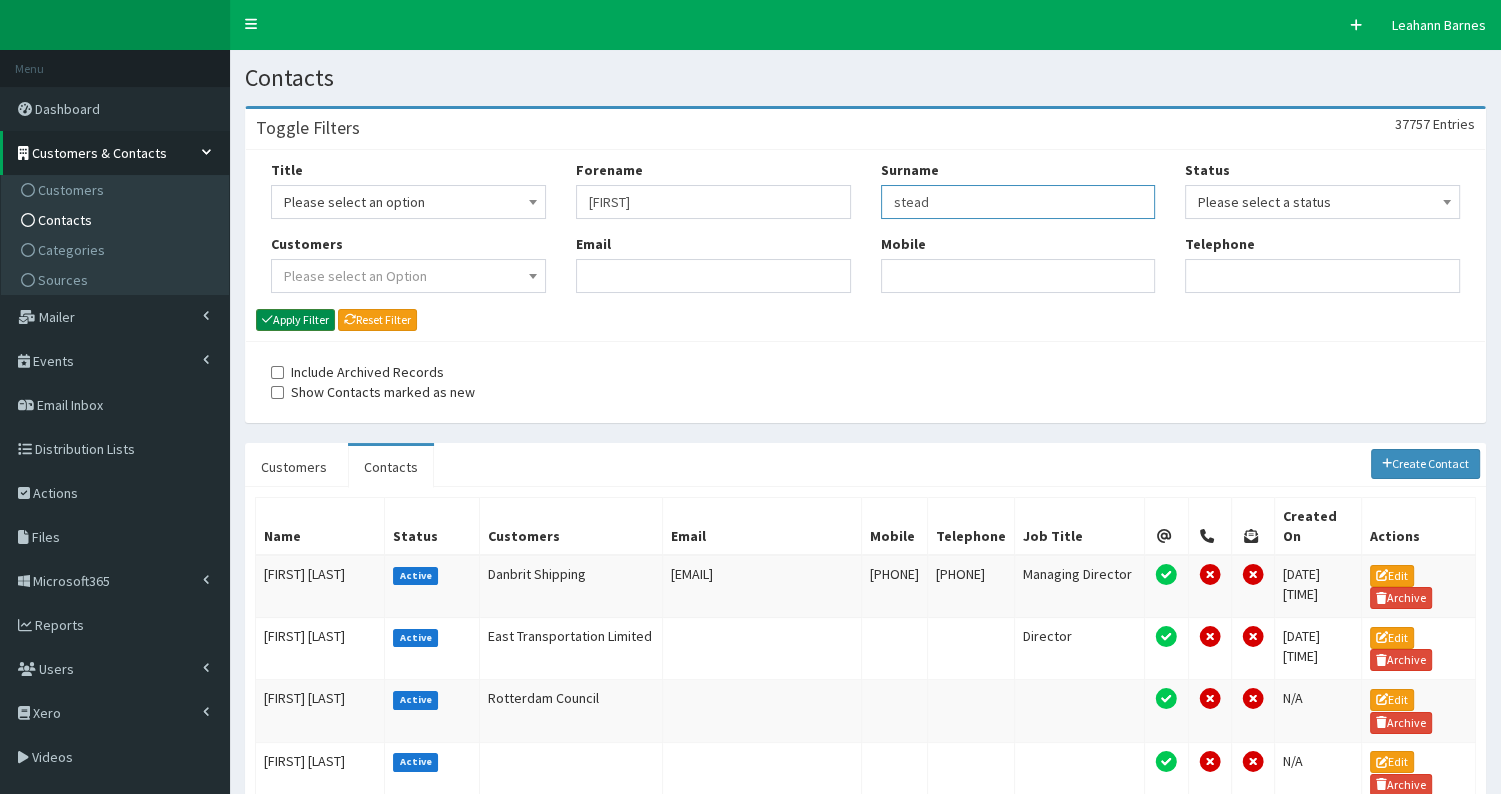 type on "stead" 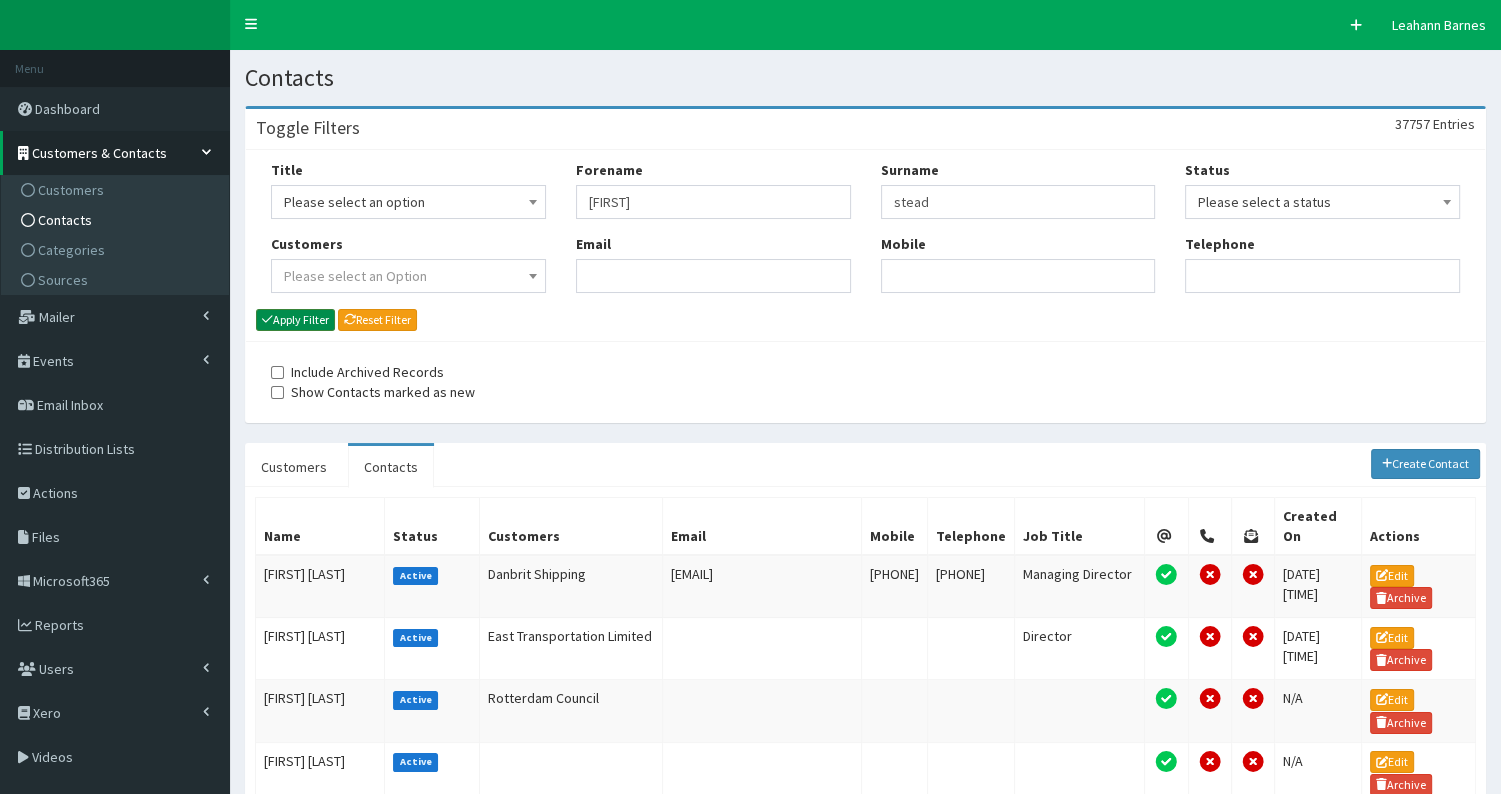 click on "Apply Filter" at bounding box center (295, 320) 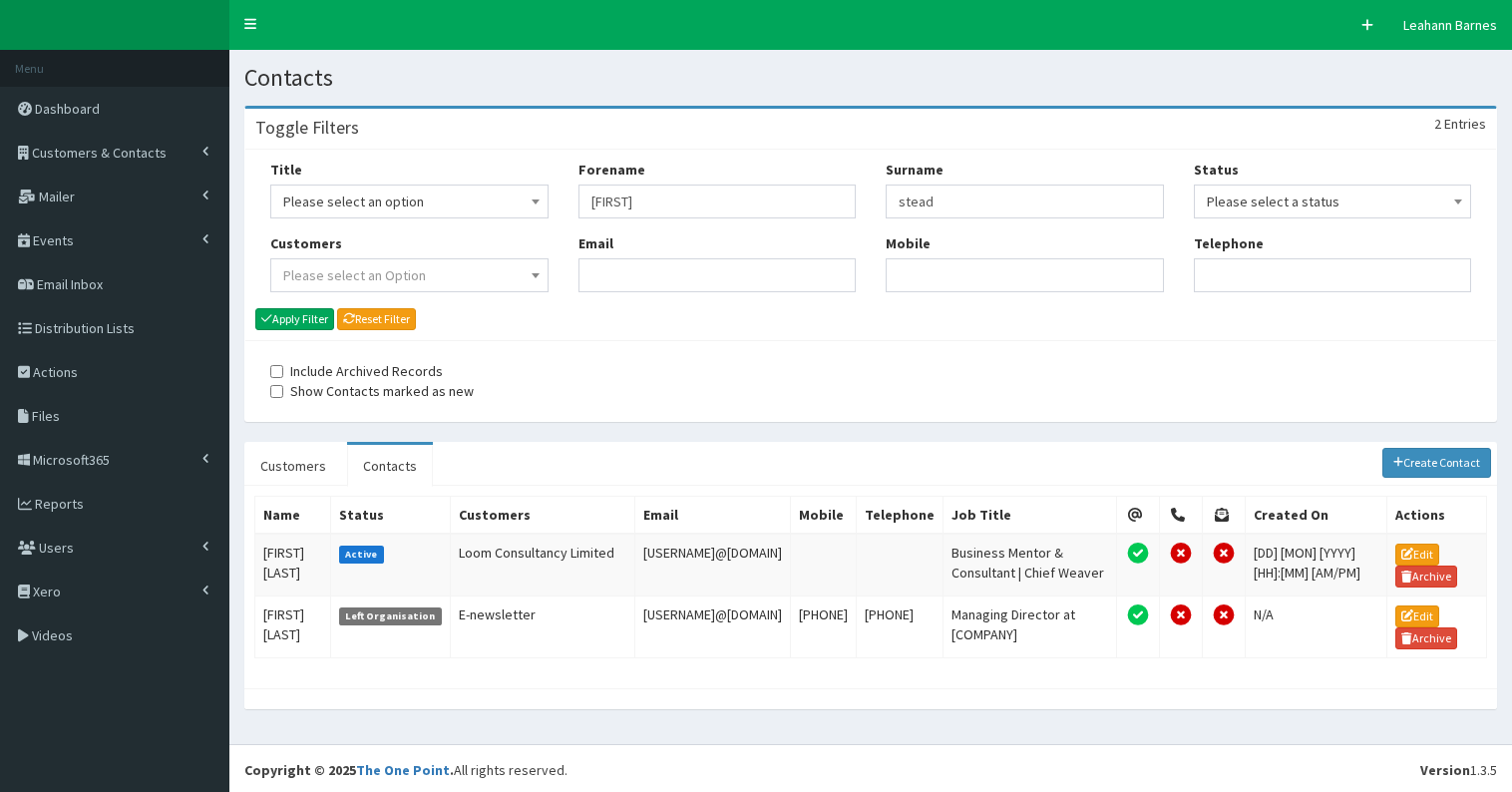 scroll, scrollTop: 0, scrollLeft: 0, axis: both 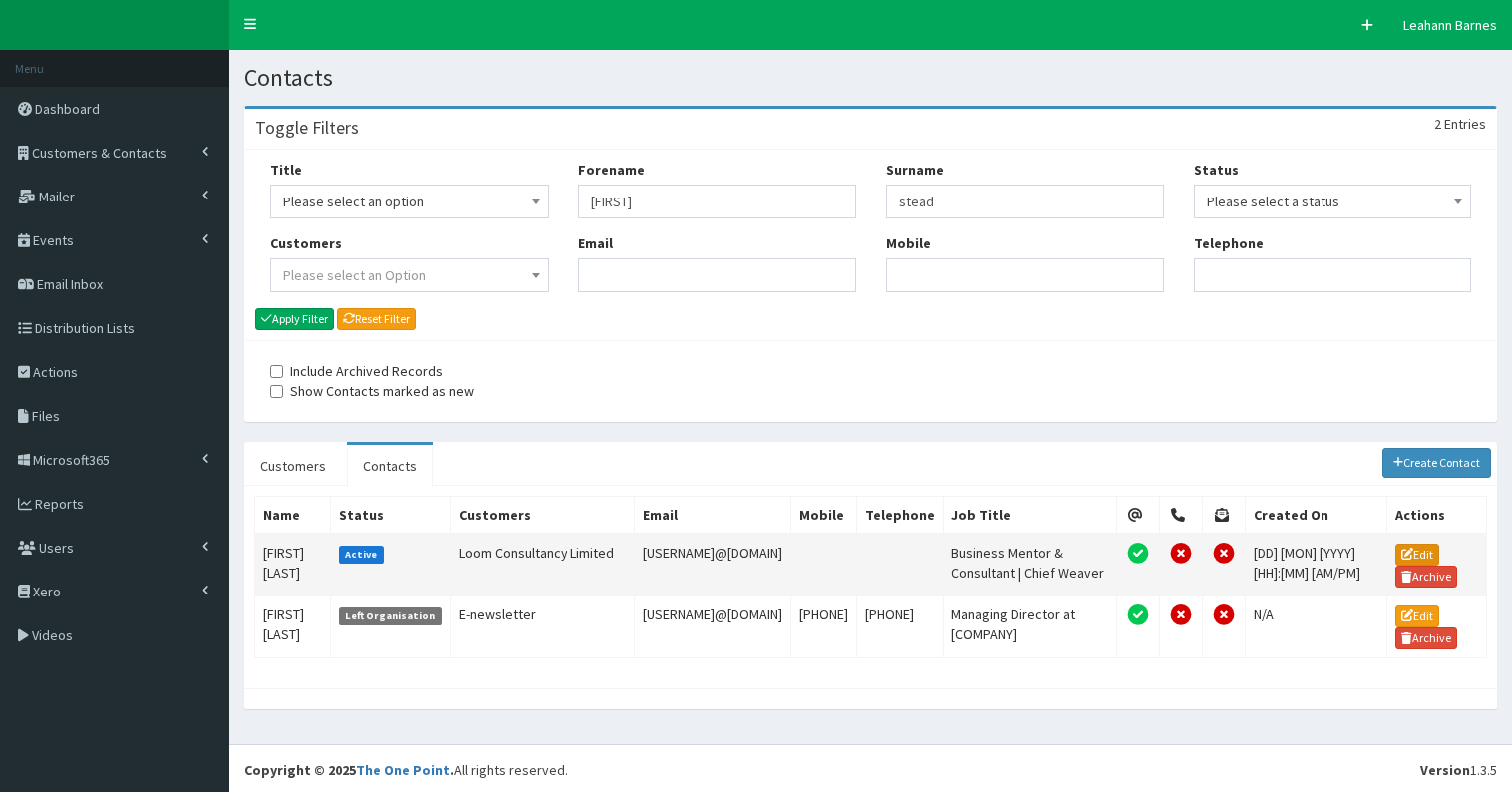 click on "Edit" at bounding box center [1417, 555] 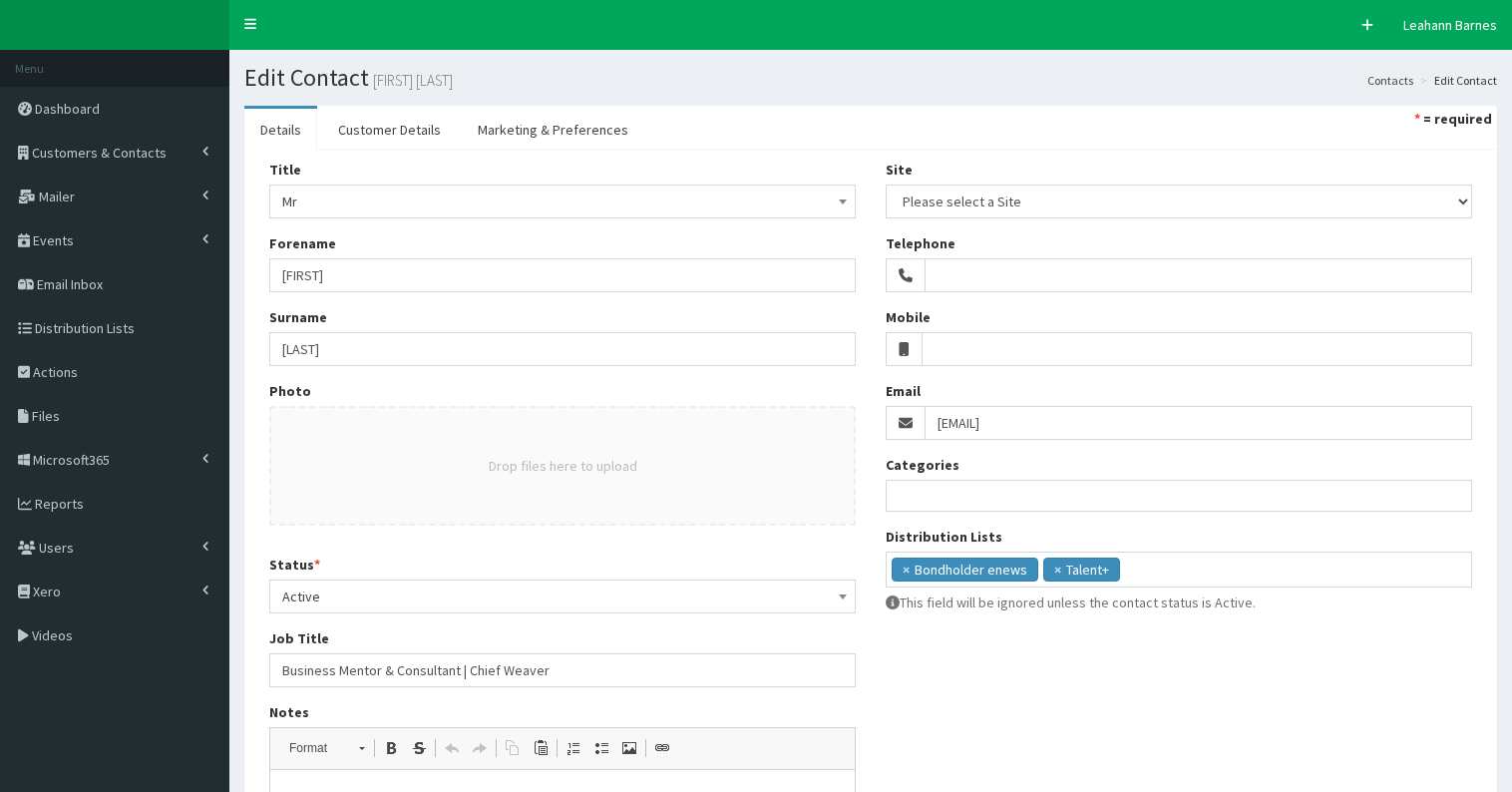 select 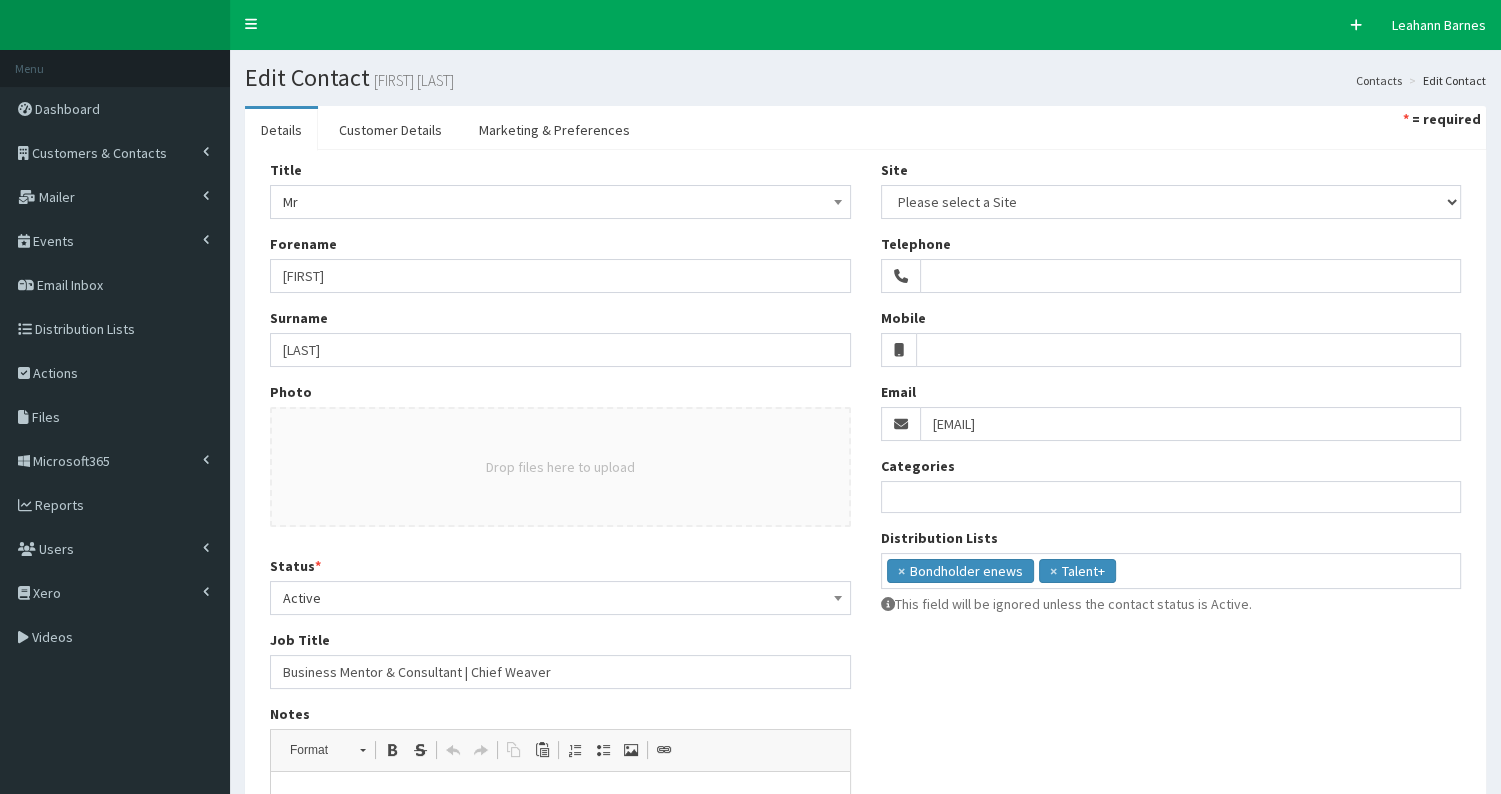 scroll, scrollTop: 0, scrollLeft: 0, axis: both 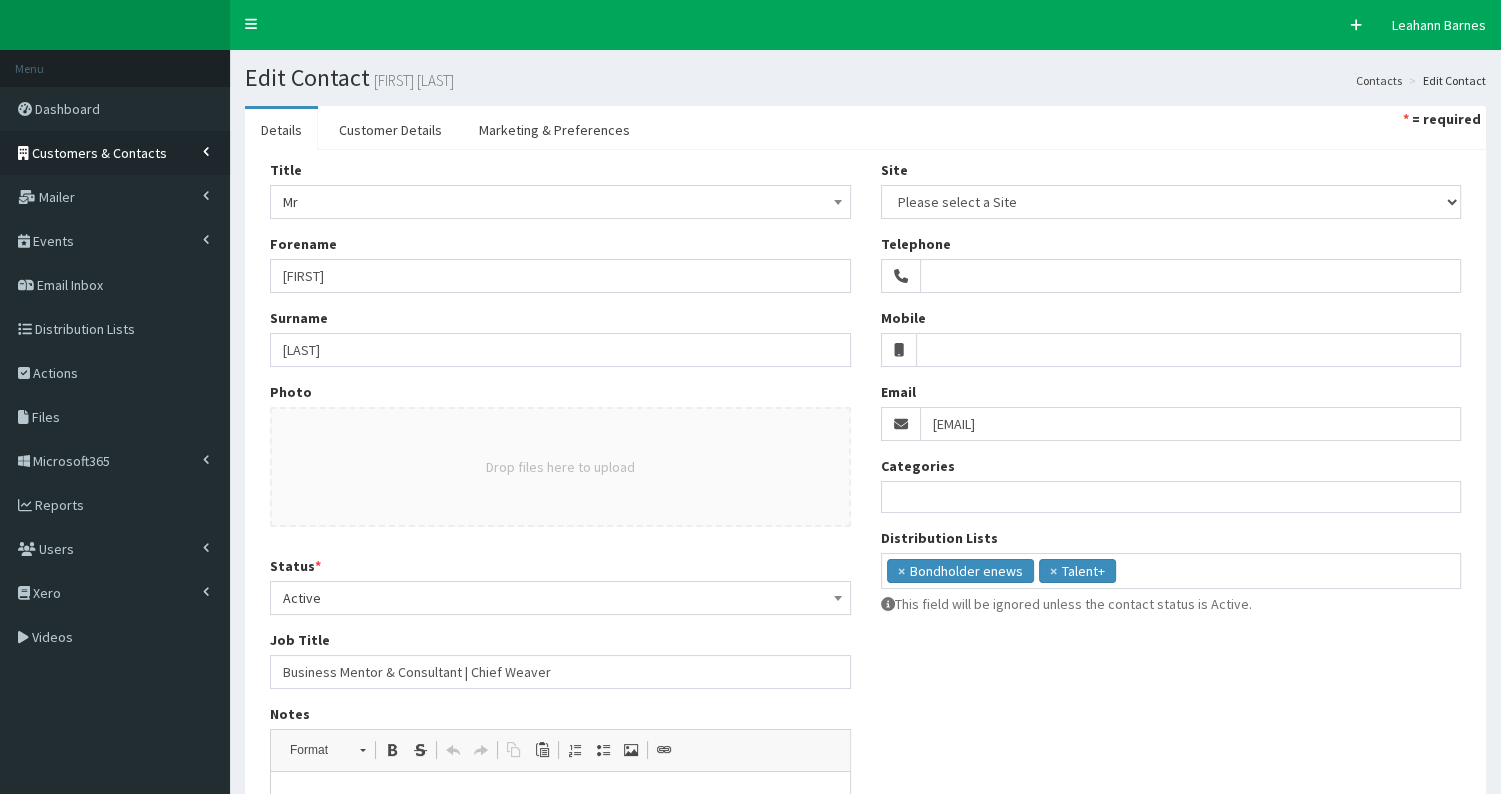 click on "Customers & Contacts" at bounding box center (99, 153) 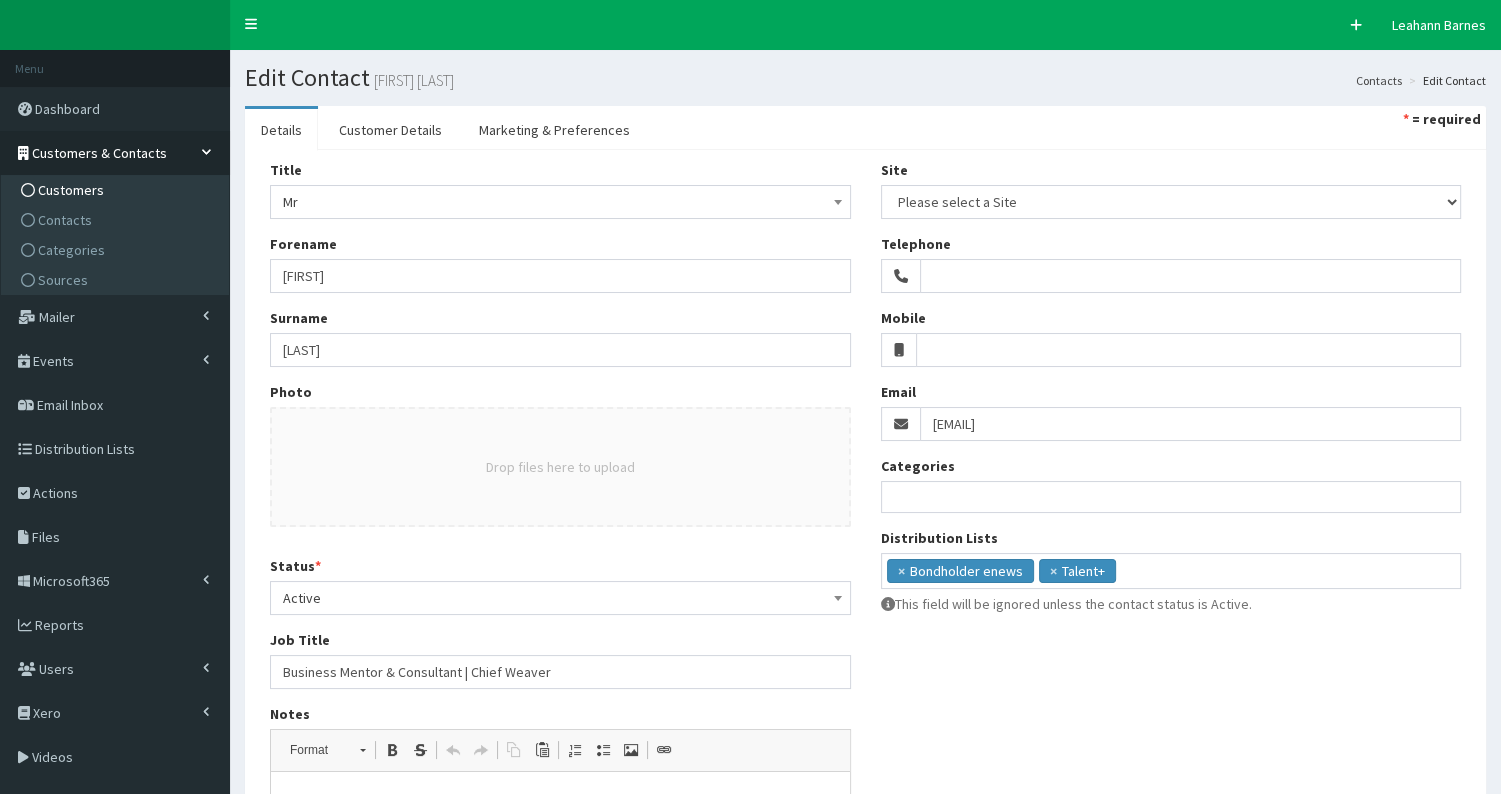 click on "Customers" at bounding box center (117, 190) 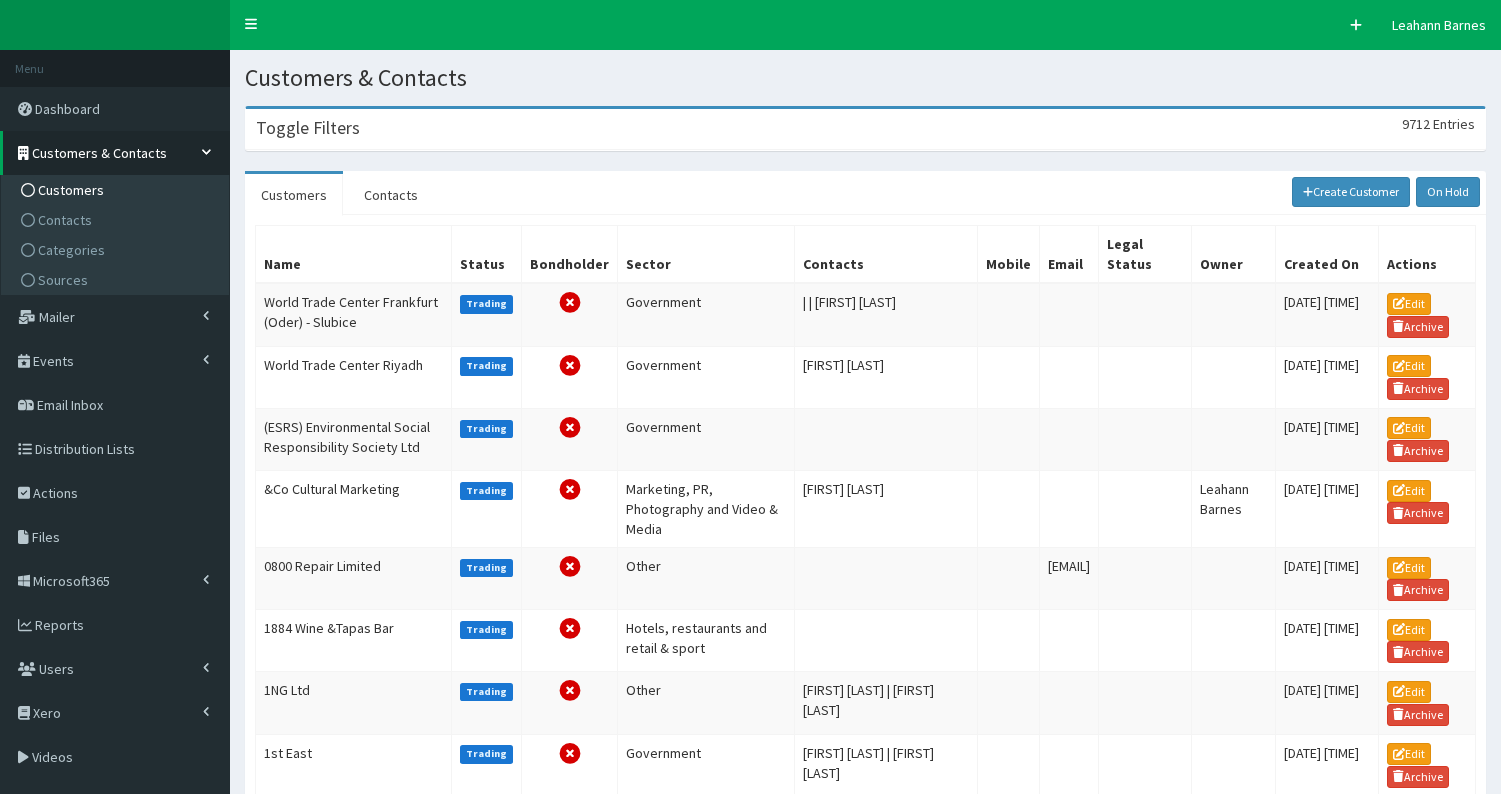 scroll, scrollTop: 0, scrollLeft: 0, axis: both 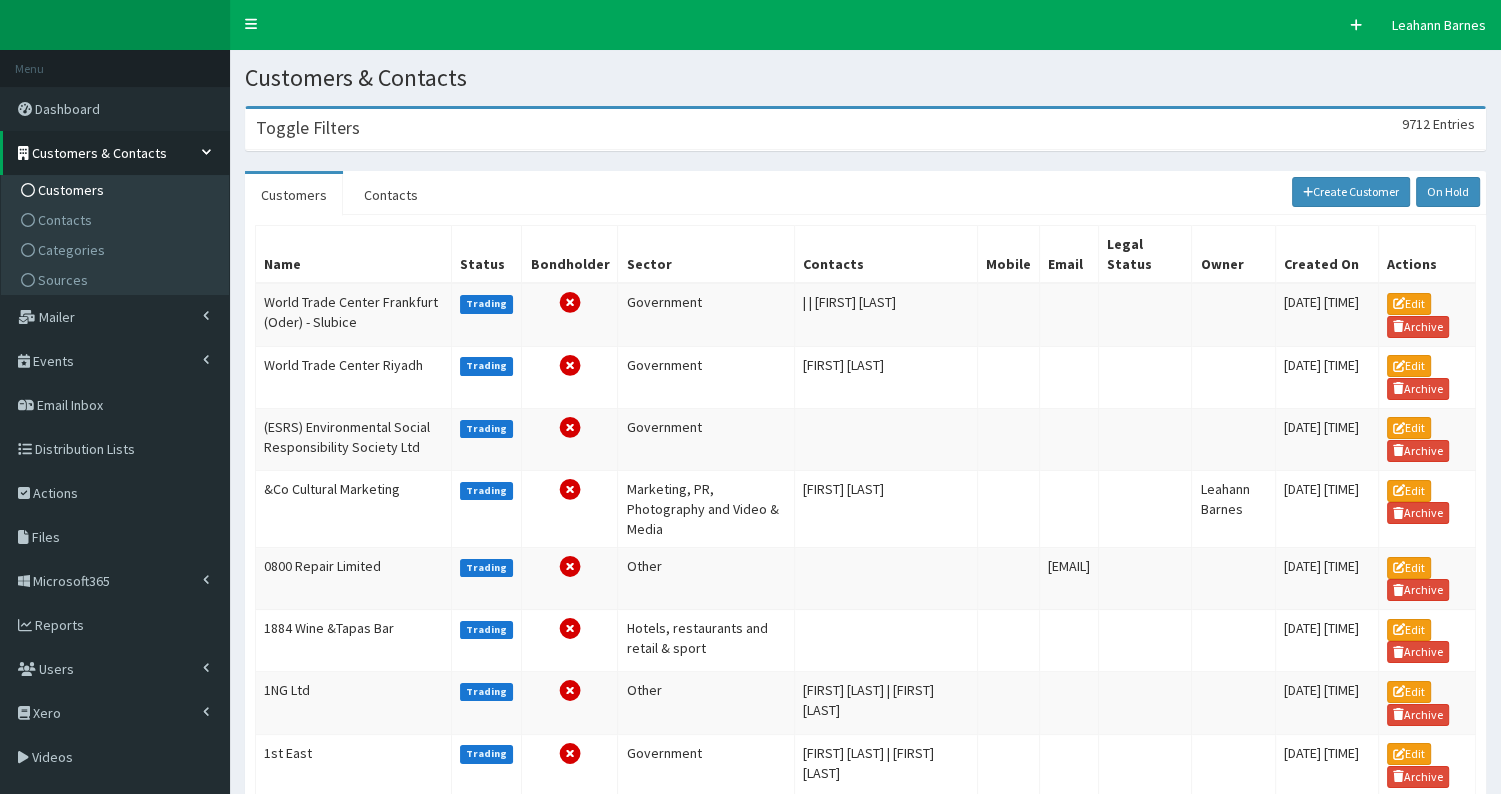 click on "Toggle Filters" at bounding box center (308, 128) 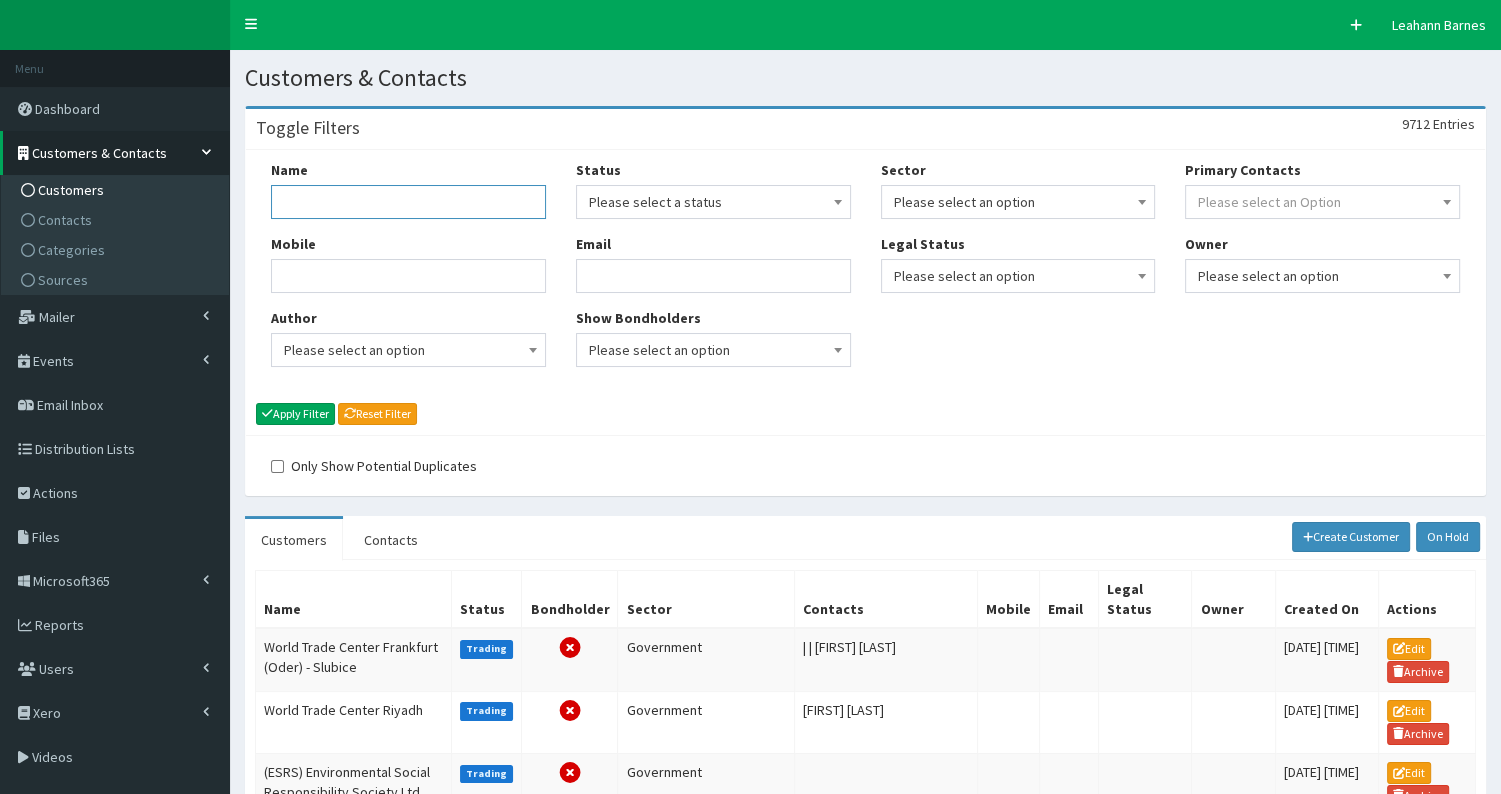 click on "Name" at bounding box center (408, 202) 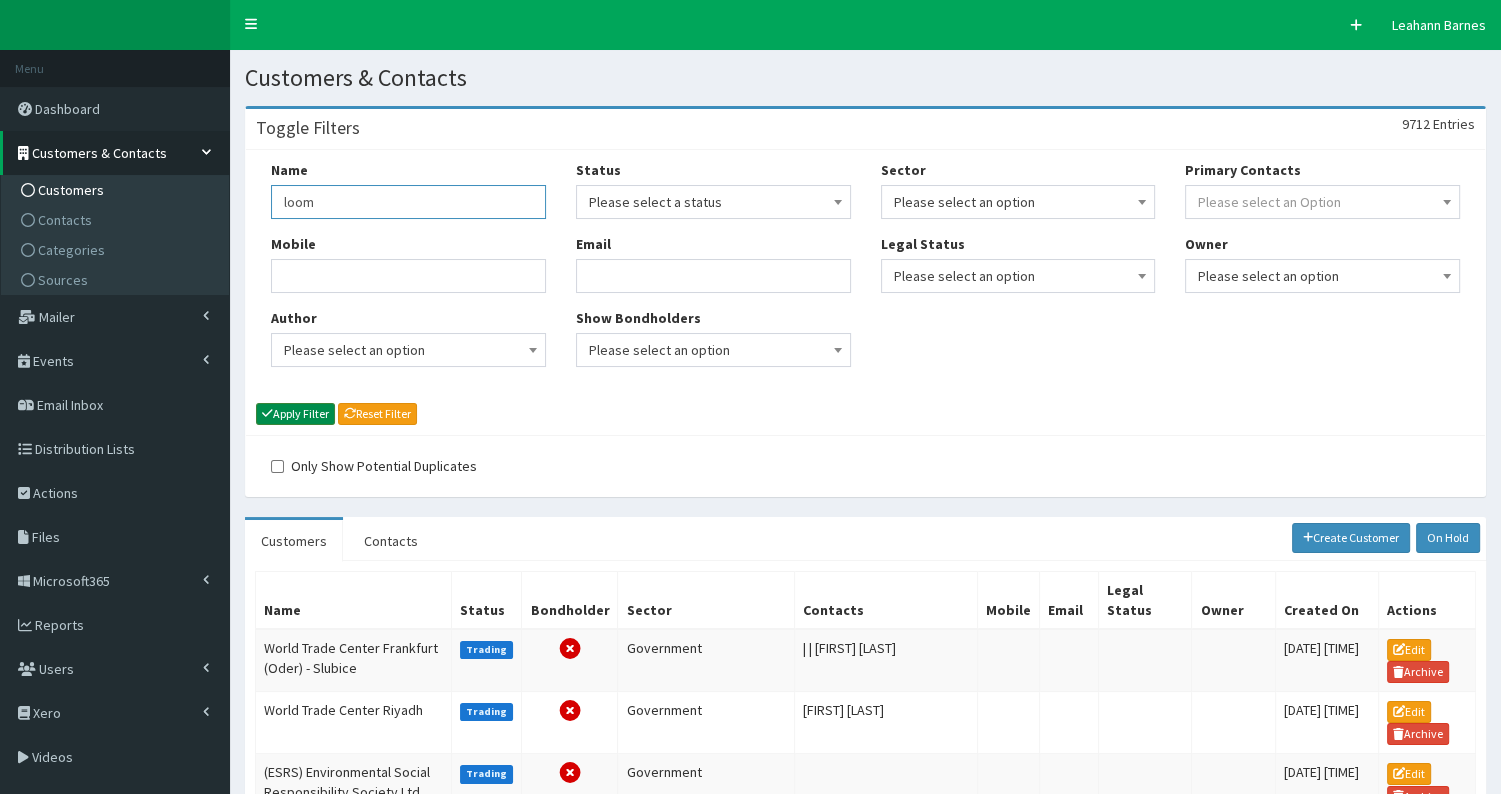 type on "loom" 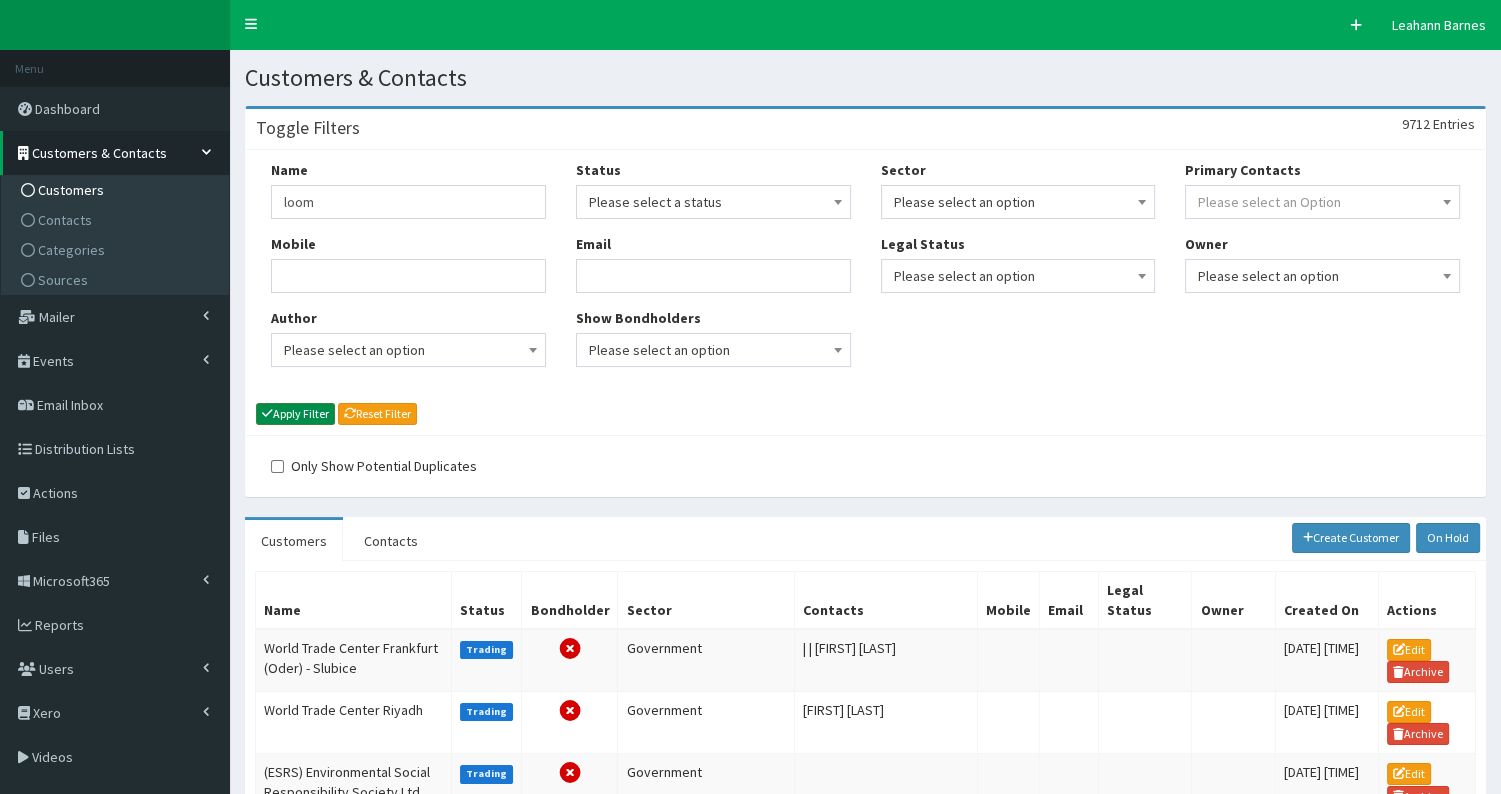 click on "Apply Filter" at bounding box center [295, 414] 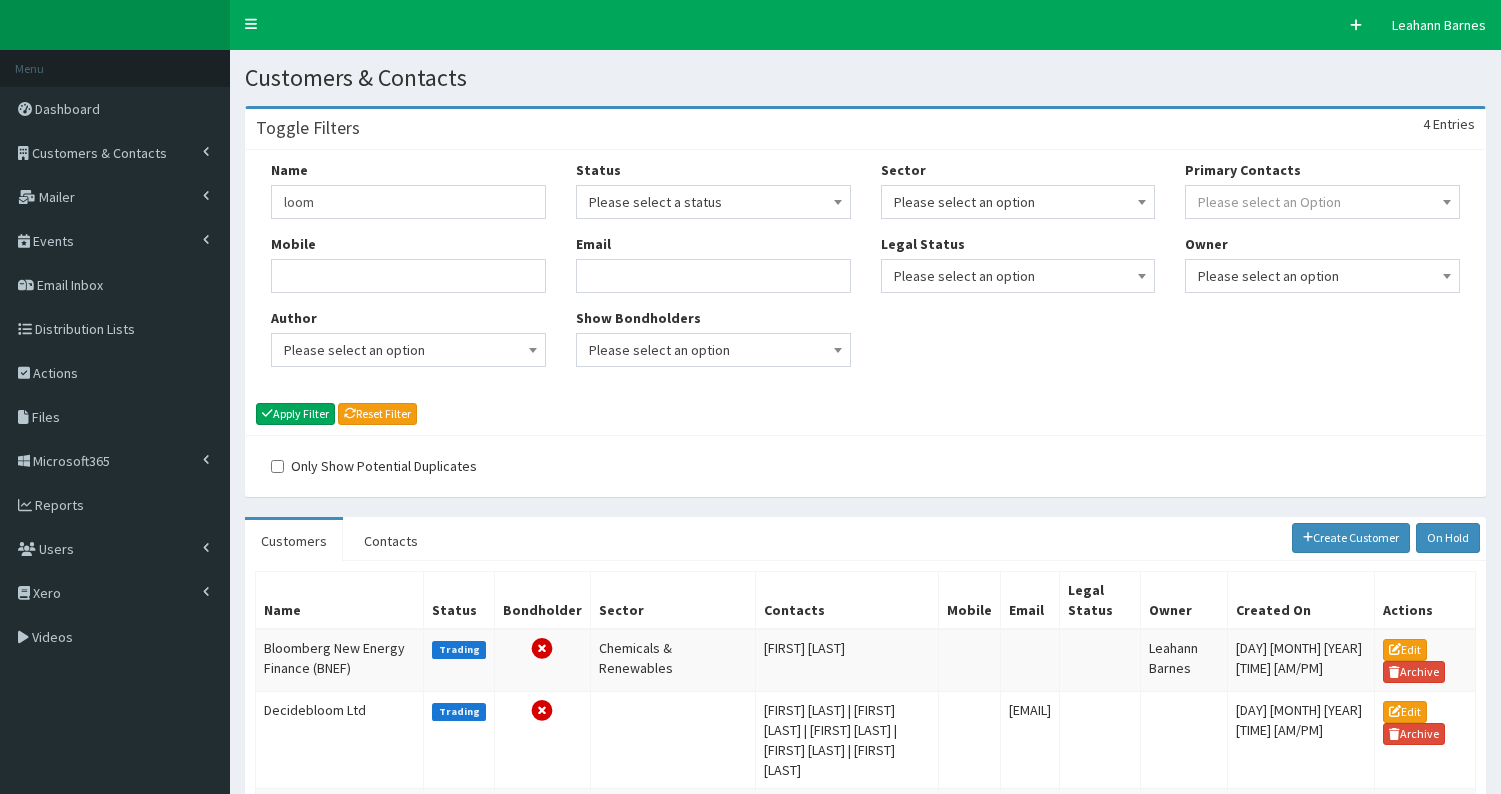 scroll, scrollTop: 0, scrollLeft: 0, axis: both 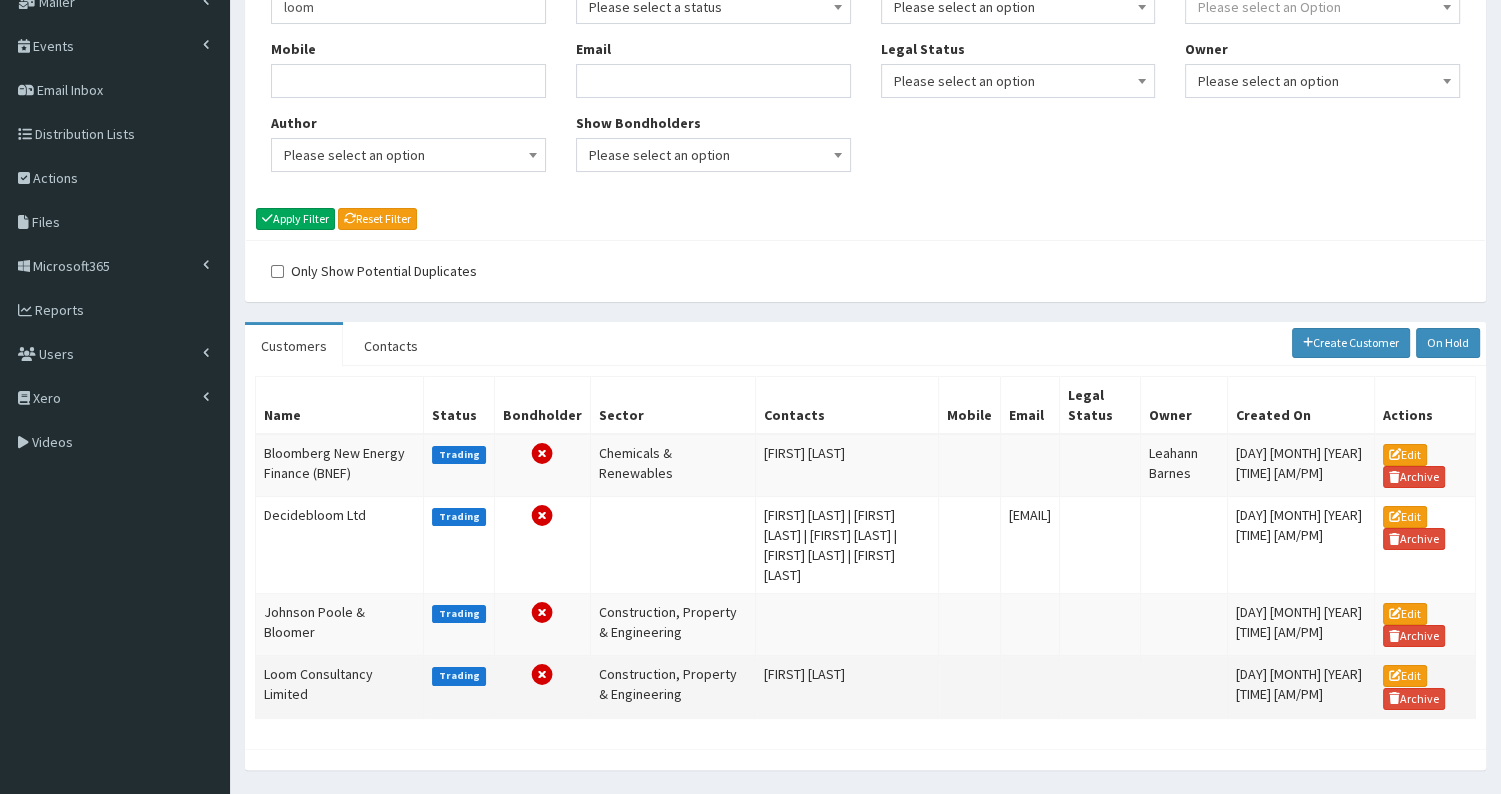 click on "Loom Consultancy Limited" at bounding box center (340, 687) 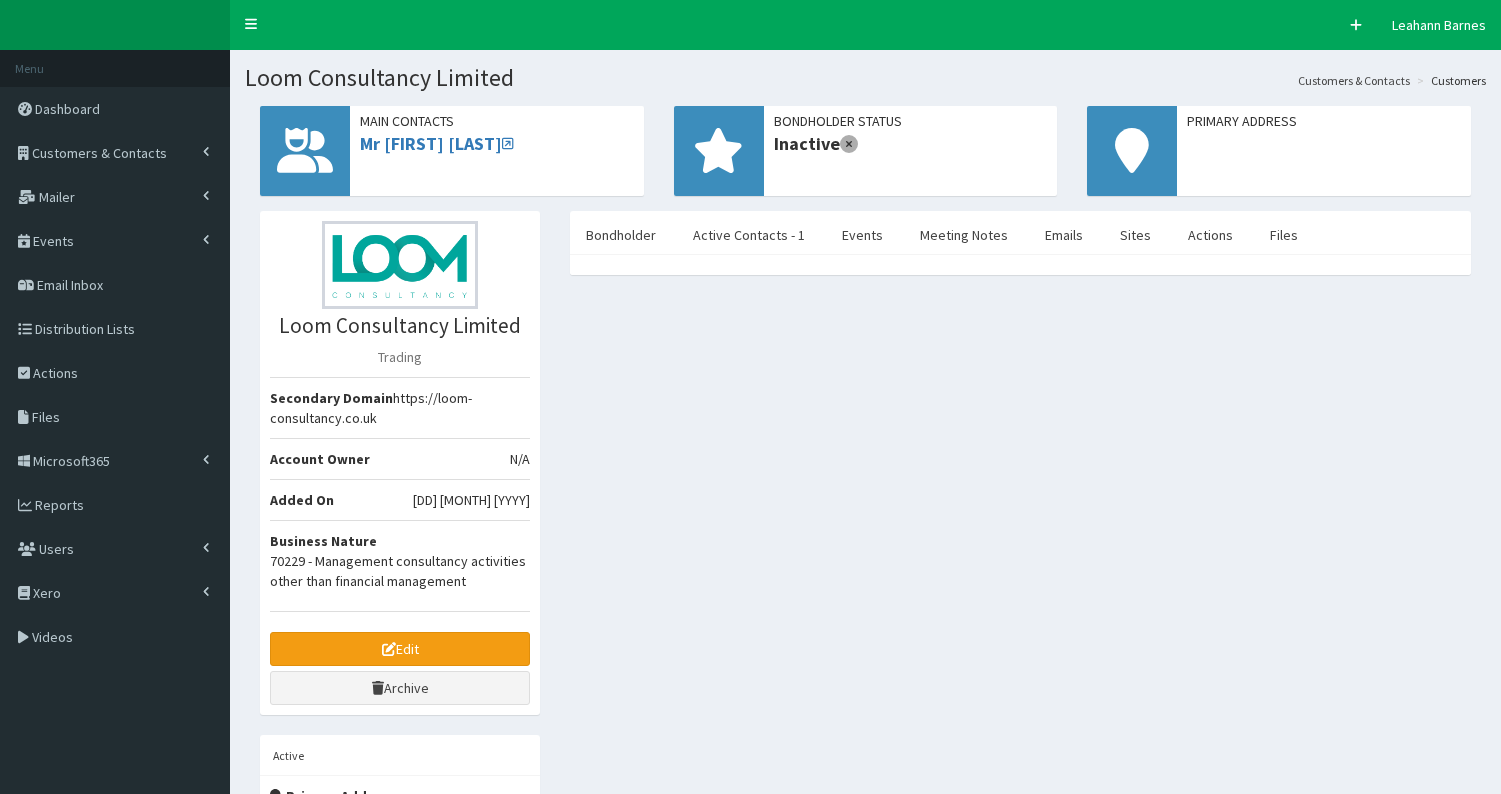 scroll, scrollTop: 0, scrollLeft: 0, axis: both 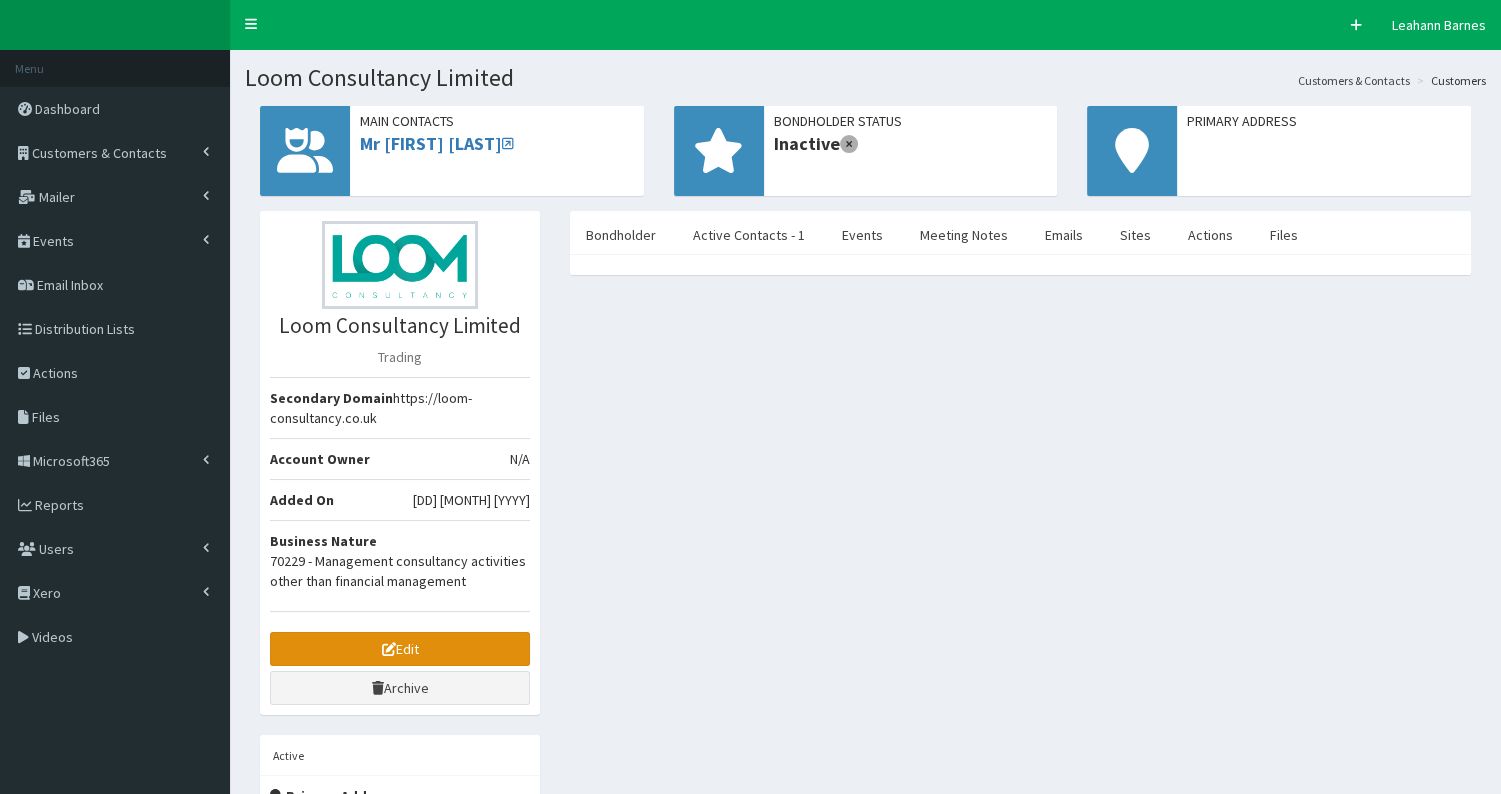click on "Edit" at bounding box center [400, 649] 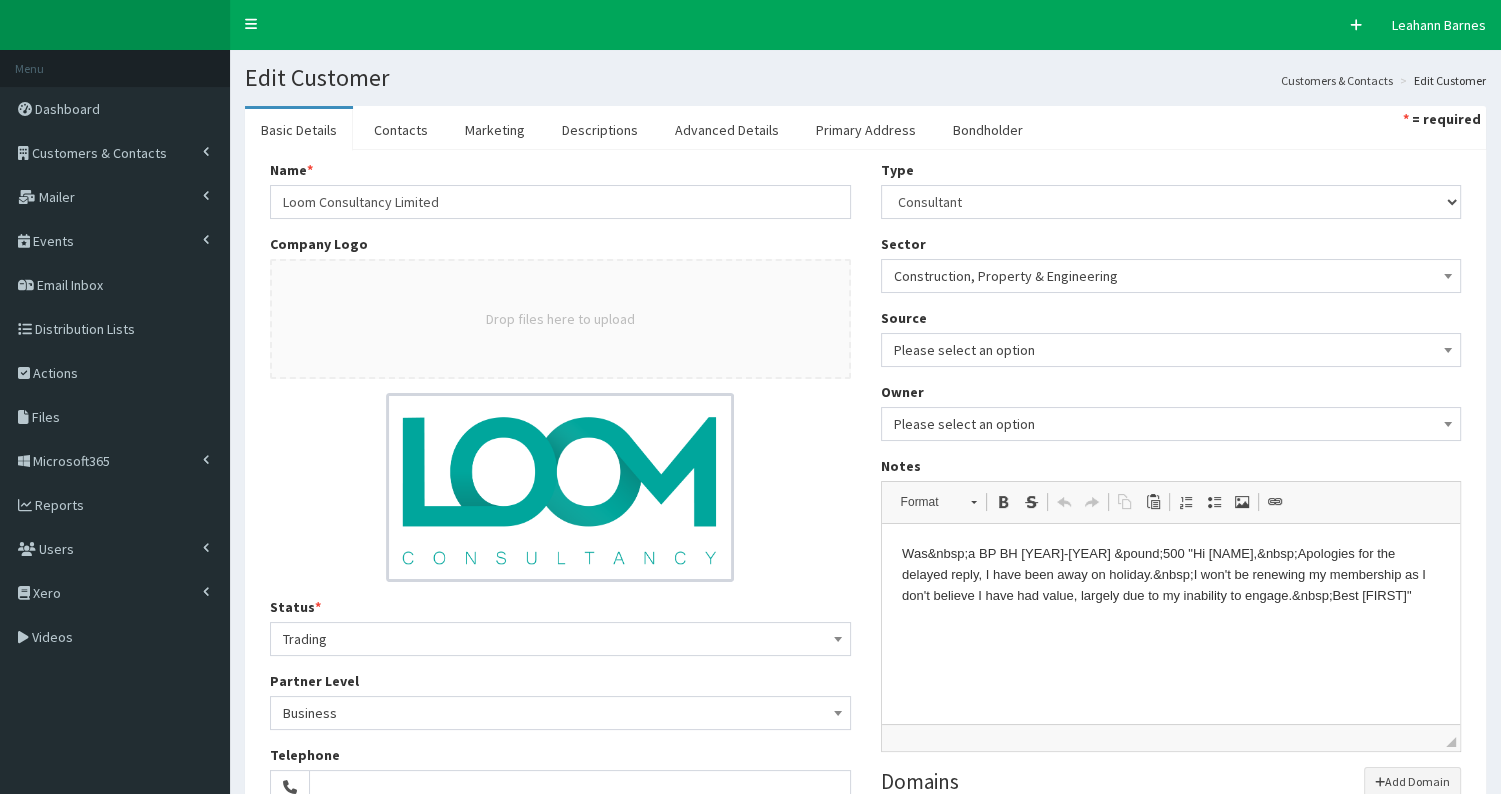 scroll, scrollTop: 0, scrollLeft: 0, axis: both 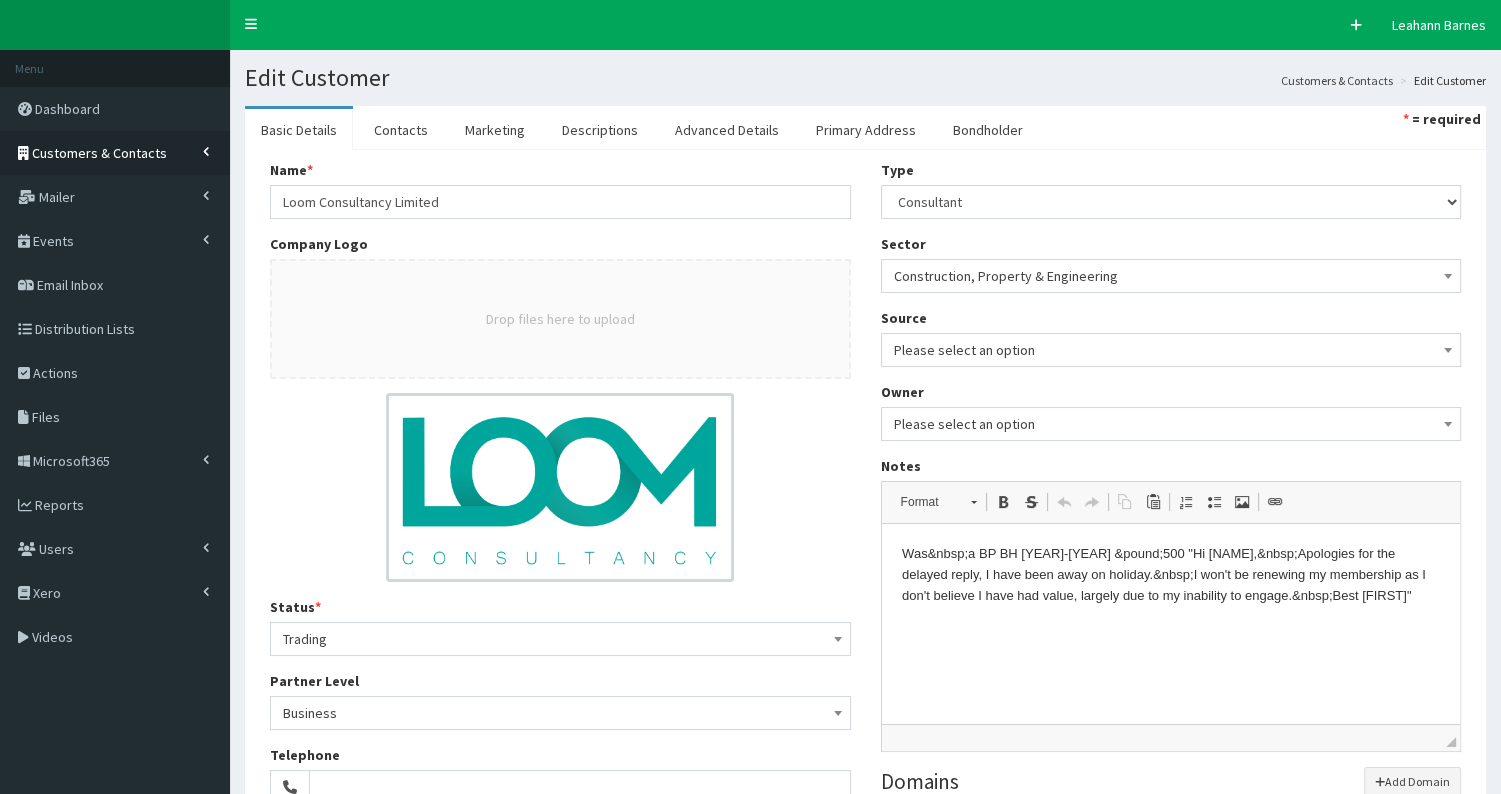 click on "Customers & Contacts" at bounding box center (99, 153) 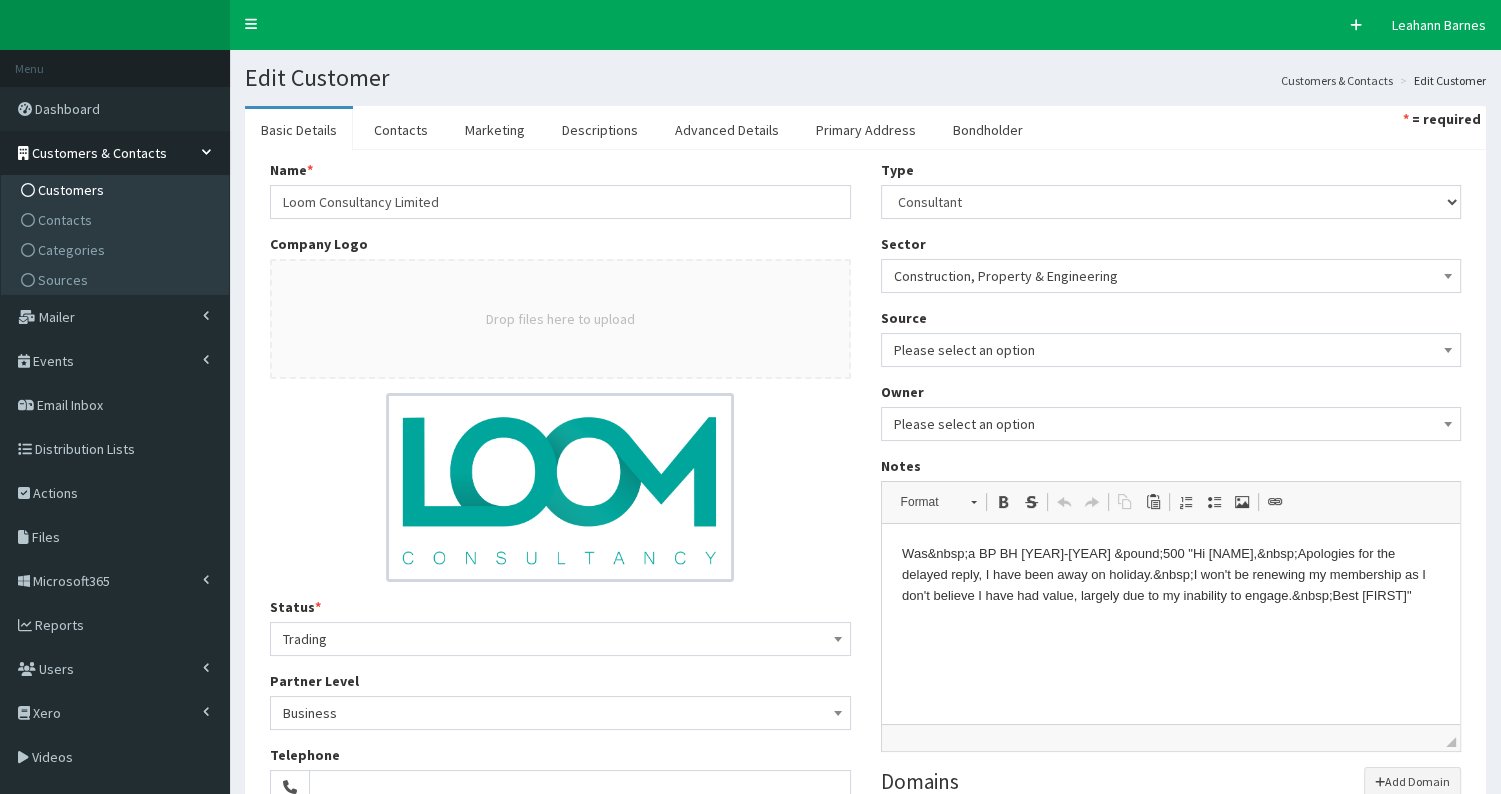 click on "Customers" at bounding box center (71, 190) 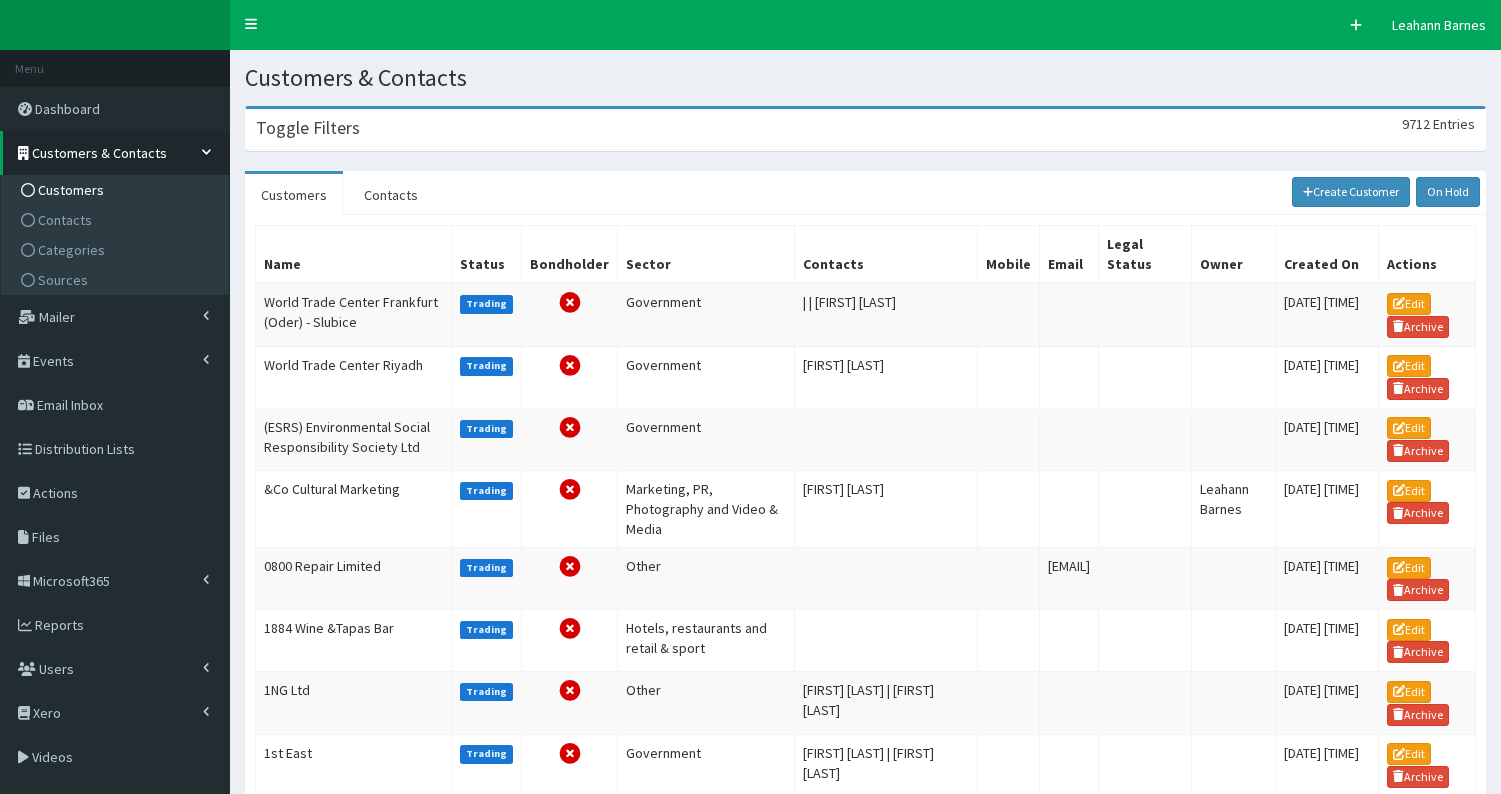 scroll, scrollTop: 0, scrollLeft: 0, axis: both 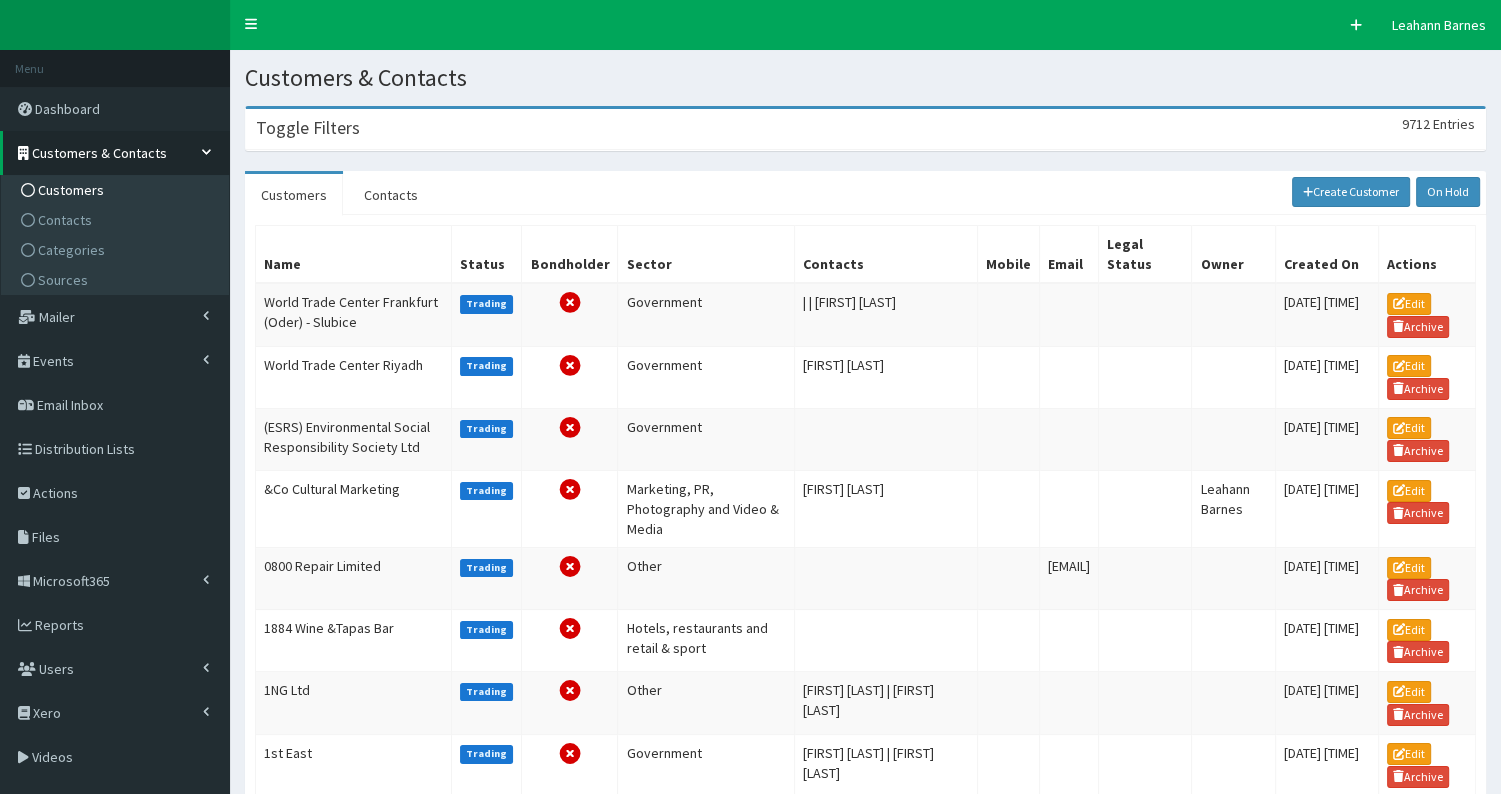 drag, startPoint x: 367, startPoint y: 153, endPoint x: 353, endPoint y: 163, distance: 17.20465 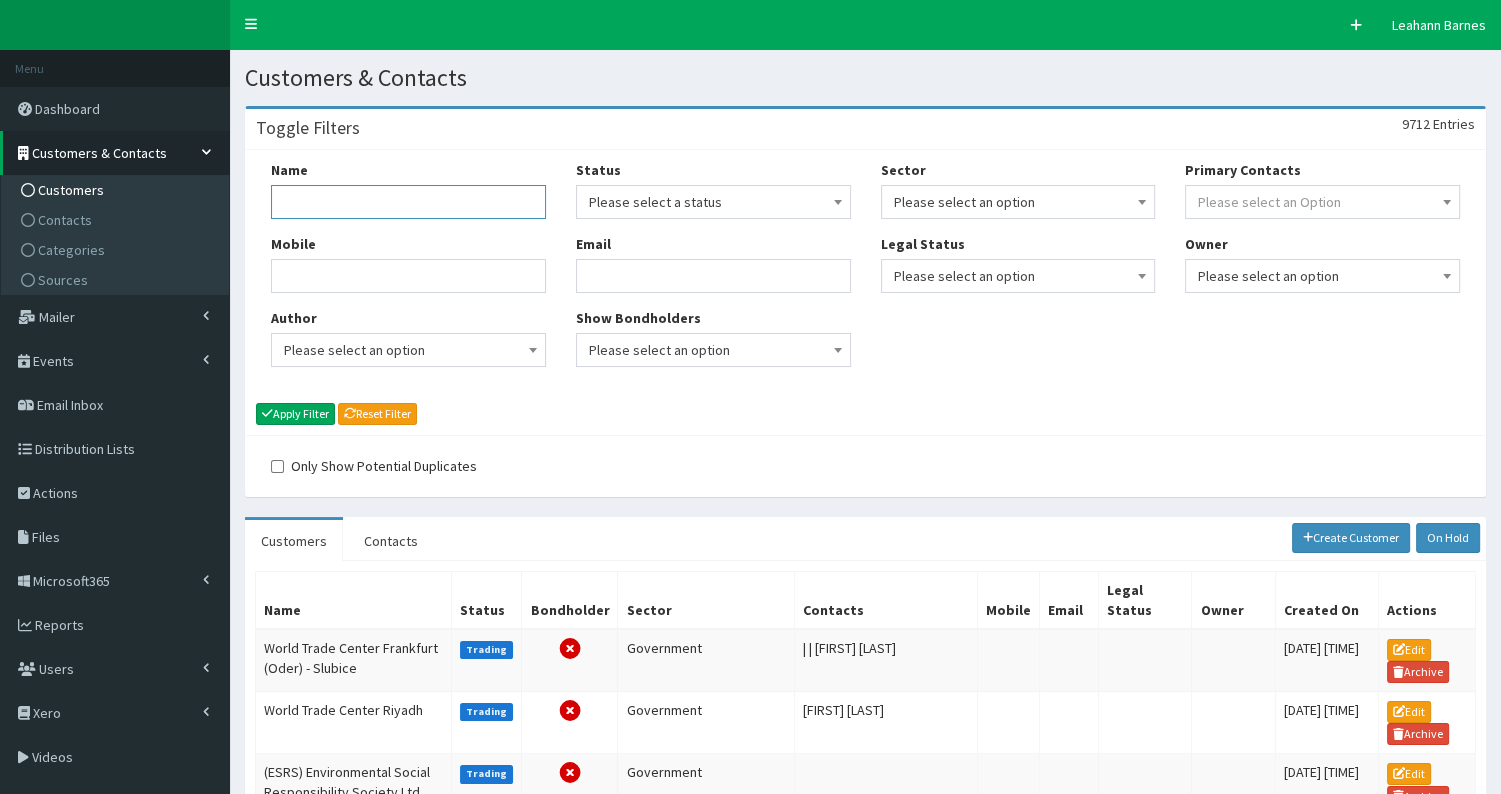 click on "Name" at bounding box center [408, 202] 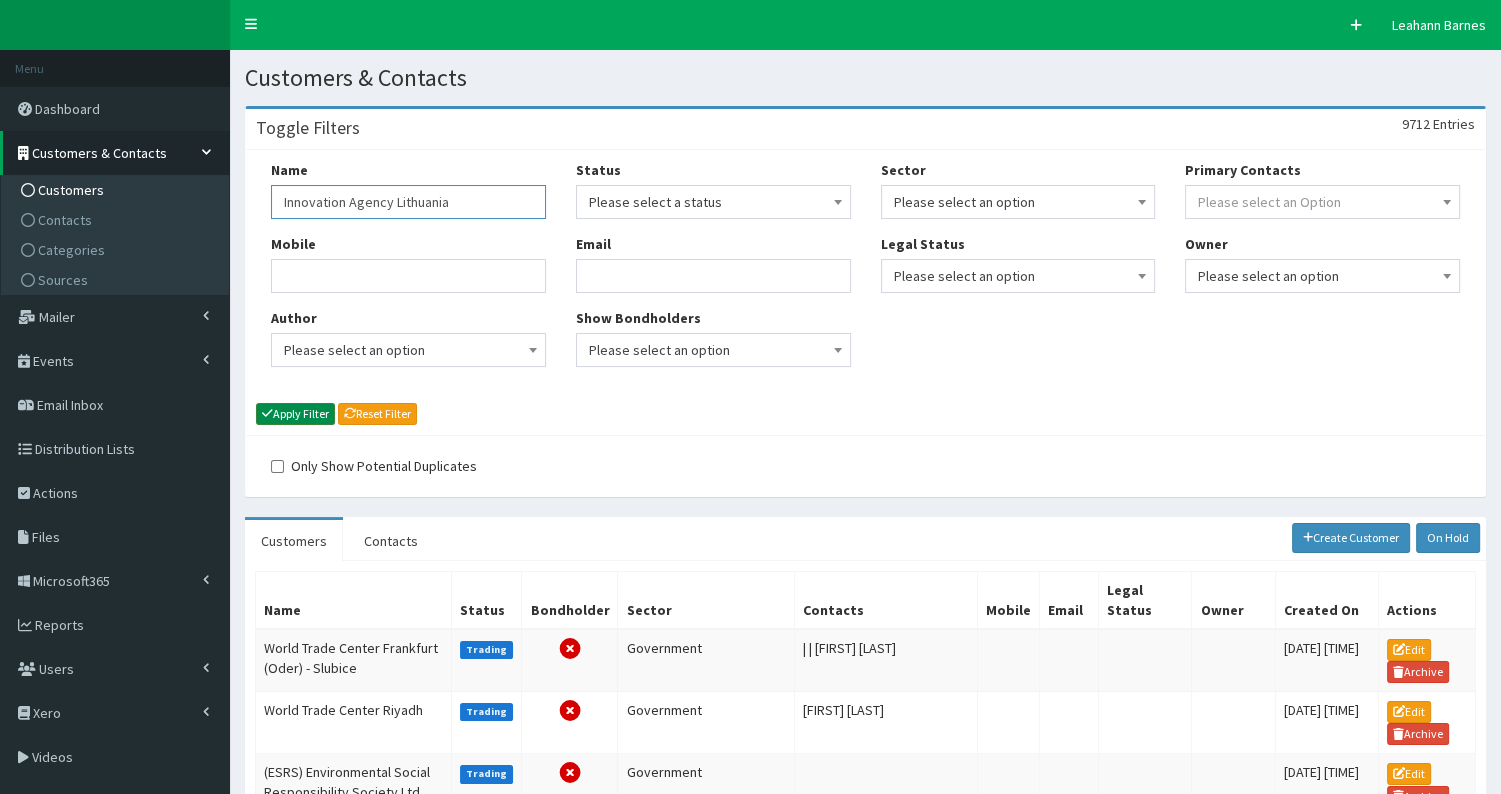 type on "Innovation Agency Lithuania" 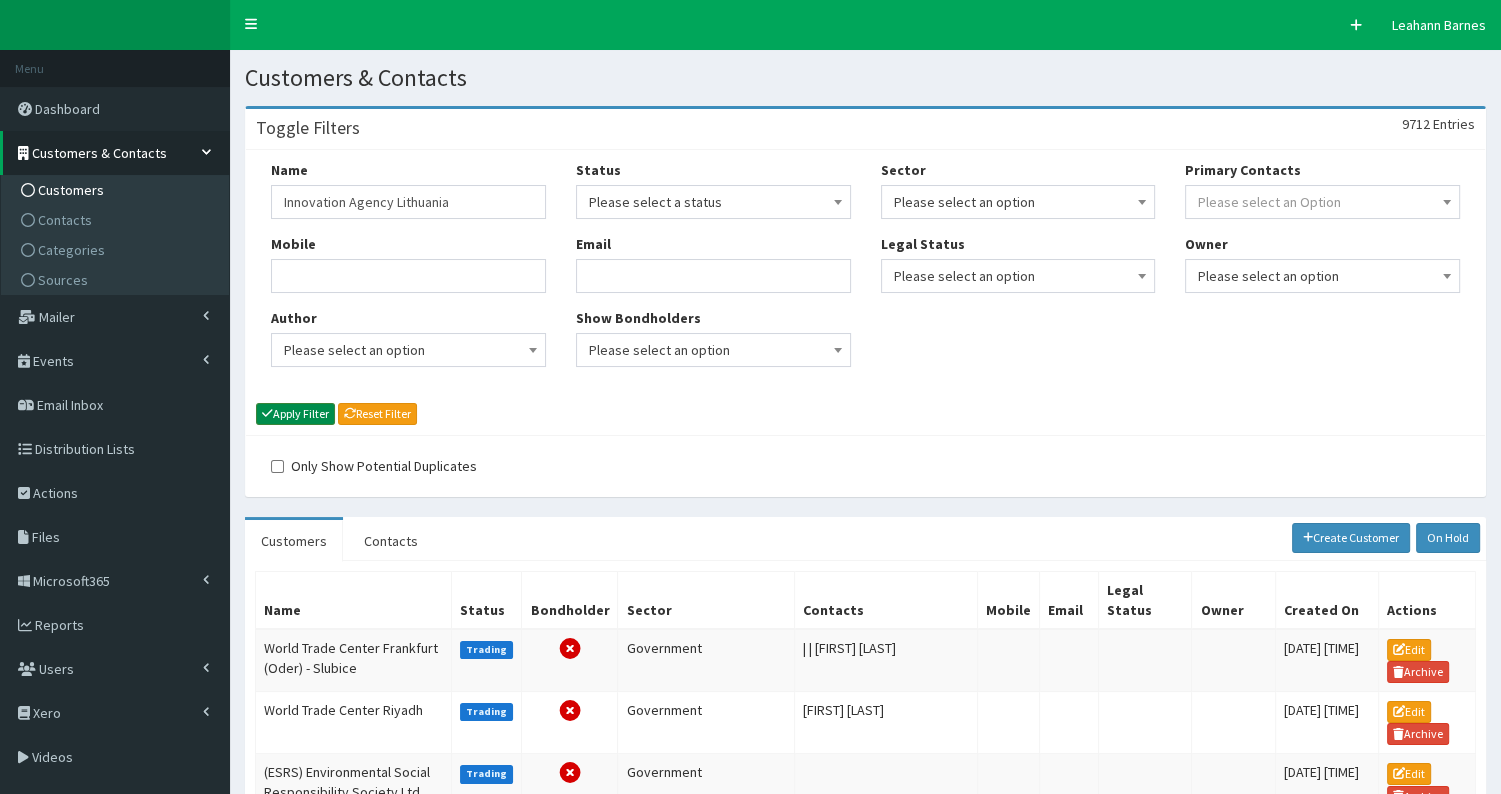 click on "Apply Filter" at bounding box center [295, 414] 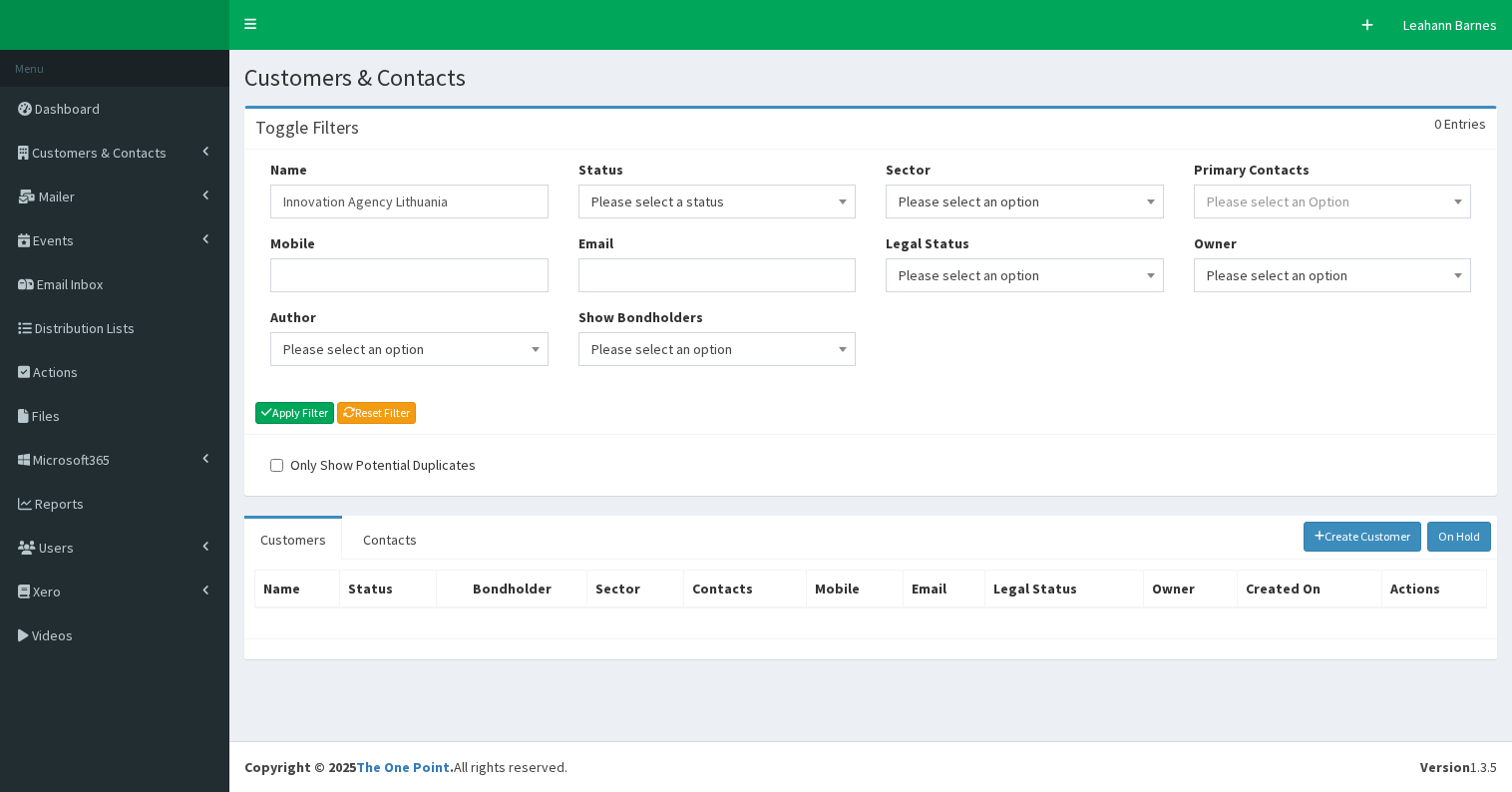 scroll, scrollTop: 0, scrollLeft: 0, axis: both 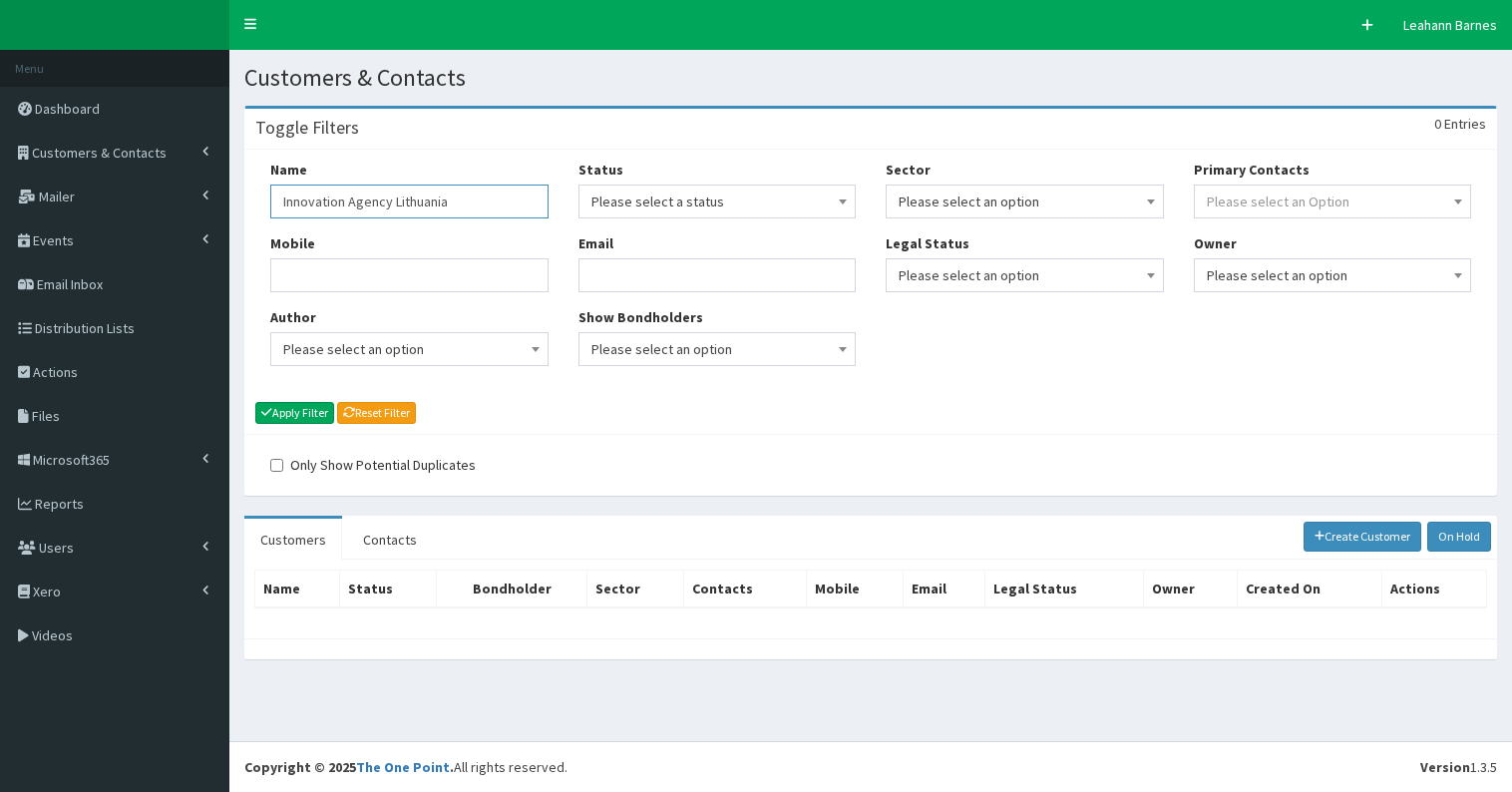drag, startPoint x: 276, startPoint y: 197, endPoint x: 498, endPoint y: 197, distance: 222 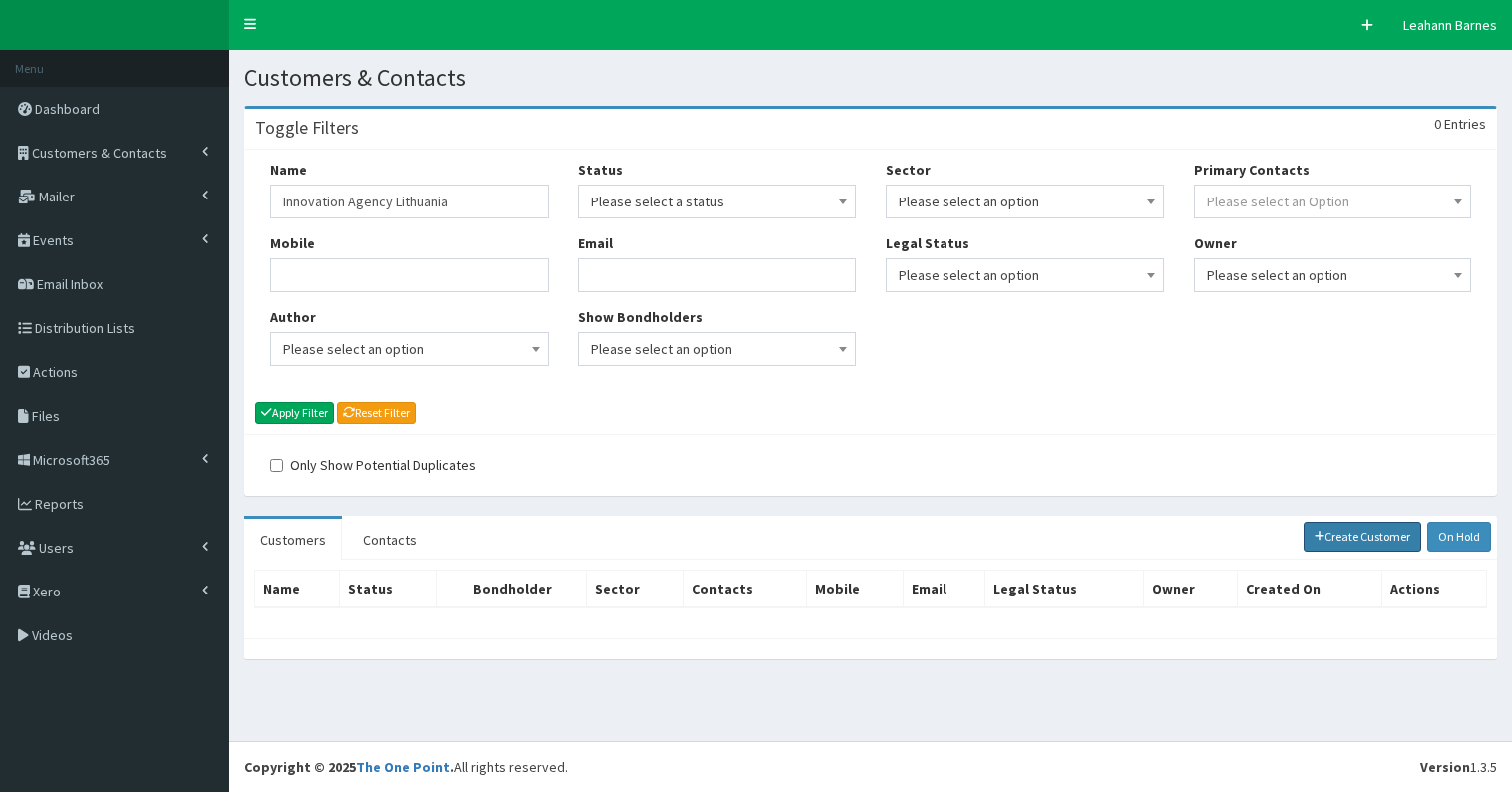 click on "Create Customer" at bounding box center [1362, 537] 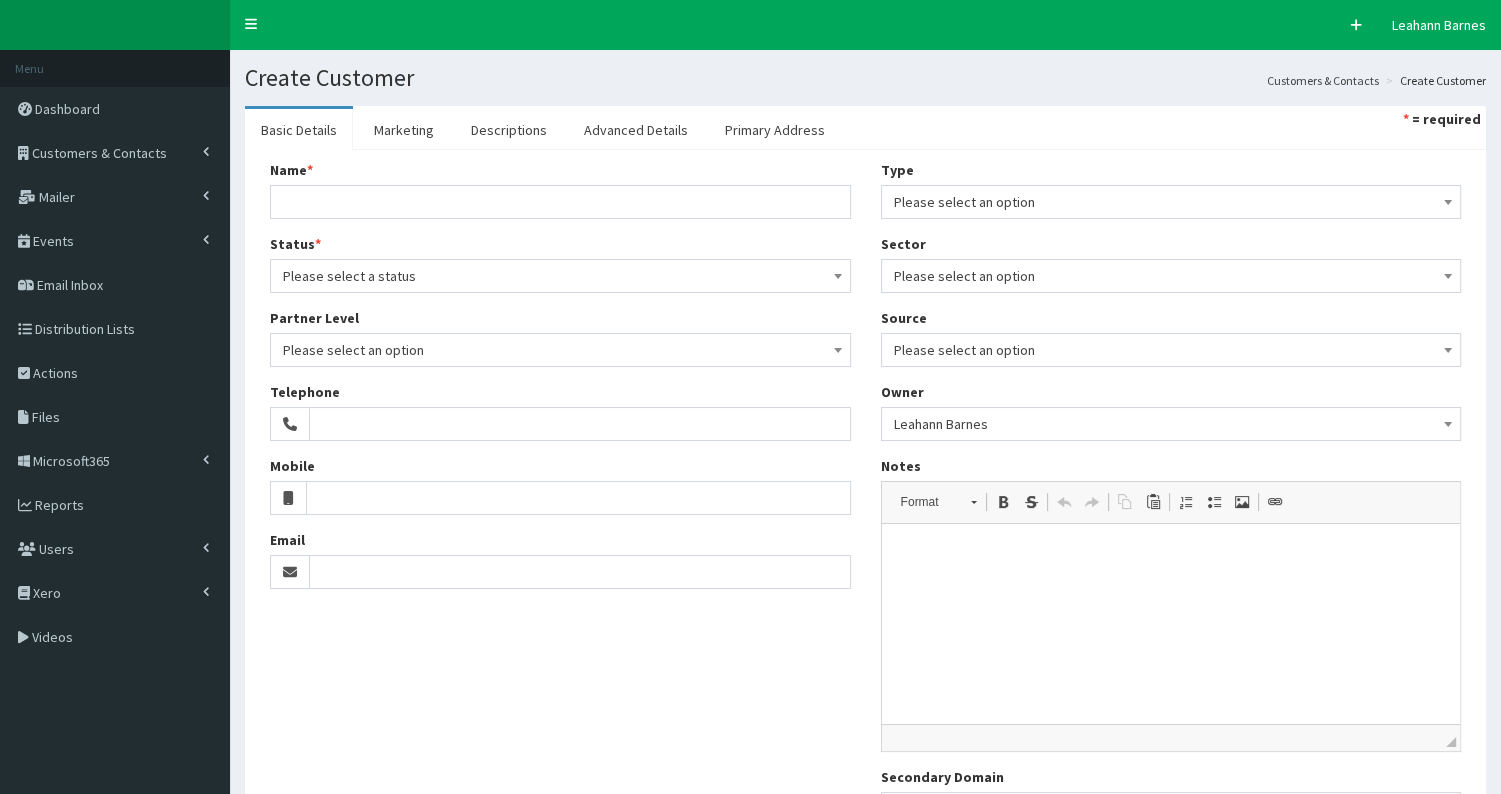 scroll, scrollTop: 0, scrollLeft: 0, axis: both 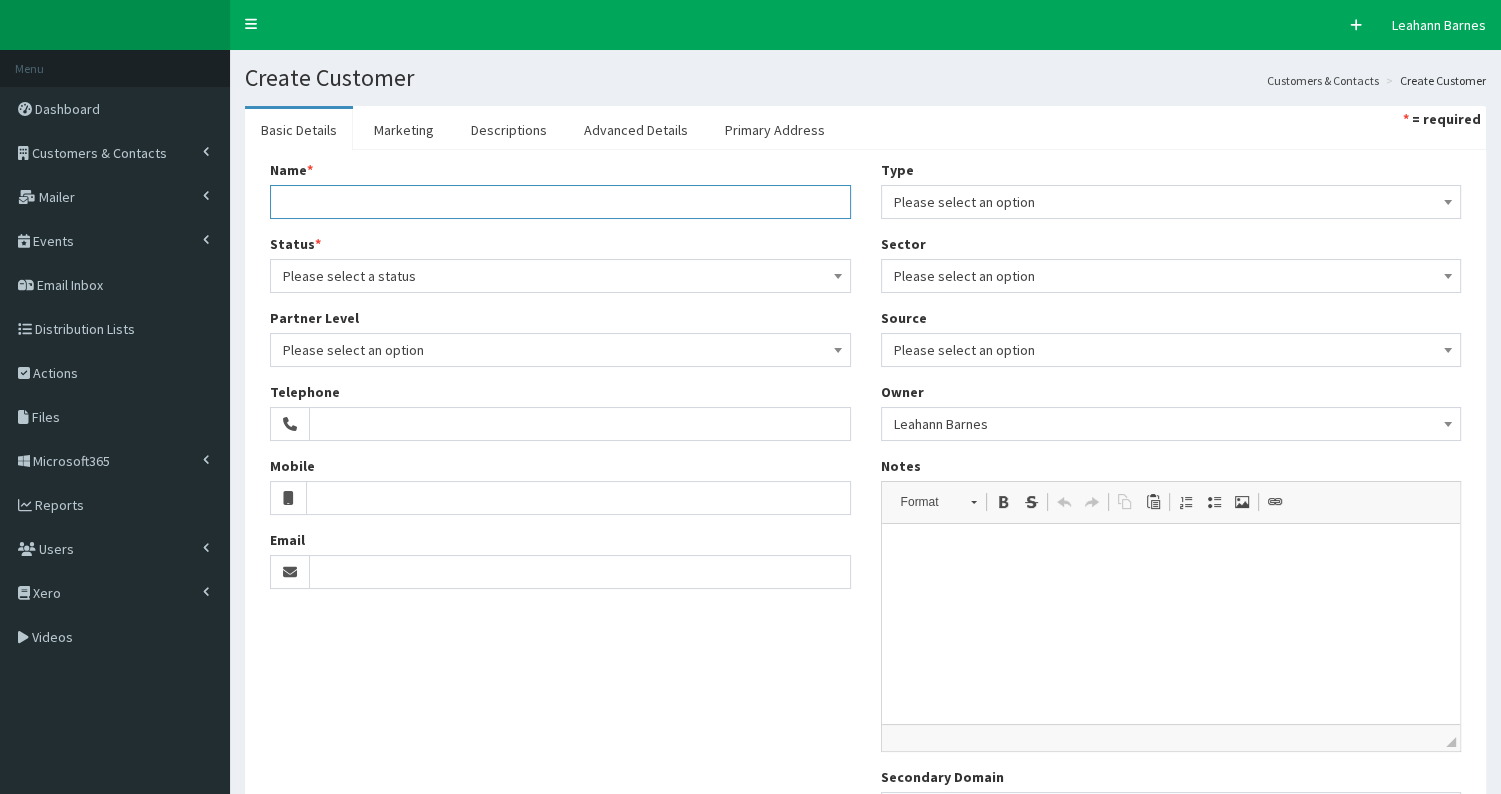 click on "Name  *" at bounding box center (560, 202) 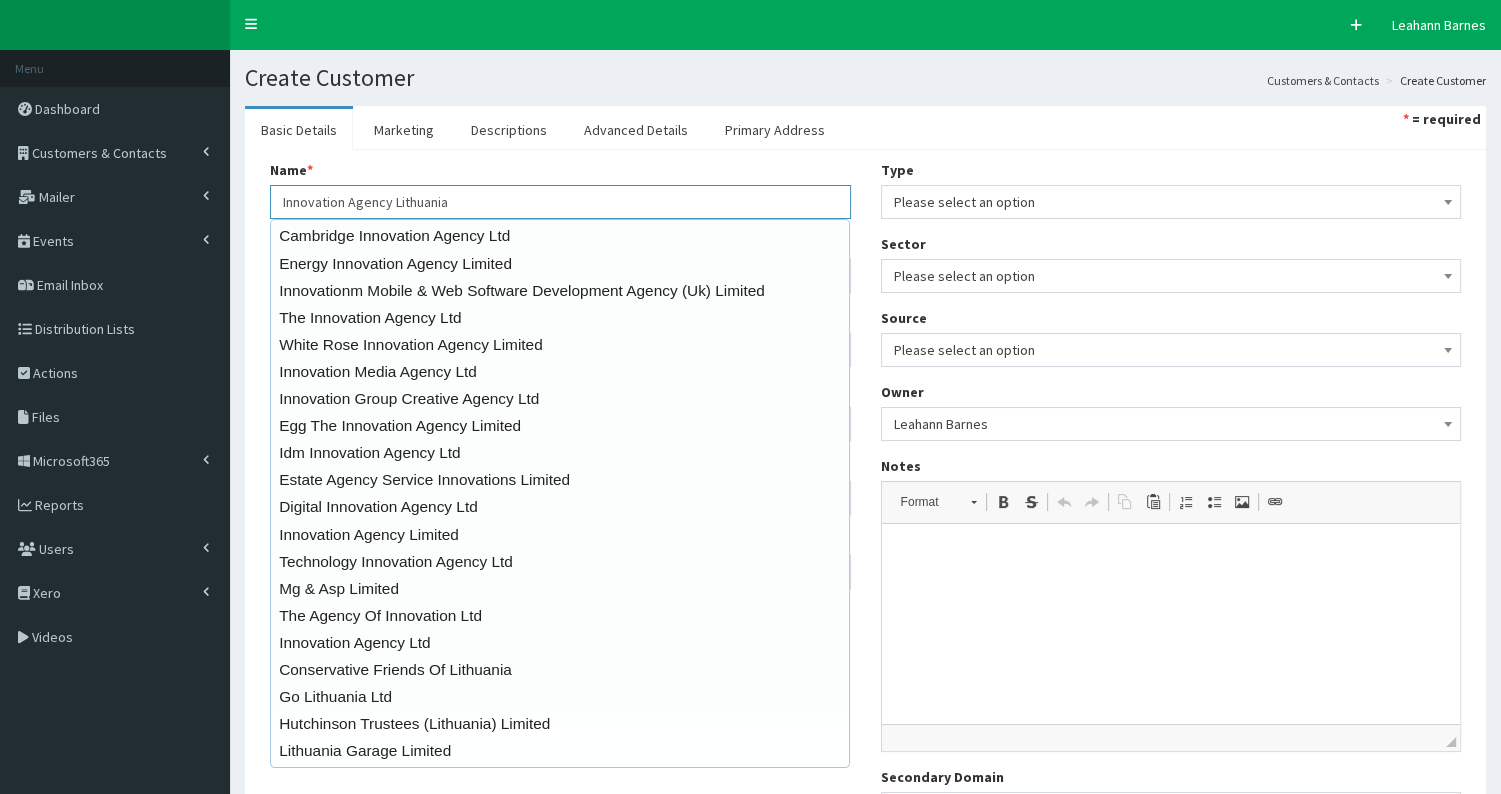 type on "Innovation Agency Lithuania" 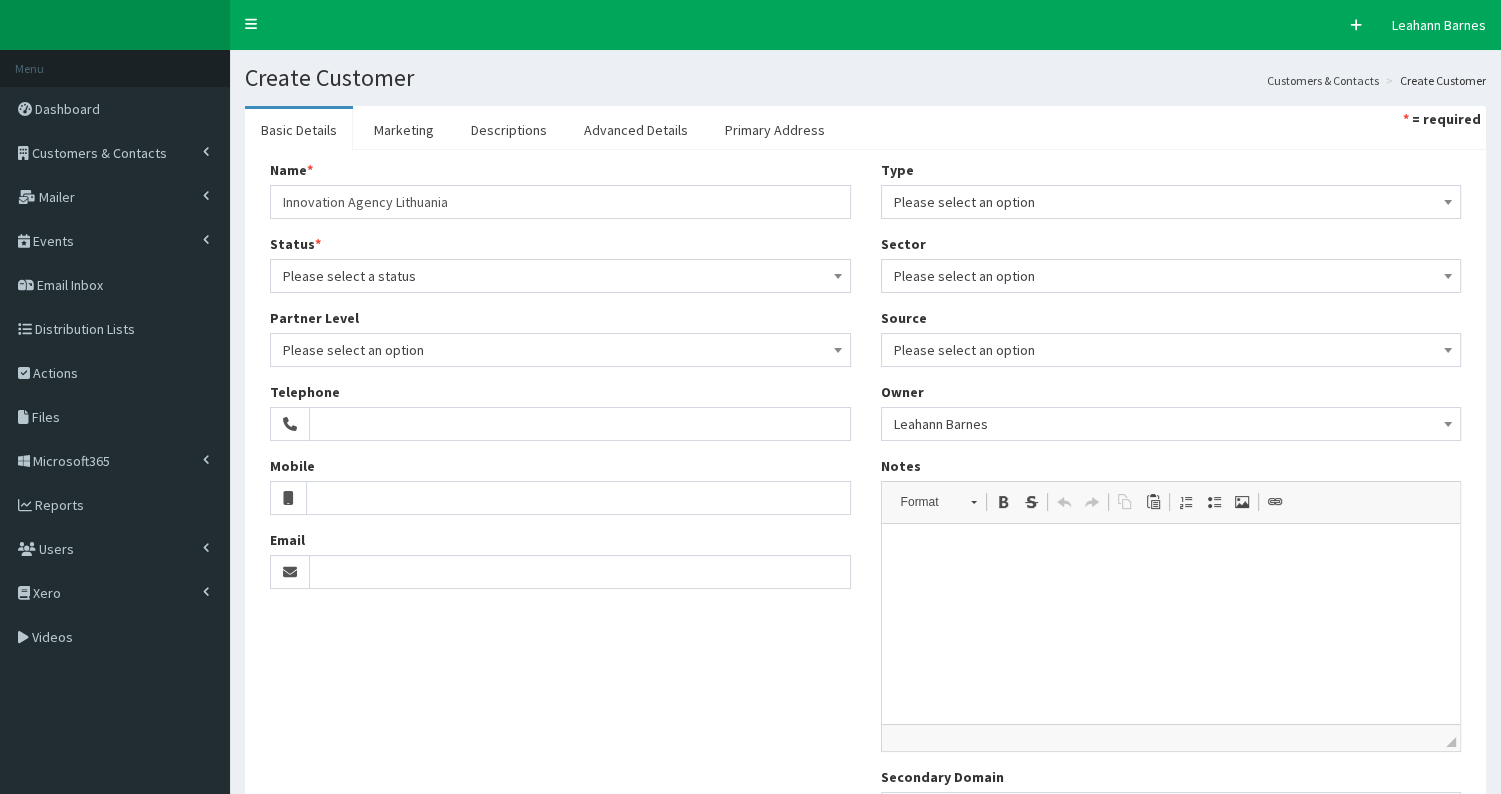 click on "Name  *
20 results are available, use up and down arrow keys to navigate. Innovation Agency Lithuania
Cambridge Innovation Agency Ltd Energy Innovation Agency Limited Innovationm Mobile & Web Software Development Agency (Uk) Limited The Innovation Agency Ltd White Rose Innovation Agency Limited Innovation Media Agency Ltd Innovation Group Creative Agency Ltd Egg The Innovation Agency Limited Idm Innovation Agency Ltd Estate Agency Service Innovations Limited Digital Innovation Agency Ltd Innovation Agency Limited Technology Innovation Agency Ltd Mg & Asp Limited The Agency Of Innovation Ltd Innovation Agency Ltd Conservative Friends Of Lithuania  Go Lithuania Ltd Hutchinson Trustees (Lithuania) Limited Lithuania Garage Limited
Status  *
Please select a status
Trading Major *" at bounding box center (865, 500) 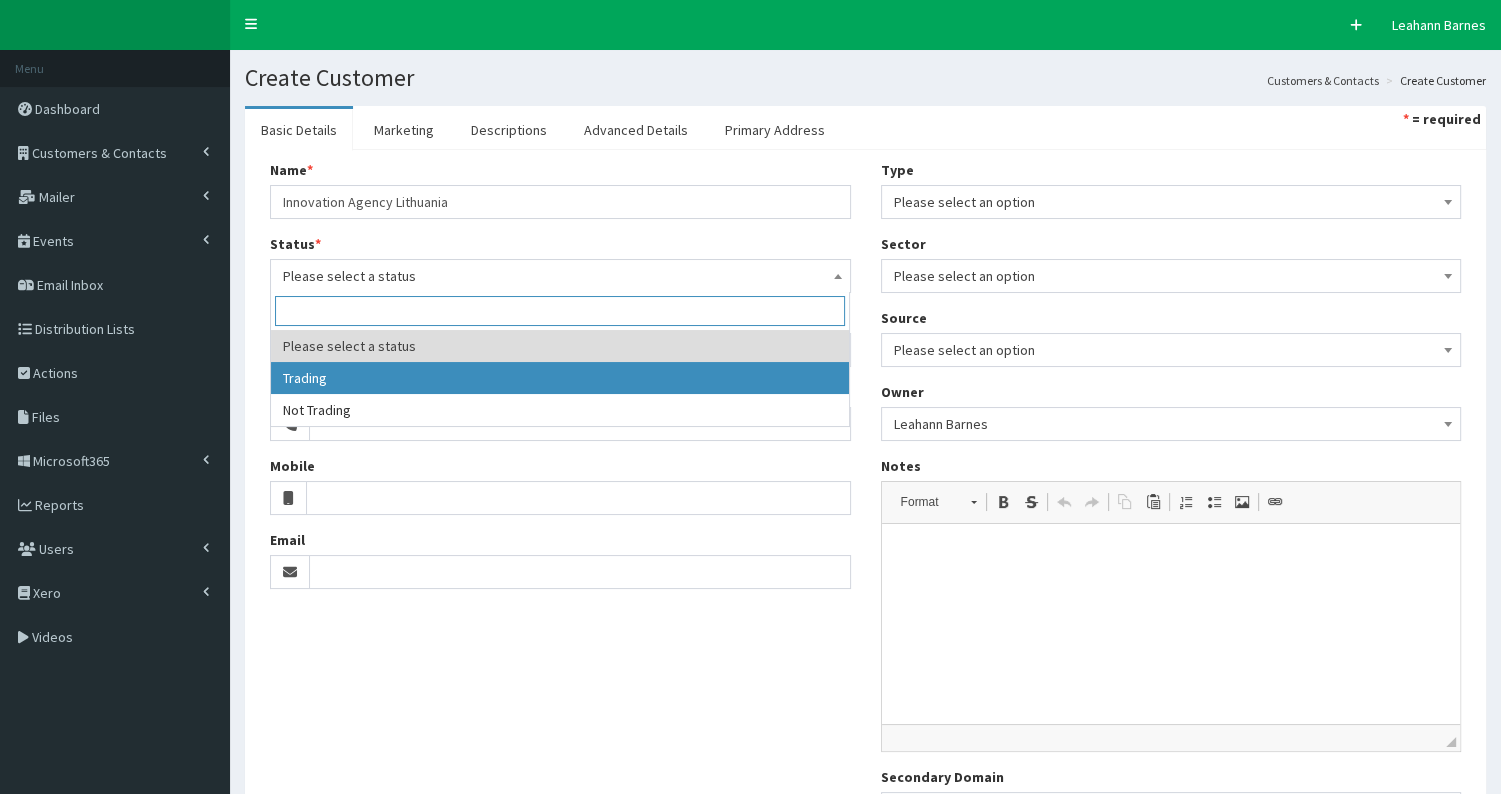 select on "1" 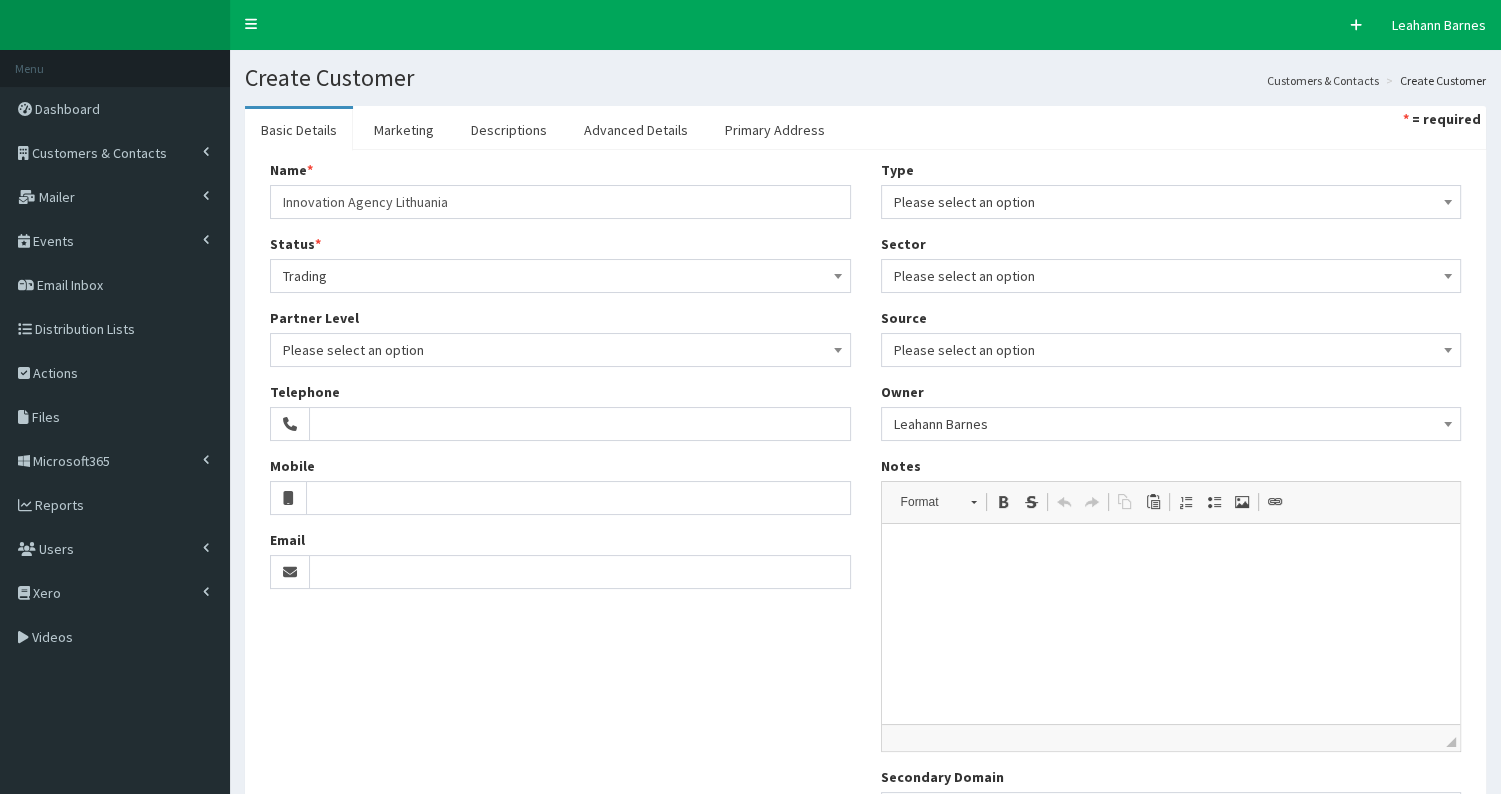 click on "Please select an option" at bounding box center (1171, 202) 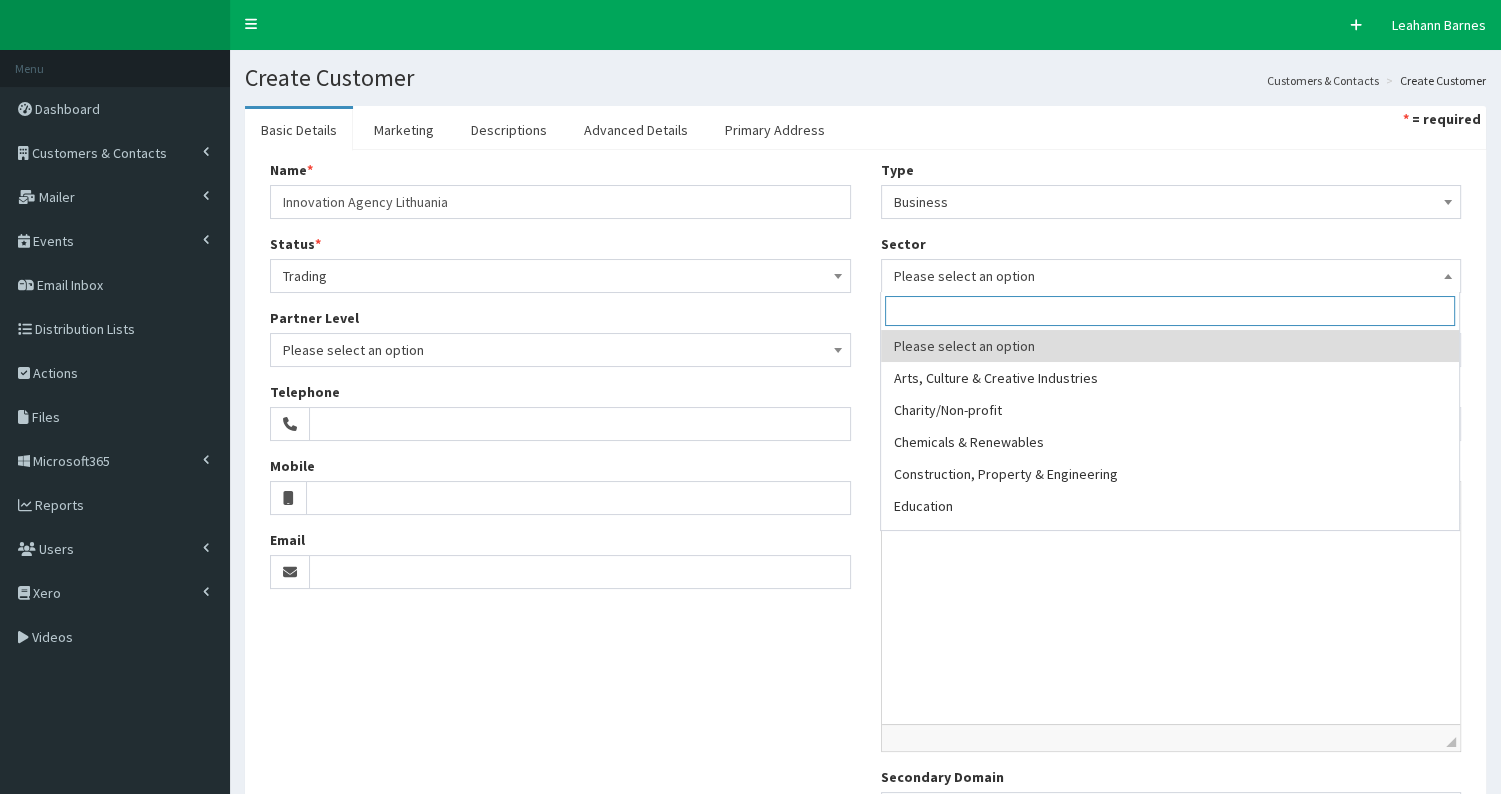 click on "Please select an option" at bounding box center (1171, 276) 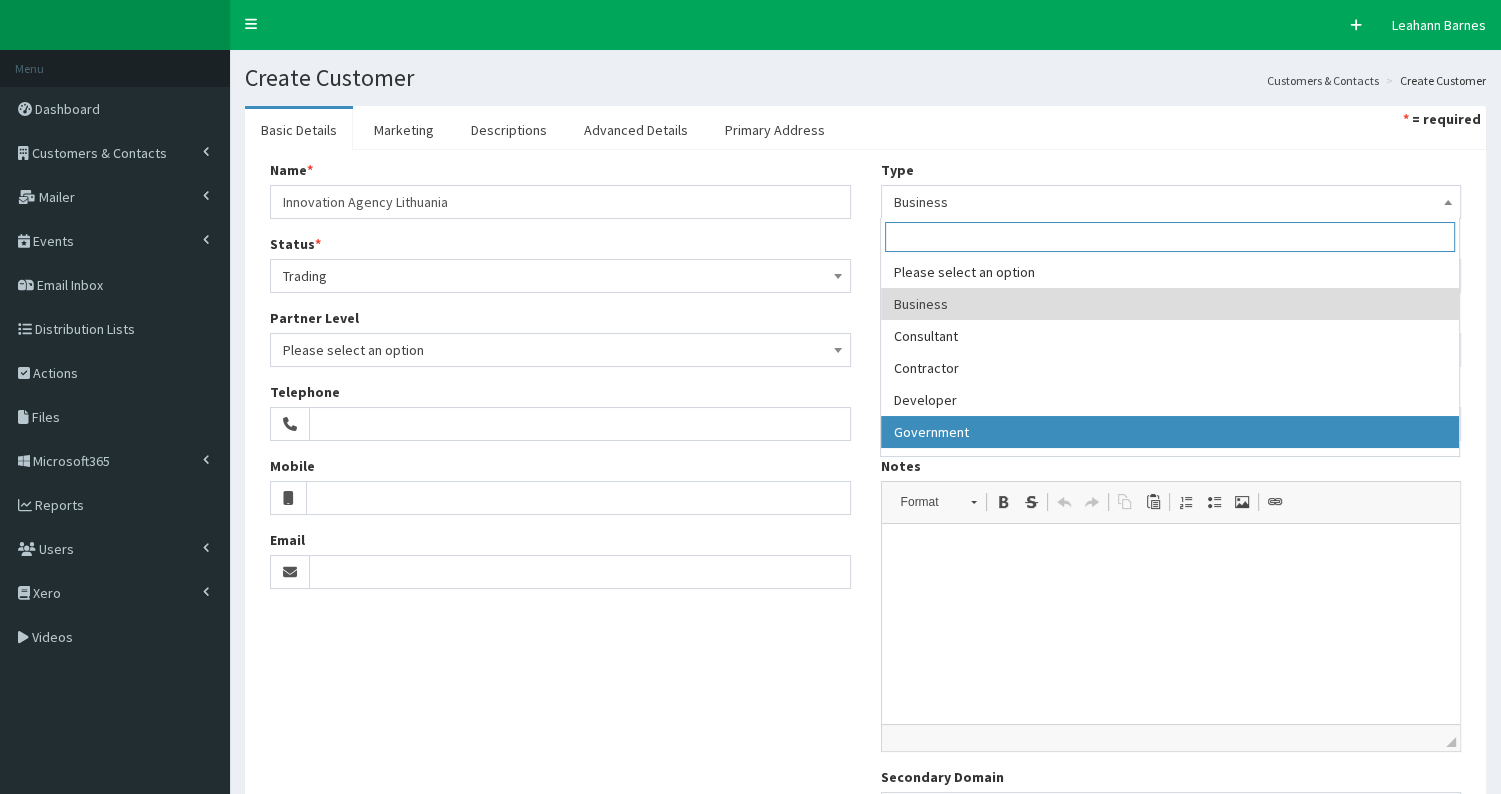 select on "5" 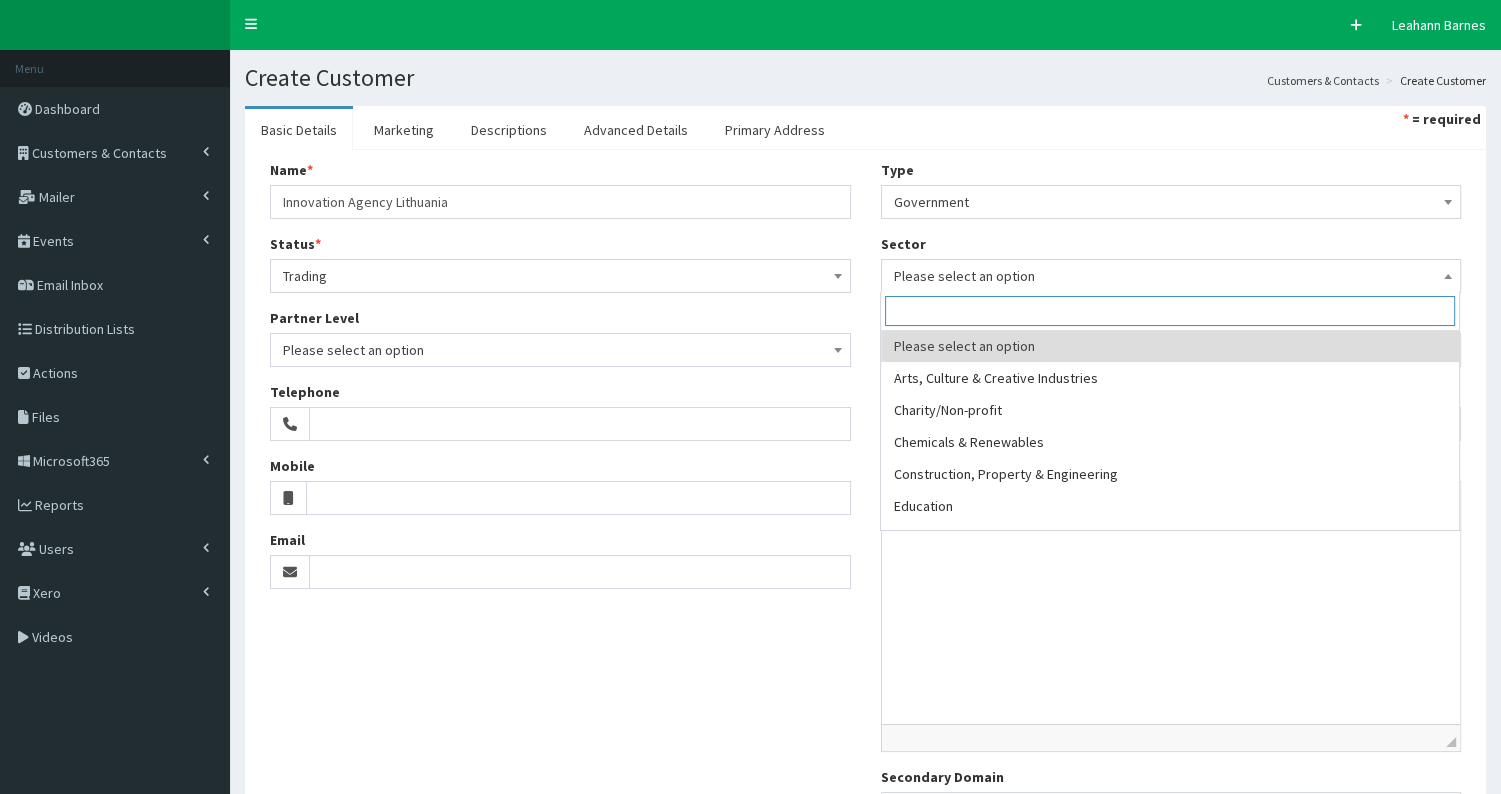 click on "Please select an option" at bounding box center [1171, 276] 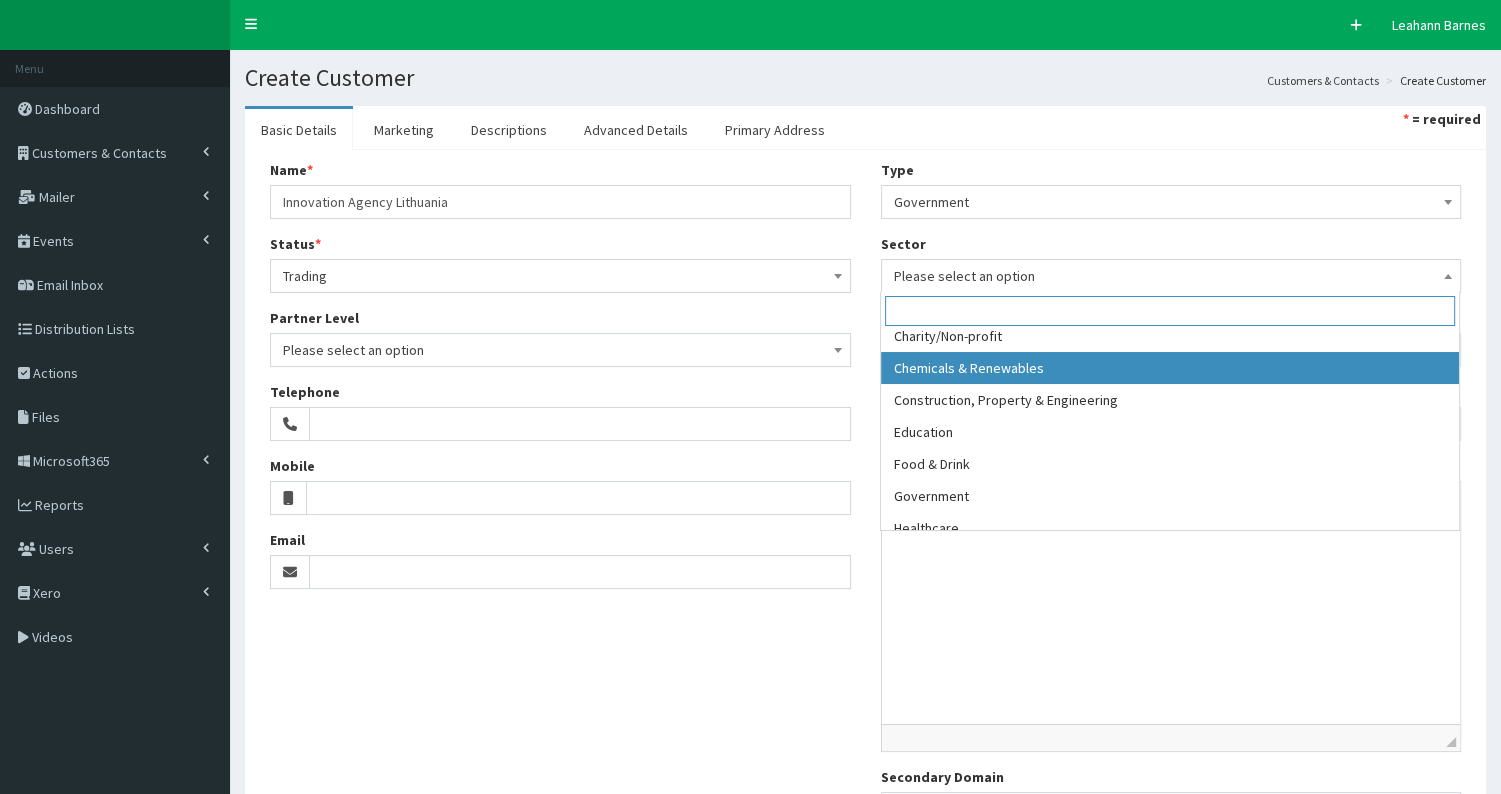 scroll, scrollTop: 80, scrollLeft: 0, axis: vertical 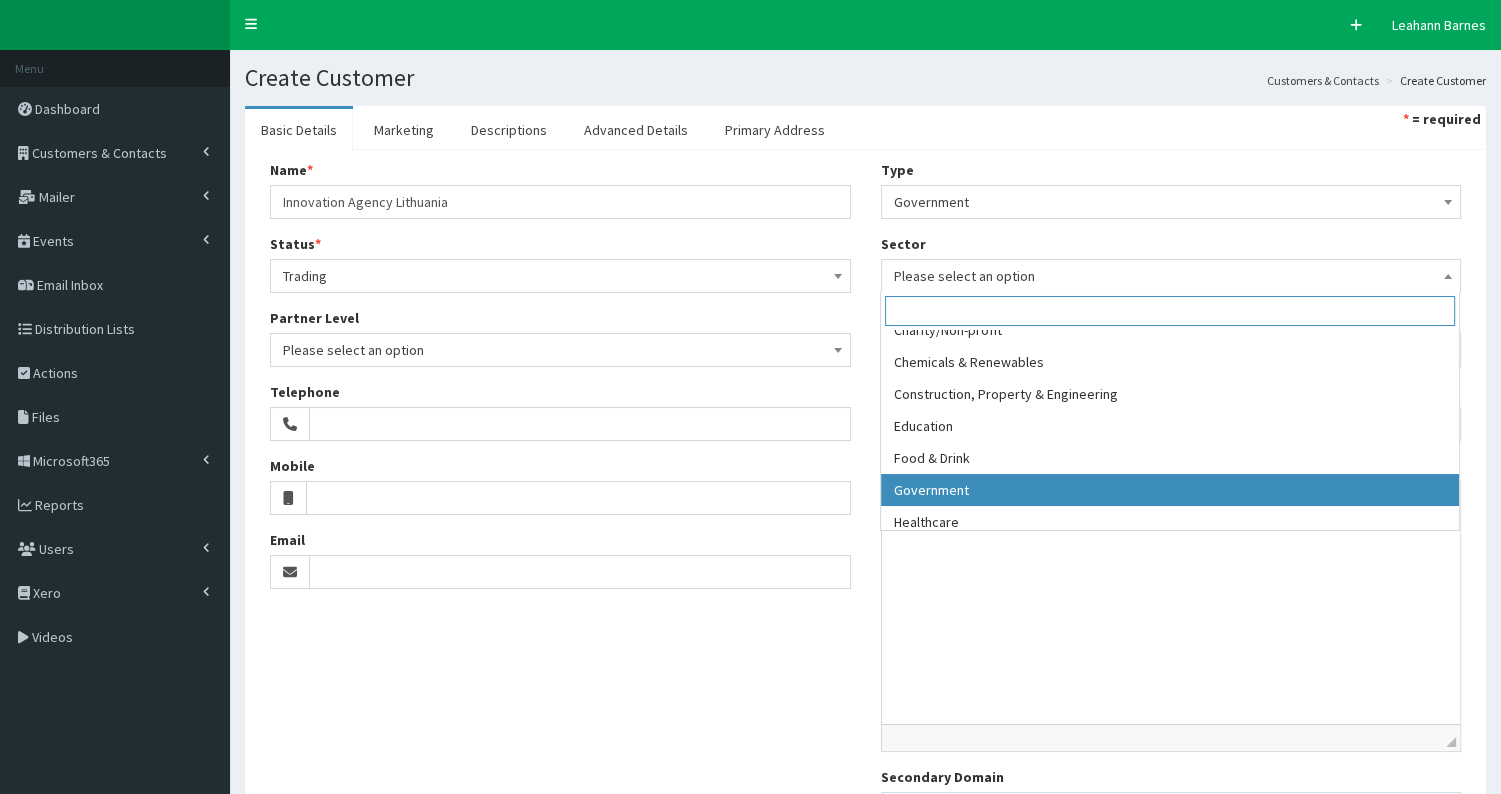 select on "7" 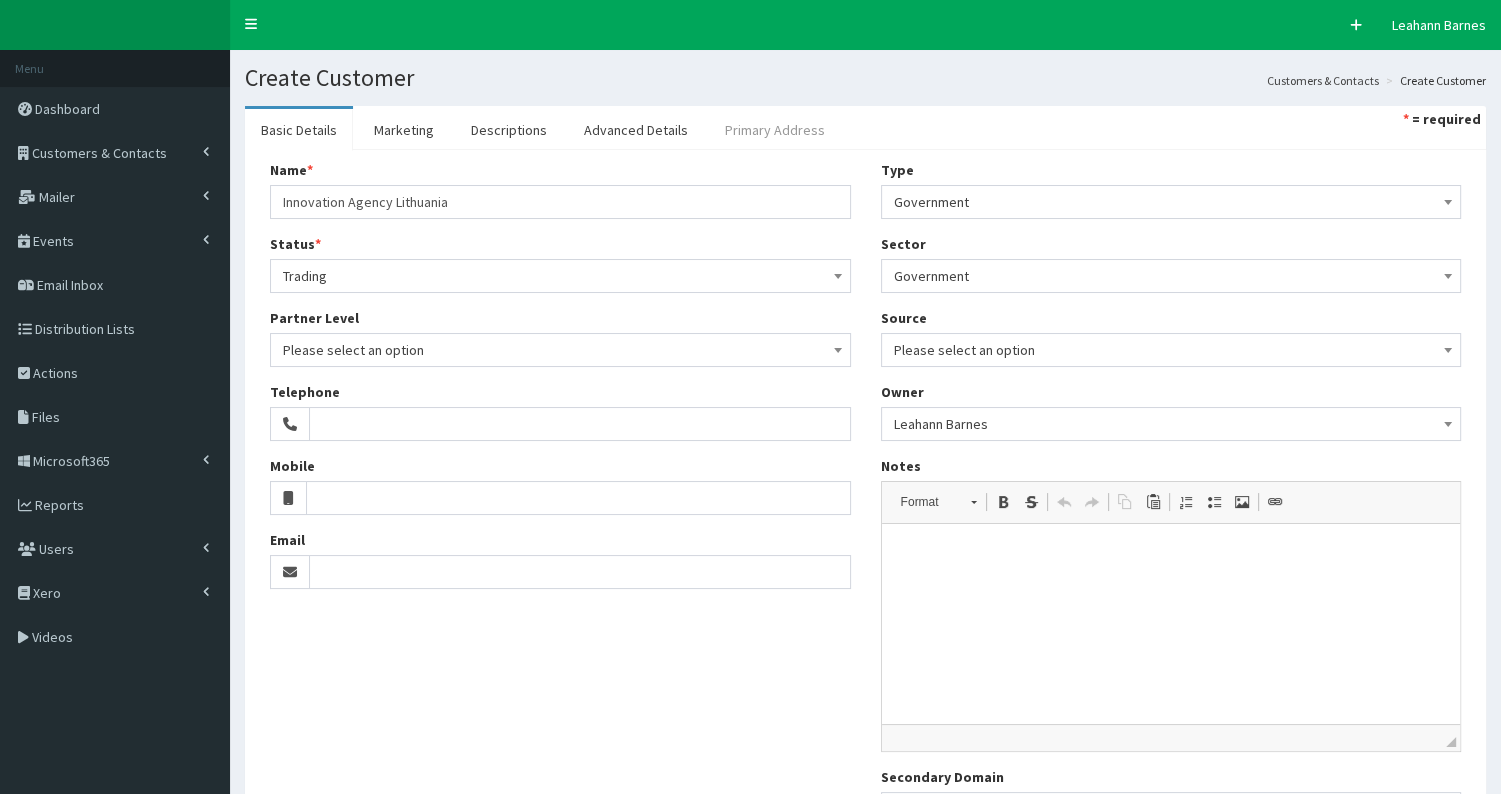 click on "Primary Address" at bounding box center [775, 130] 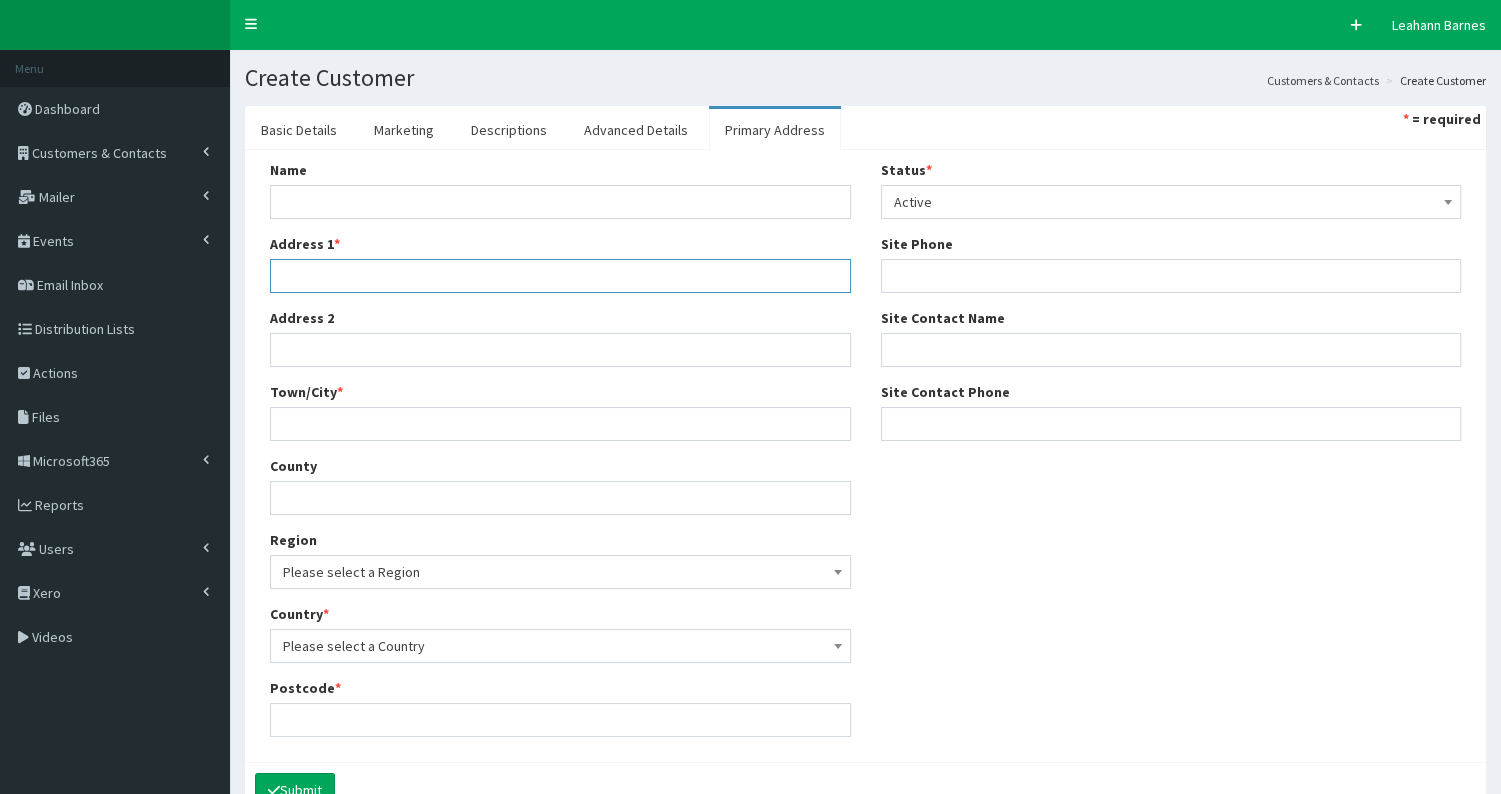click on "Address 1  *" at bounding box center (560, 276) 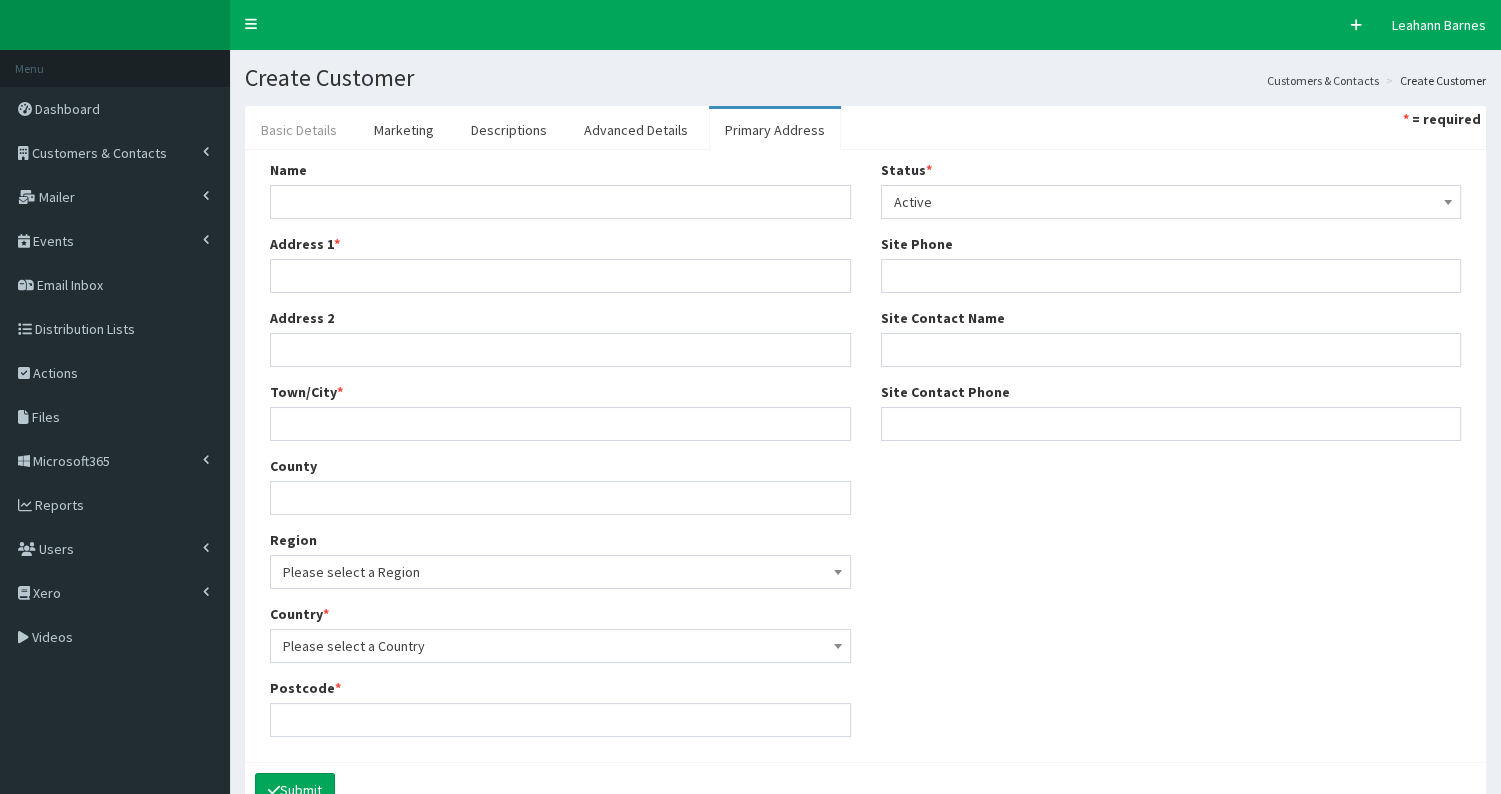 click on "Basic Details" at bounding box center [299, 130] 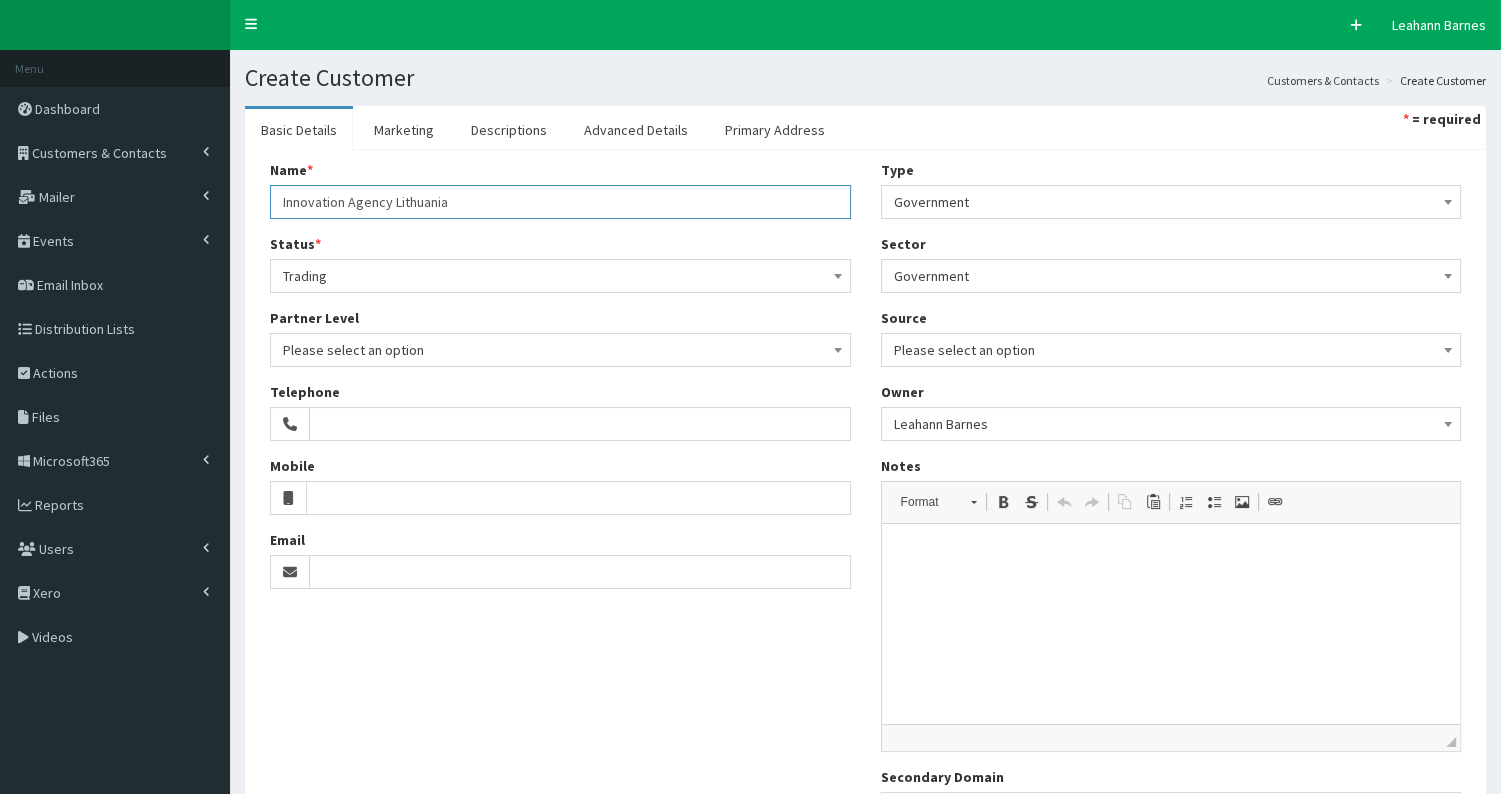 click on "Innovation Agency Lithuania" at bounding box center (560, 202) 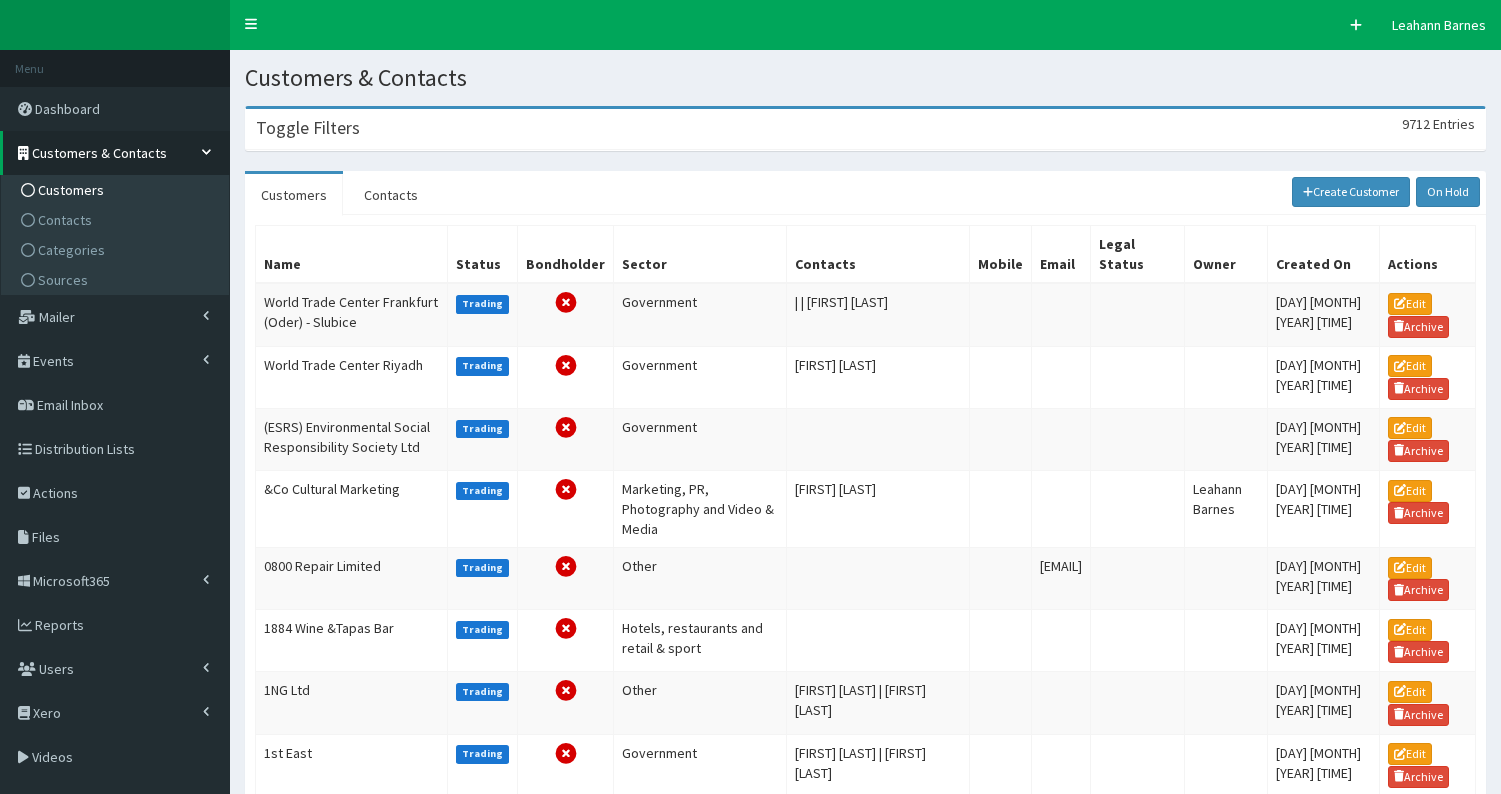 scroll, scrollTop: 0, scrollLeft: 0, axis: both 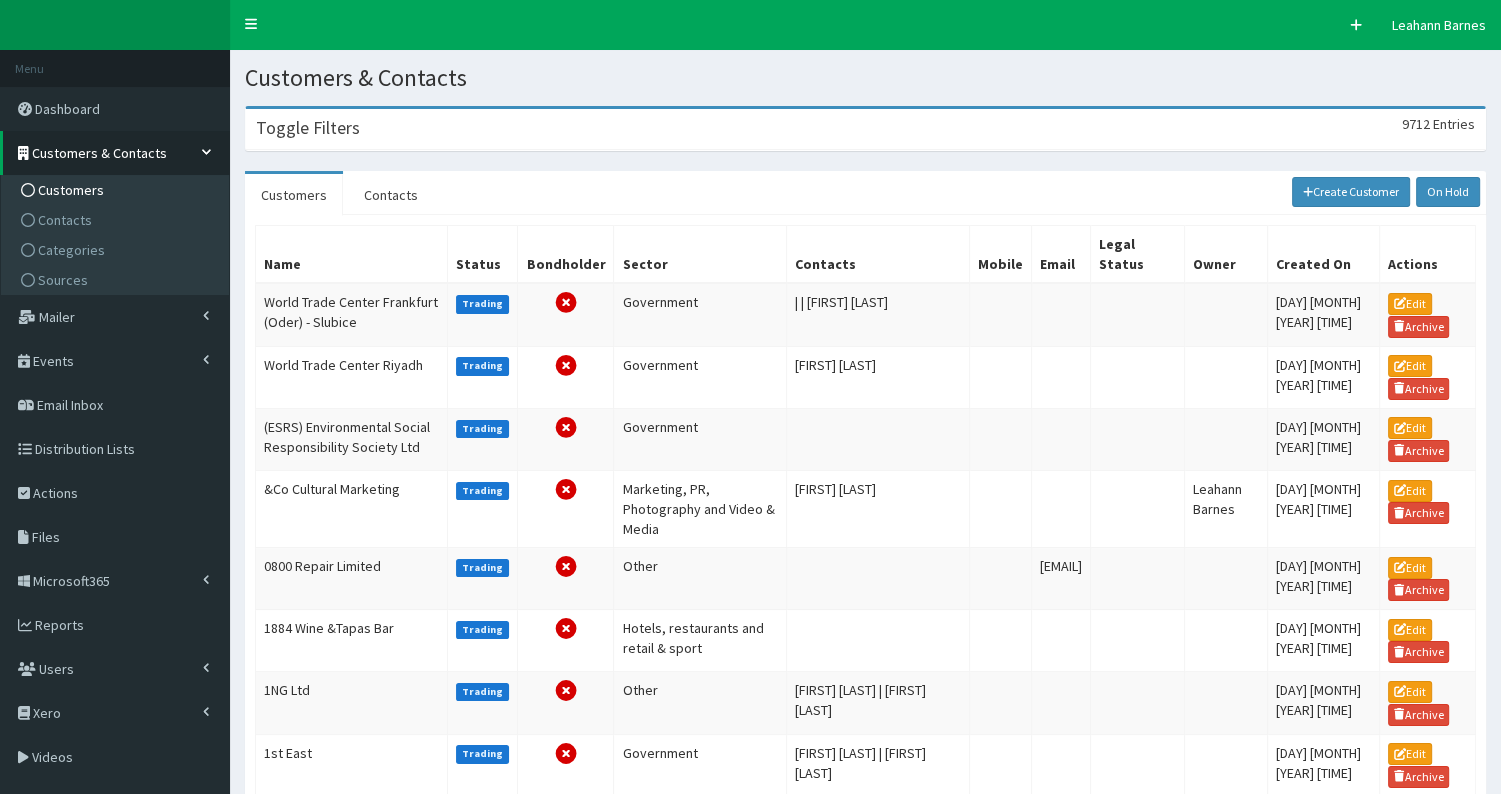 drag, startPoint x: 339, startPoint y: 133, endPoint x: 341, endPoint y: 160, distance: 27.073973 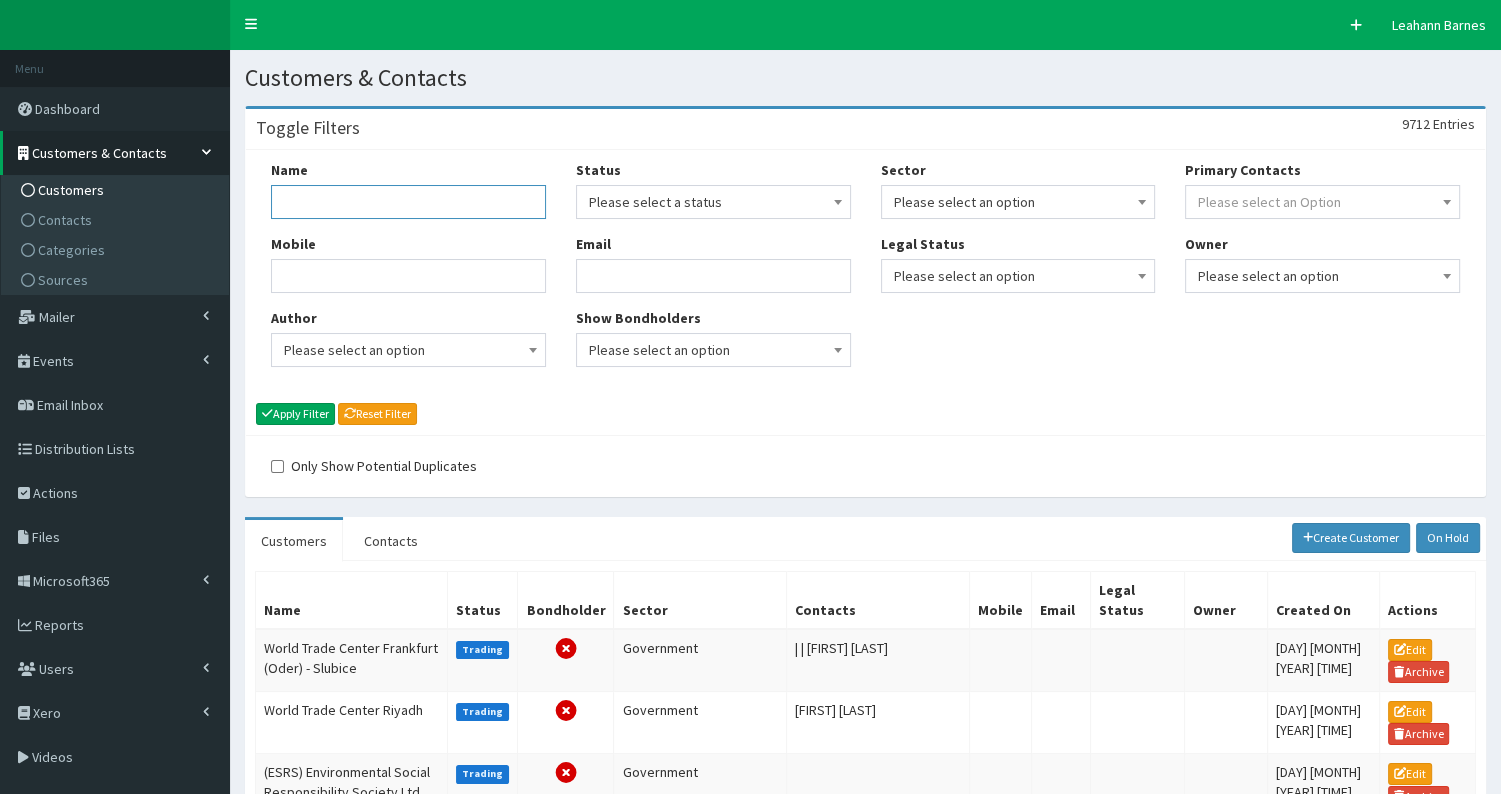 click on "Name" at bounding box center (408, 202) 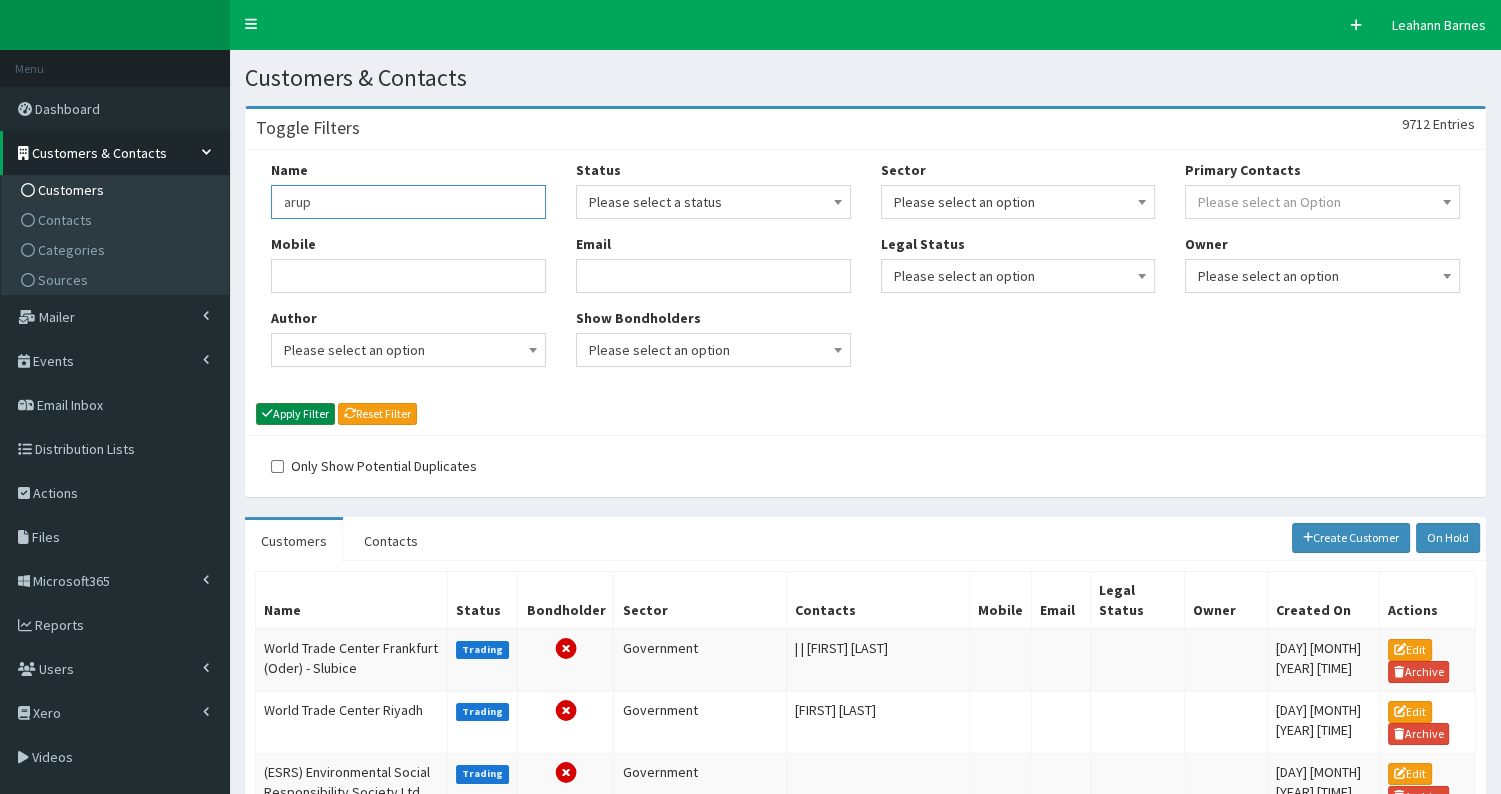 type on "arup" 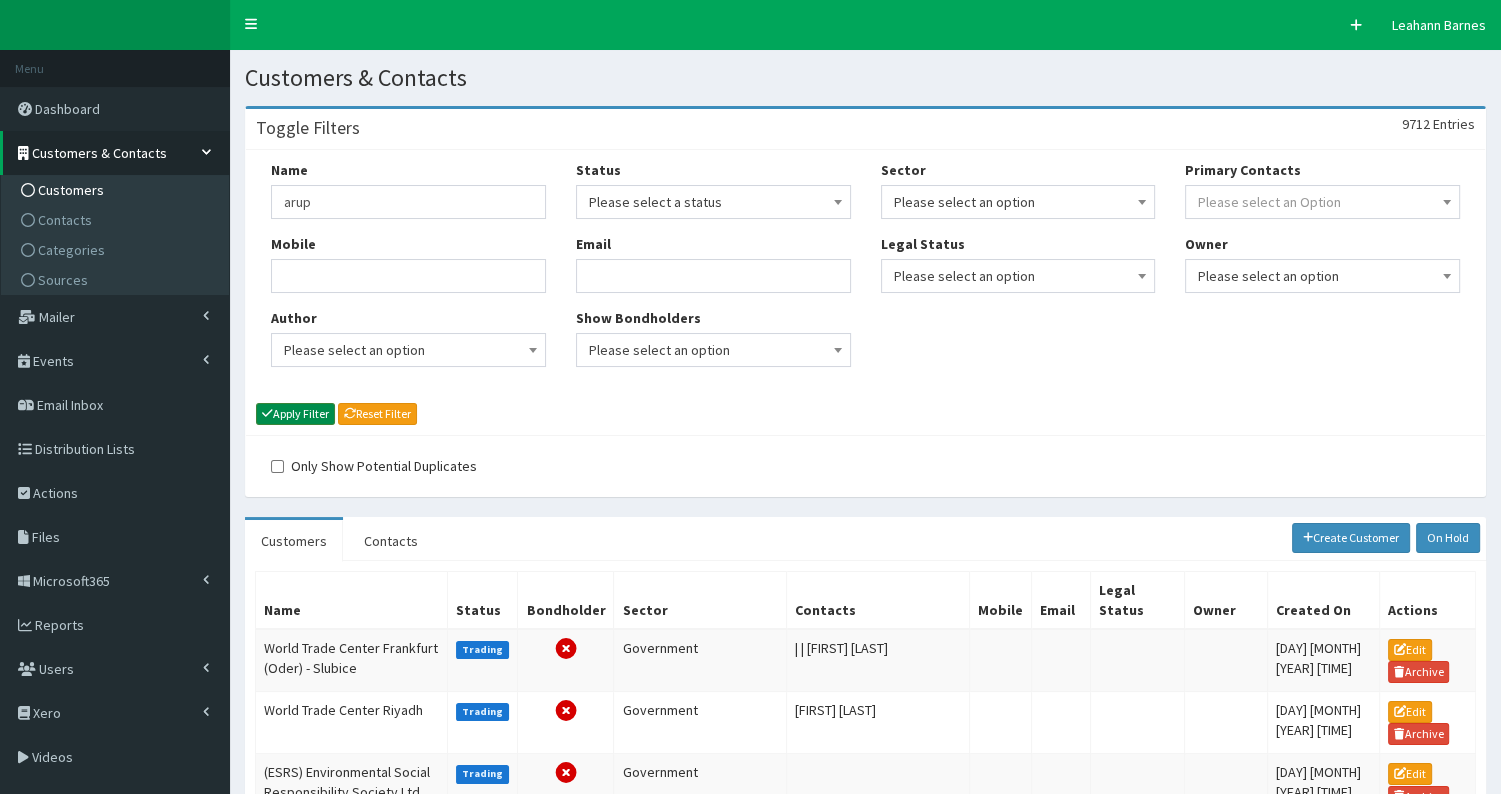 click on "Apply Filter" at bounding box center [295, 414] 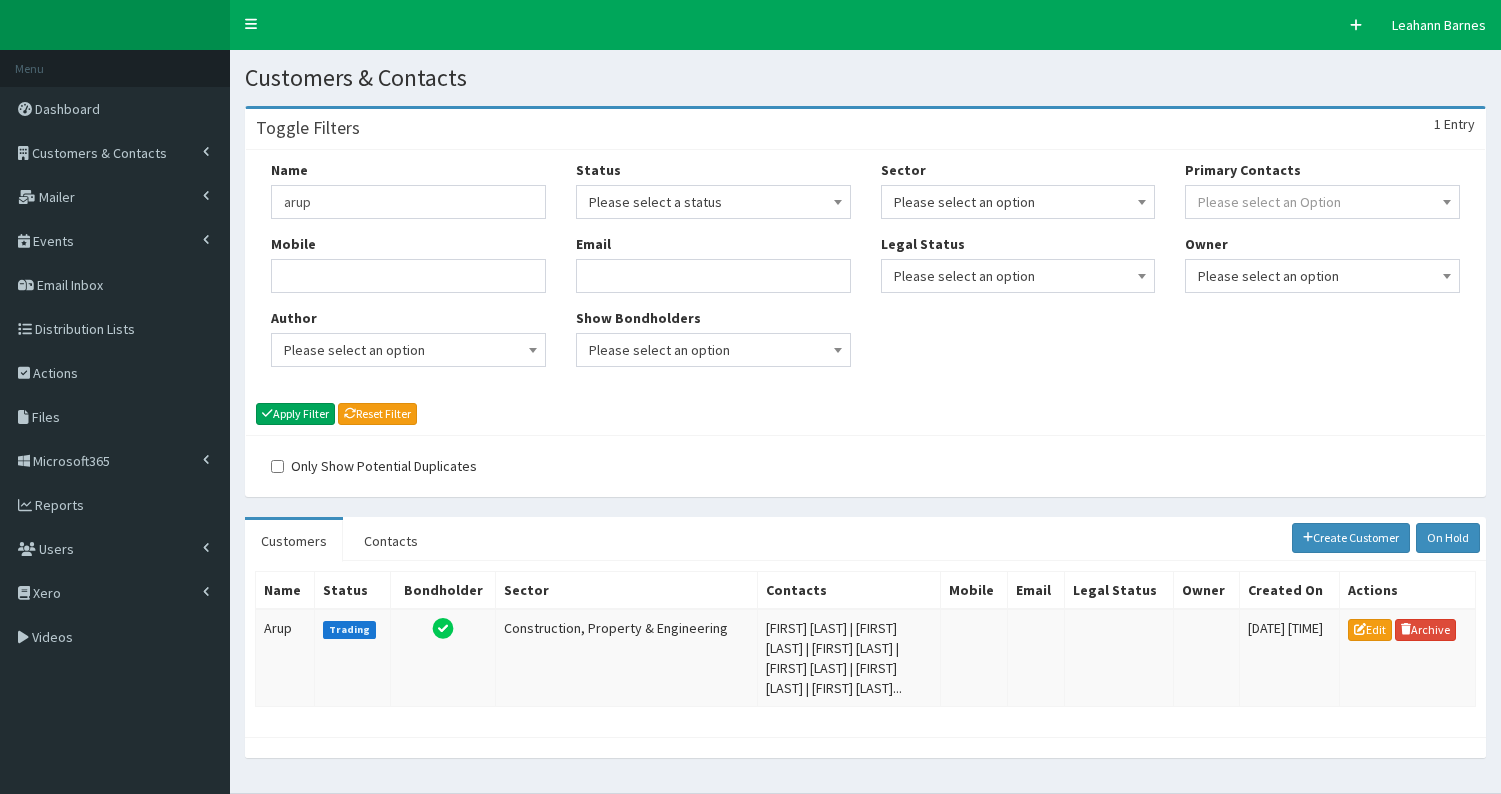 scroll, scrollTop: 0, scrollLeft: 0, axis: both 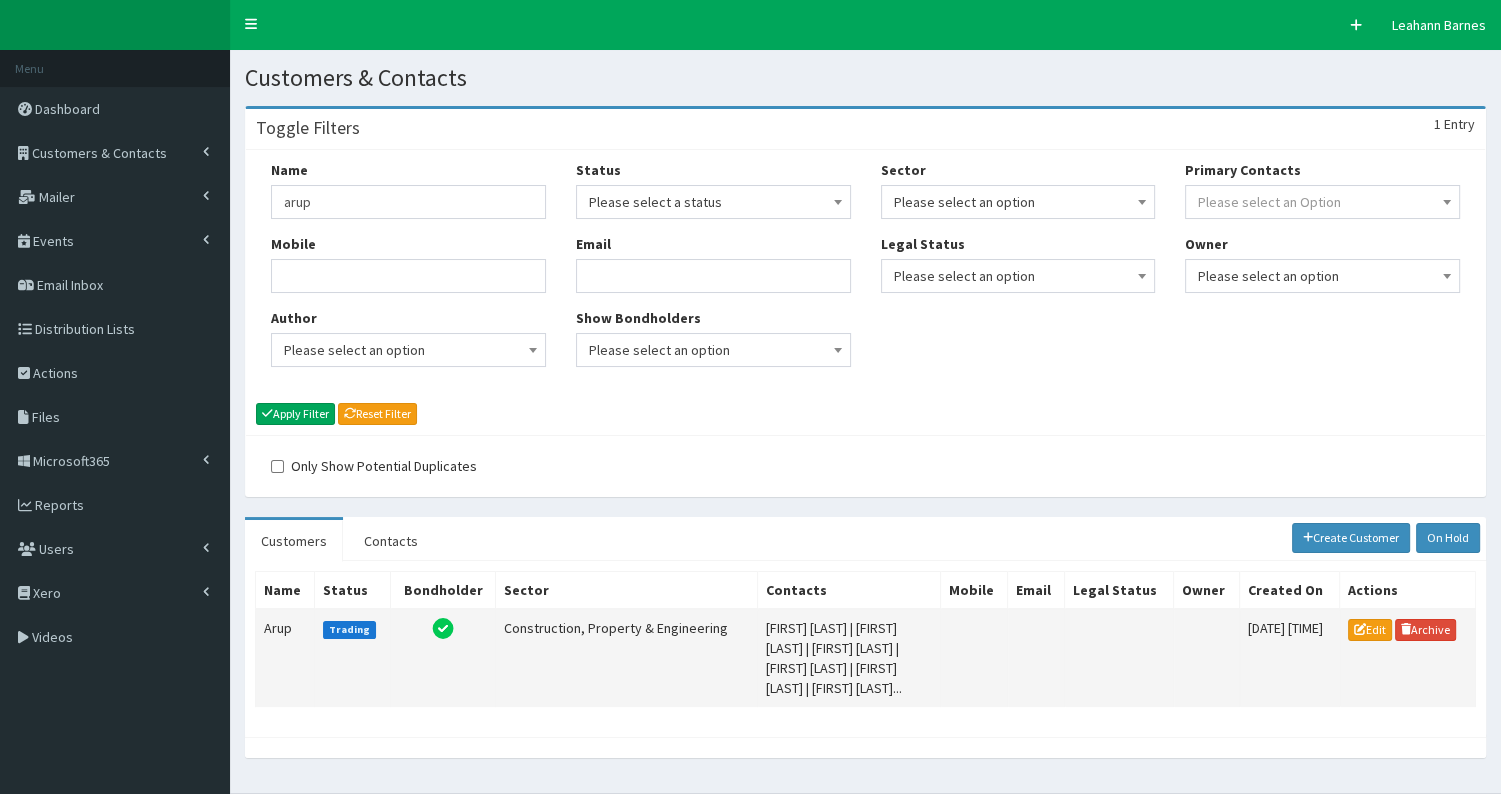 click on "Arup" at bounding box center [285, 658] 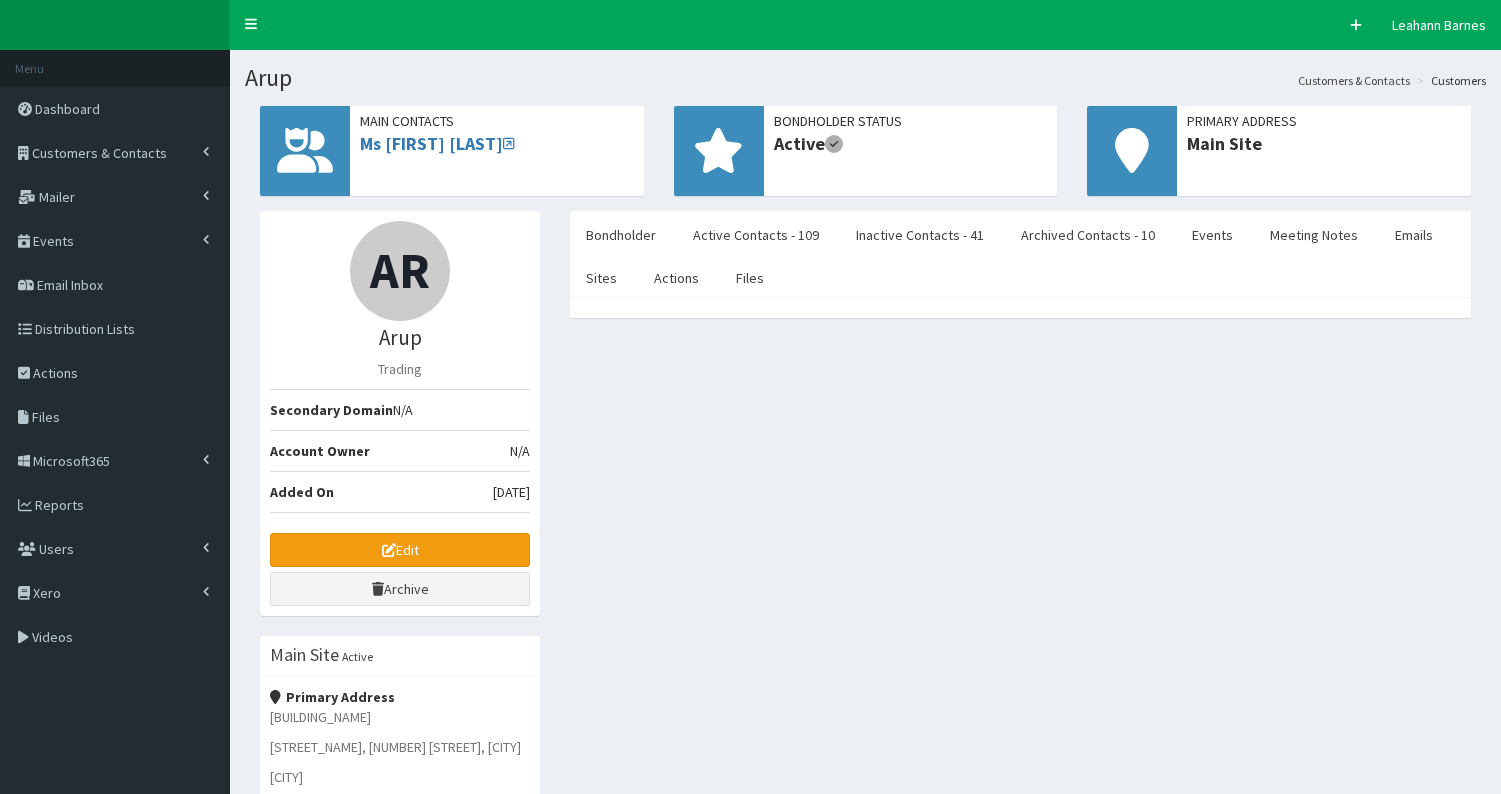 scroll, scrollTop: 0, scrollLeft: 0, axis: both 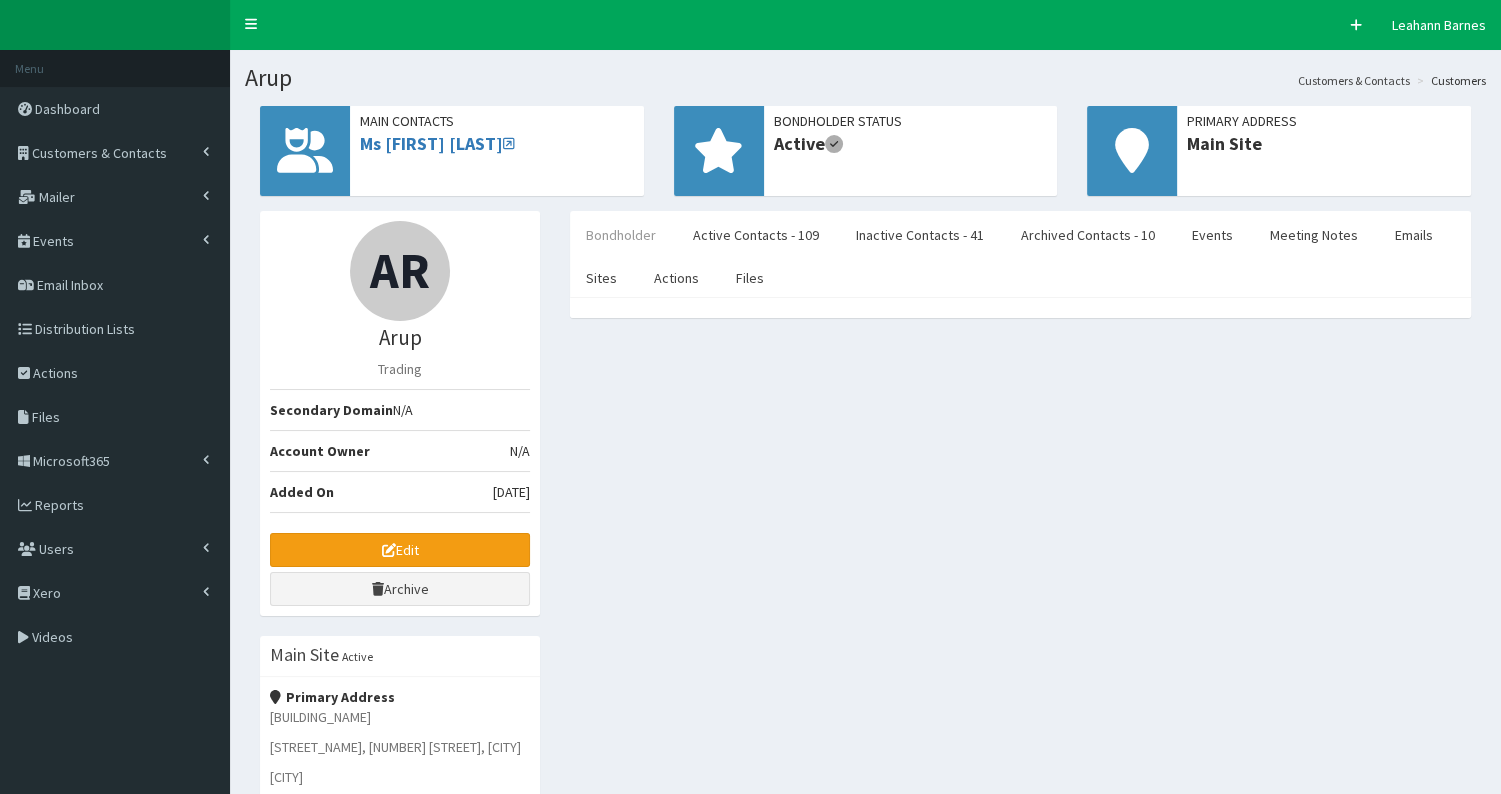 click on "Bondholder" at bounding box center [621, 235] 